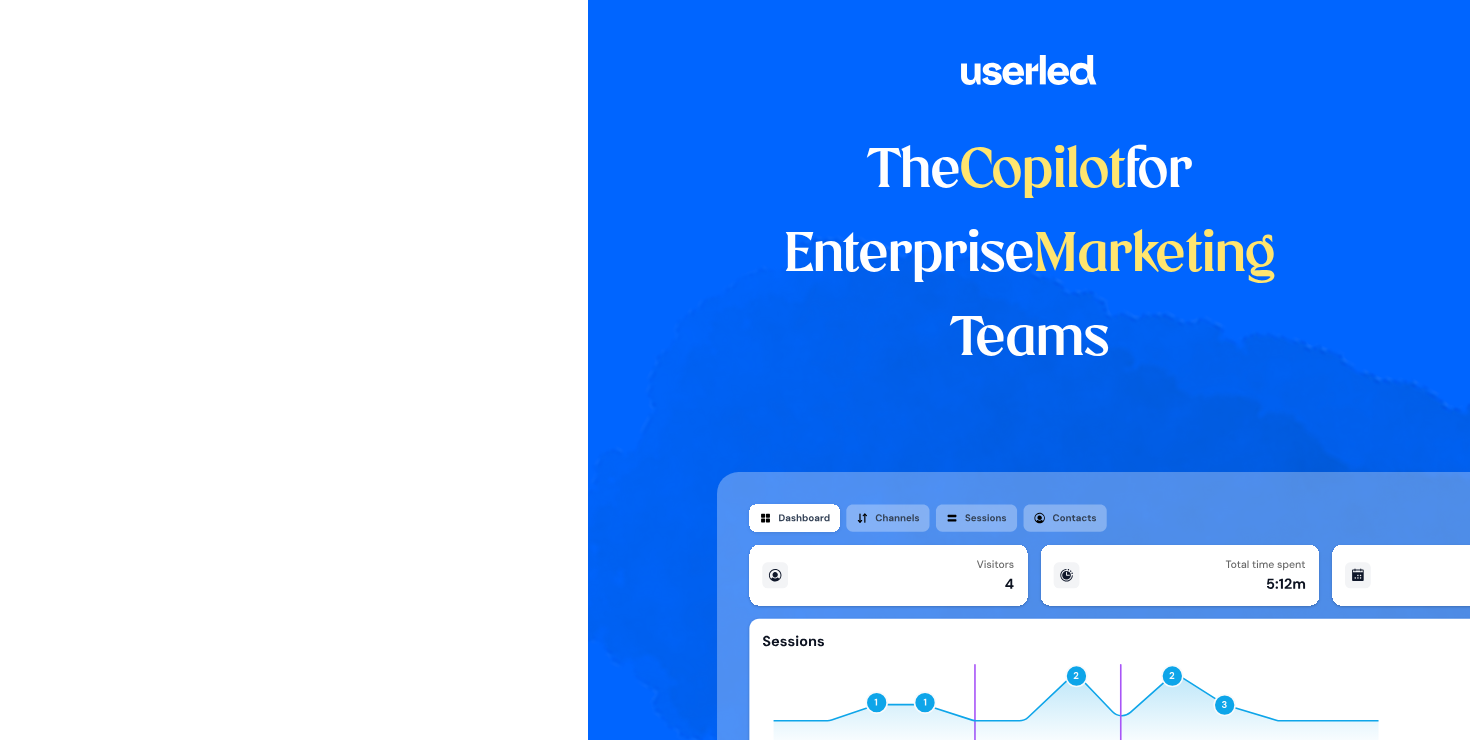 scroll, scrollTop: 0, scrollLeft: 0, axis: both 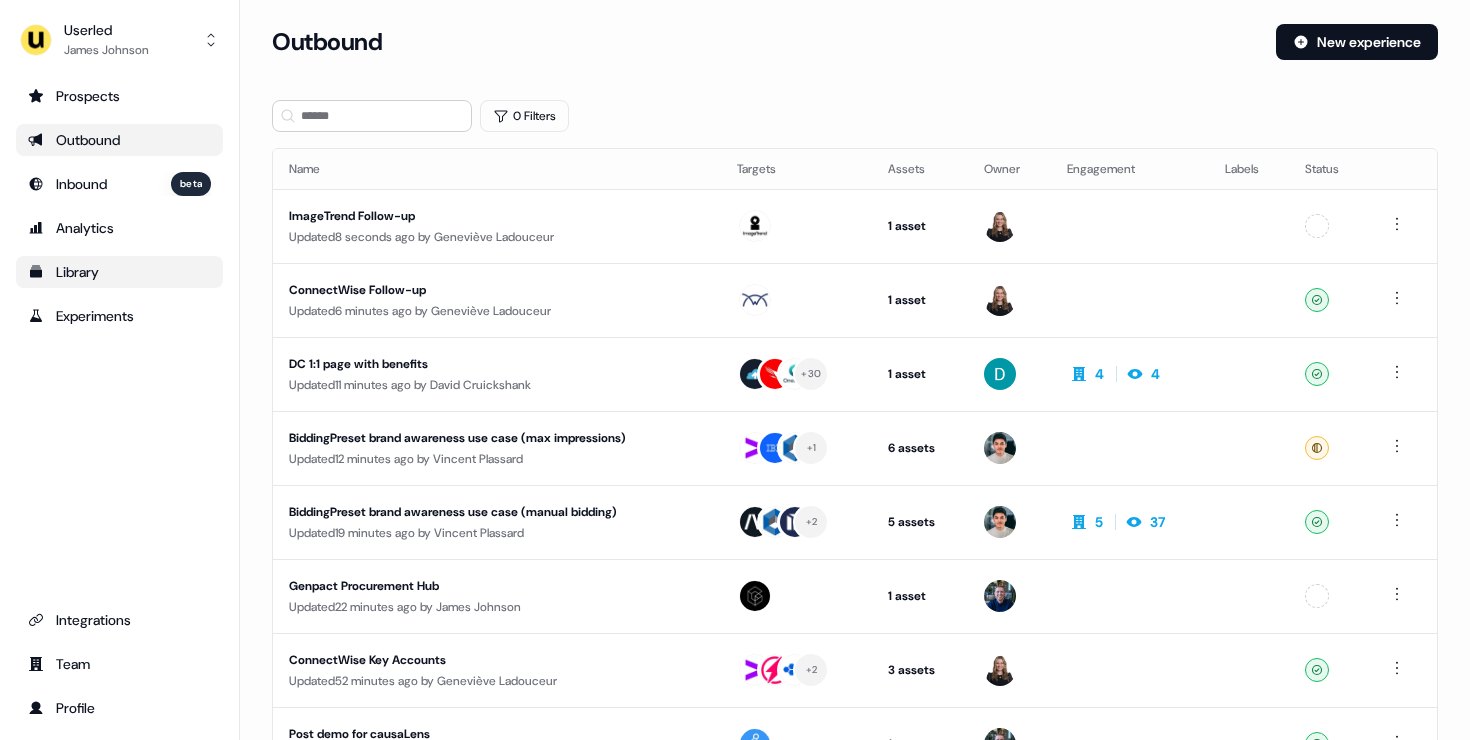 click on "Library" at bounding box center (119, 272) 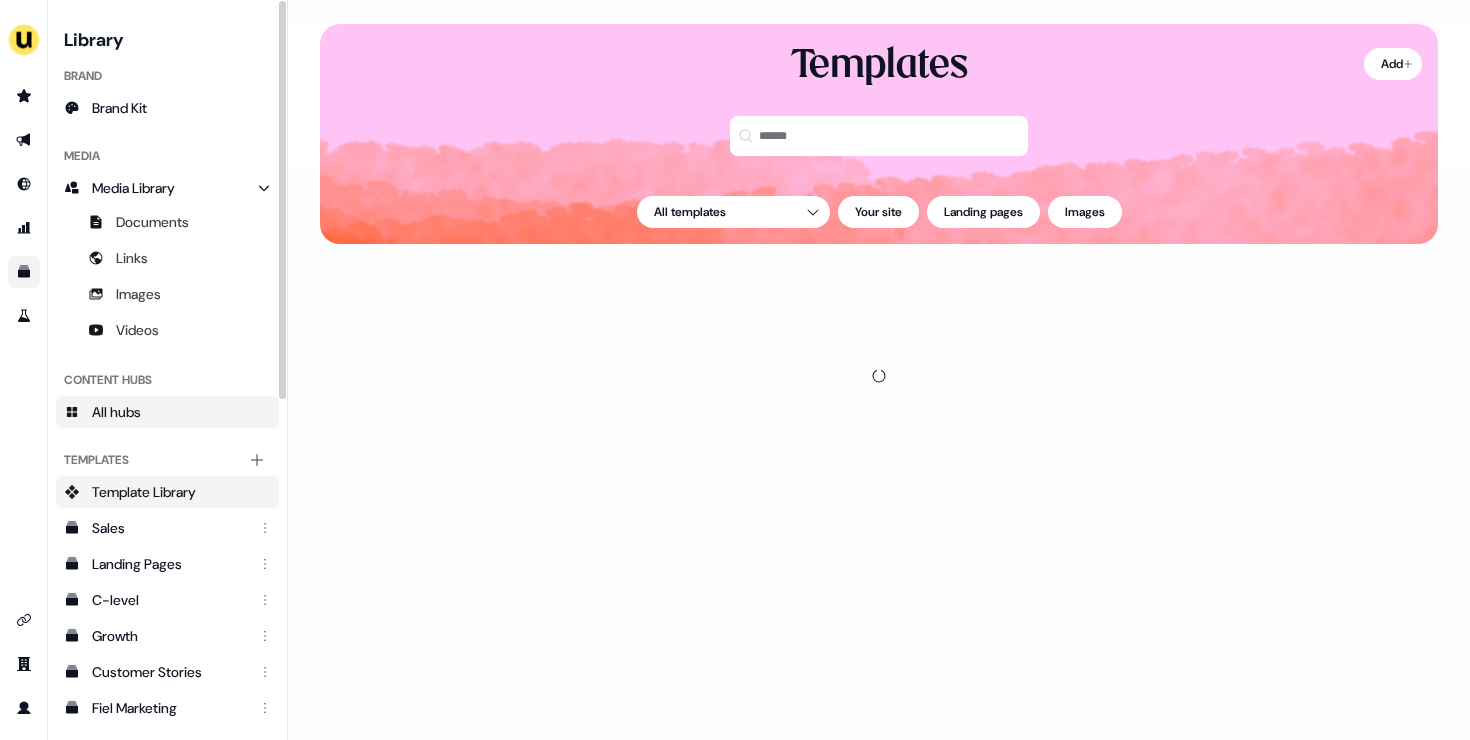 click on "All hubs" at bounding box center (167, 412) 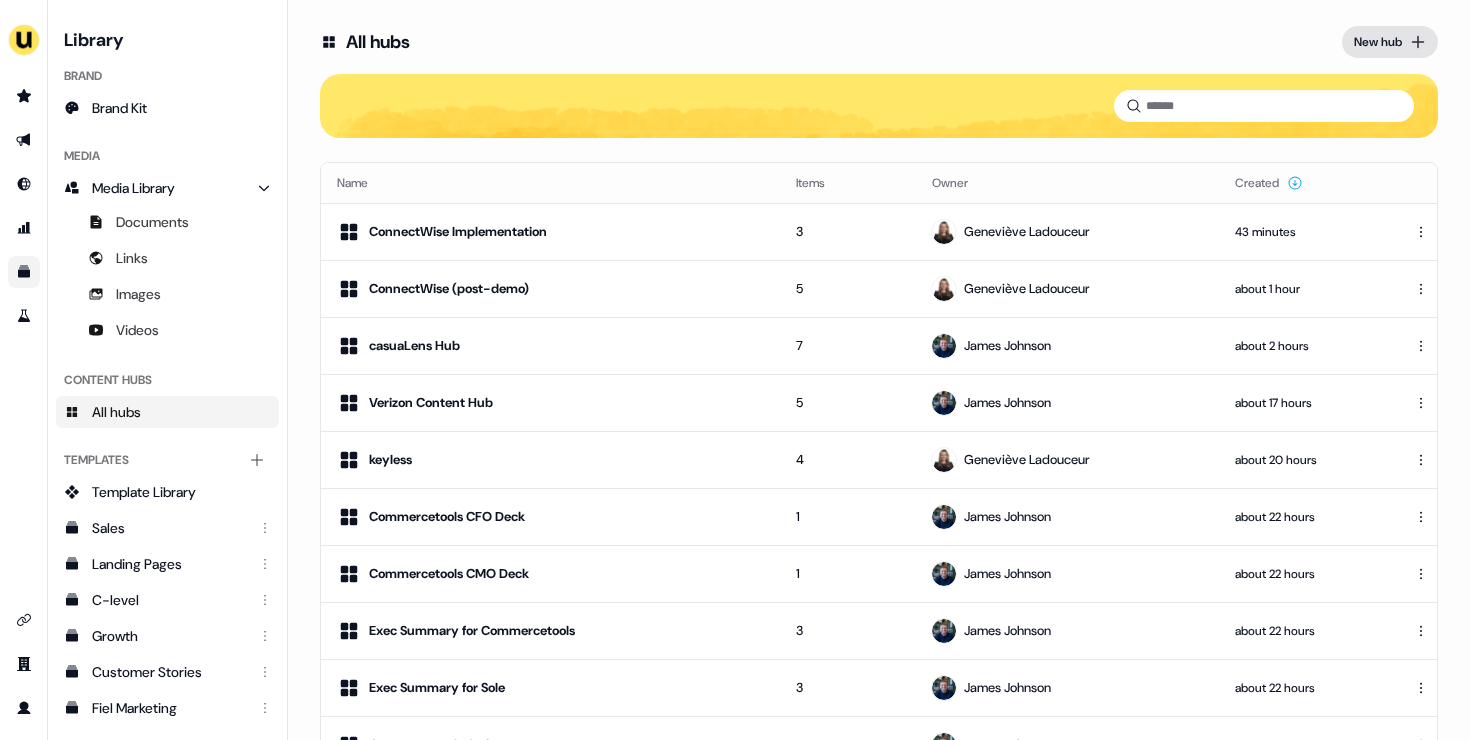 click on "New hub" at bounding box center [1378, 42] 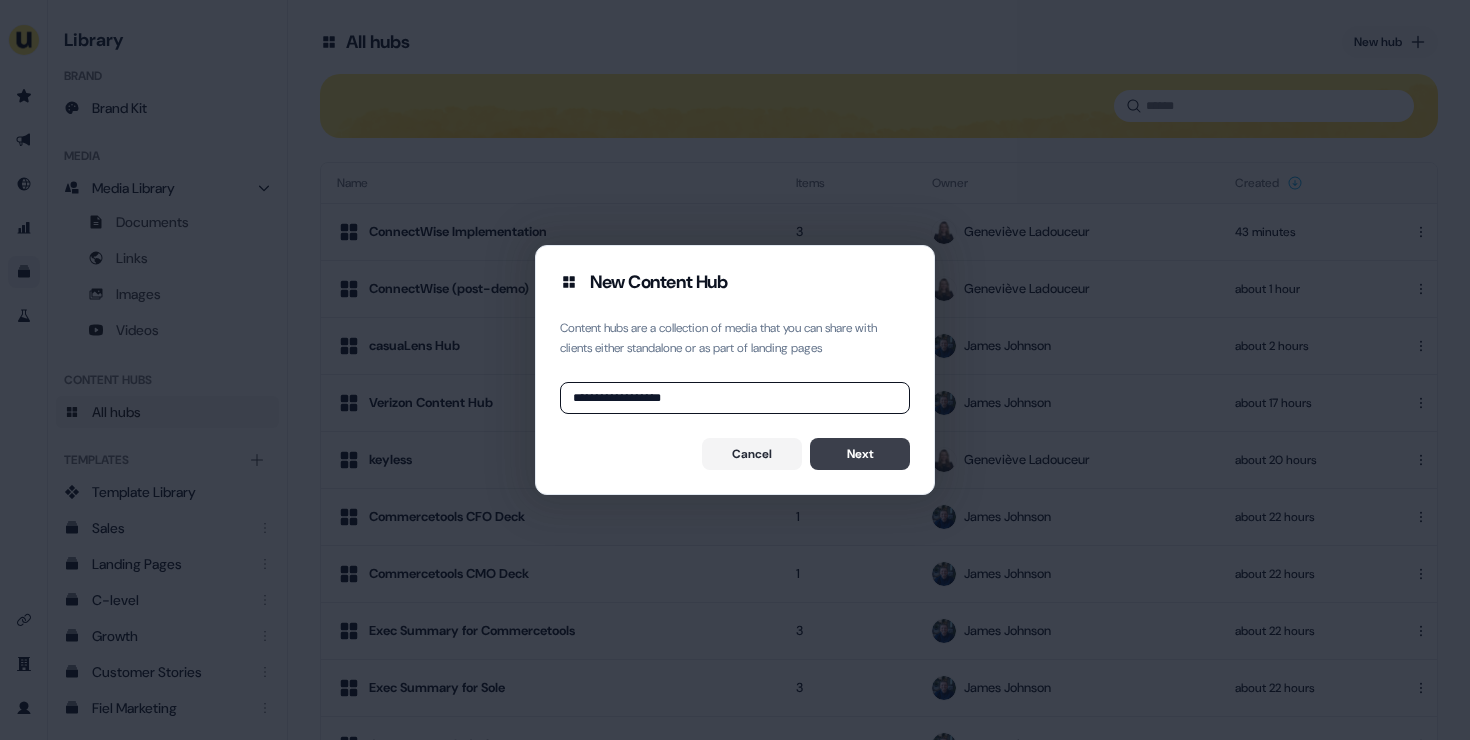 type on "**********" 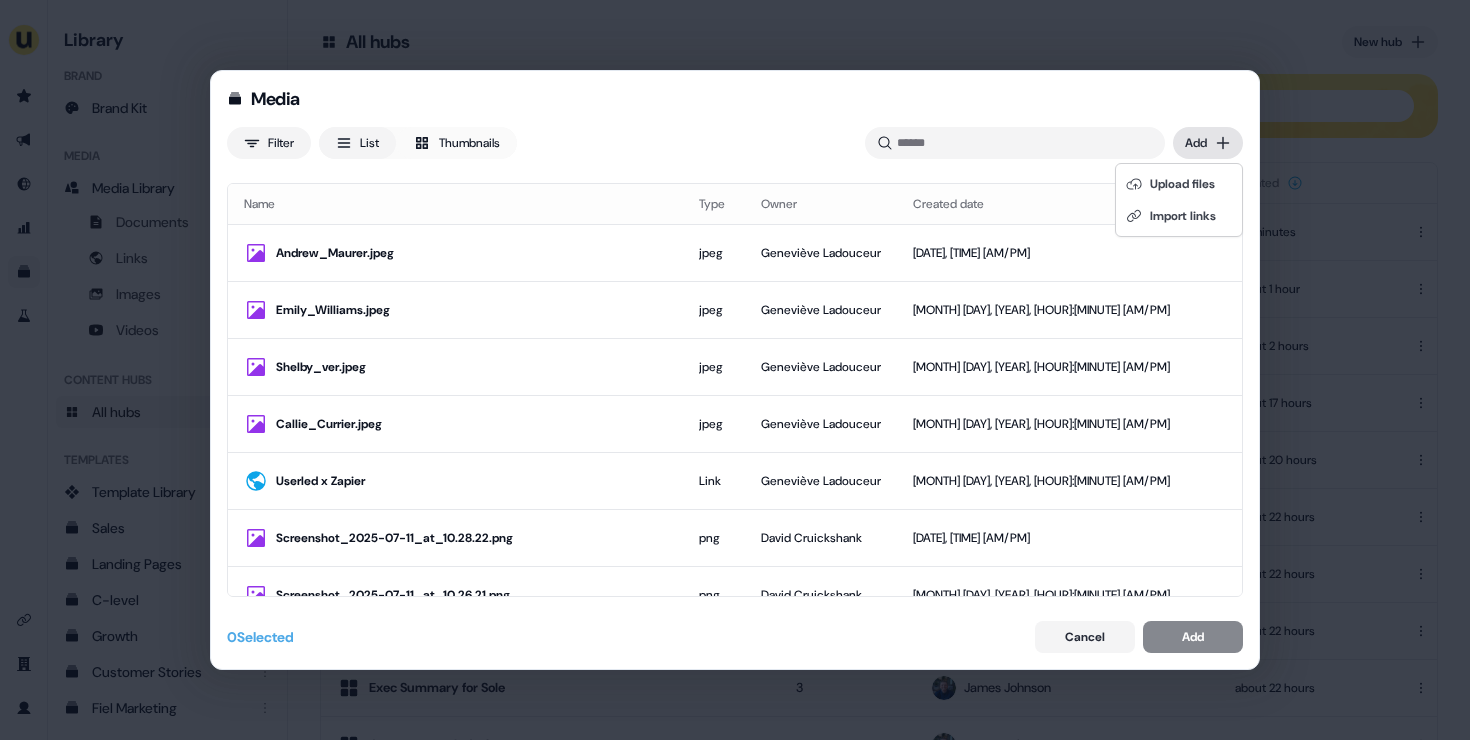click on "Media Filter List Thumbnails Uploaded Add Name Type Owner Created date Andrew_Maurer.jpeg jpeg [FIRST] [LAST] [MONTH] [DAY], [YEAR], [HOUR]:[MINUTE] [AM/PM] Emily_Williams.jpeg jpeg [FIRST] [LAST] [MONTH] [DAY], [YEAR], [HOUR]:[MINUTE] [AM/PM] Shelby_ver.jpeg jpeg [FIRST] [LAST] [MONTH] [DAY], [YEAR], [HOUR]:[MINUTE] [AM/PM] Callie_Currier.jpeg jpeg [FIRST] [LAST] [MONTH] [DAY], [YEAR], [HOUR]:[MINUTE] [AM/PM] Userled x Zapier Link [FIRST] [LAST] [MONTH] [DAY], [YEAR], [HOUR]:[MINUTE] [AM/PM] Screenshot_2025-07-11_at_10.28.22.png png [FIRST] [LAST] [MONTH] [DAY], [YEAR], [HOUR]:[MINUTE] [AM/PM] Screenshot_2025-07-11_at_10.26.21.png png [FIRST] [LAST] [MONTH] [DAY], [YEAR], [HOUR]:[MINUTE] [AM/PM] Screenshot_2025-07-11_at_10.25.21.png png [FIRST] [LAST] [MONTH] [DAY], [YEAR], [HOUR]:[MINUTE] [AM/PM] Screenshot_2025-07-11_at_10.23.39.png png [FIRST] [LAST] [MONTH] [DAY], [YEAR], [HOUR]:[MINUTE] [AM/PM] LinkedIn_Landscape_Honda.png png [FIRST] [LAST] [MONTH] [DAY], [YEAR], [HOUR]:[MINUTE] [AM/PM] LinkedIn_Square_Honda.png png [FIRST] [LAST] [MONTH] [DAY], [YEAR], [HOUR]:[MINUTE] [AM/PM]   ConnectWise x Honda Landing Page Link [FIRST] [LAST] [MONTH] [DAY], [YEAR], [HOUR]:[MINUTE] [AM/PM] Kayla_n.jpeg jpeg [FIRST] [LAST] jpeg jpeg 0" at bounding box center [735, 370] 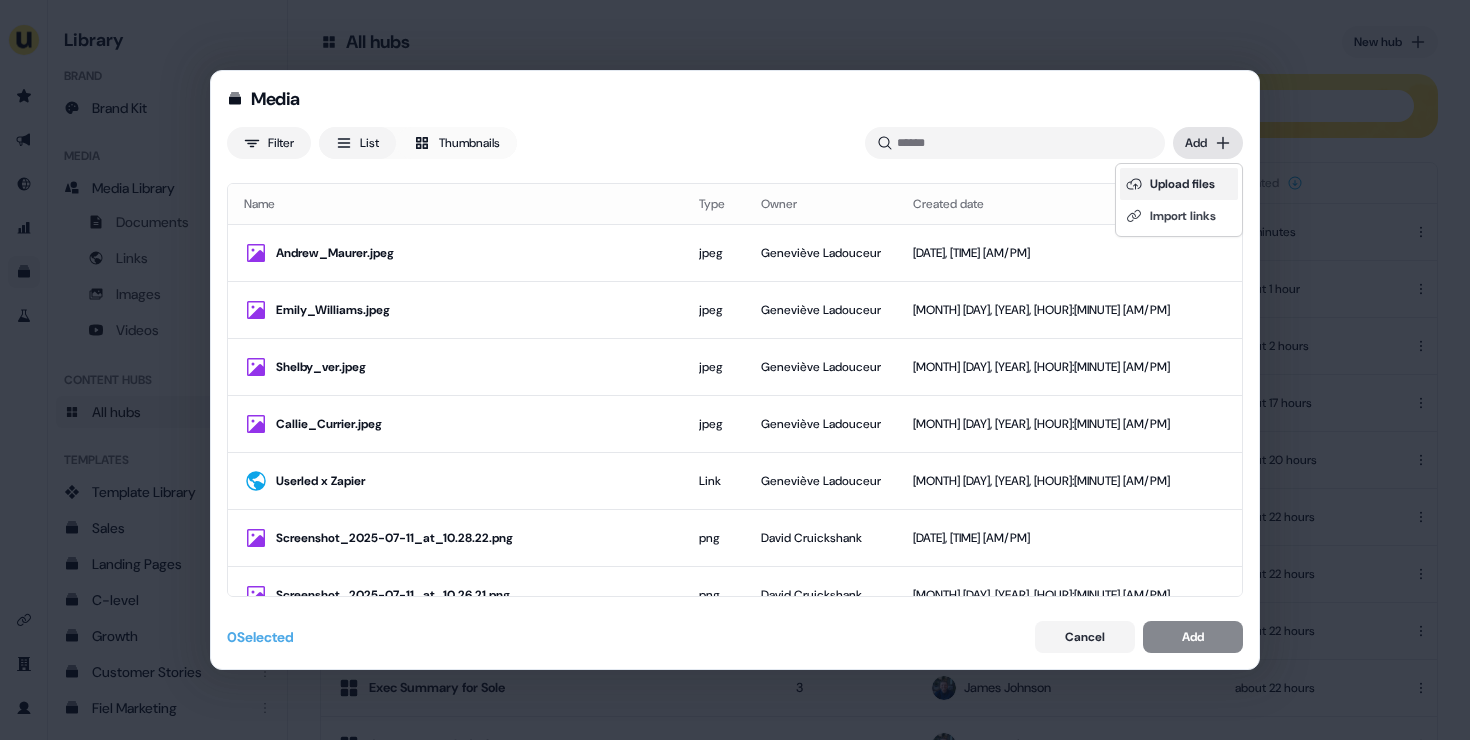 click on "Upload files" at bounding box center [1179, 184] 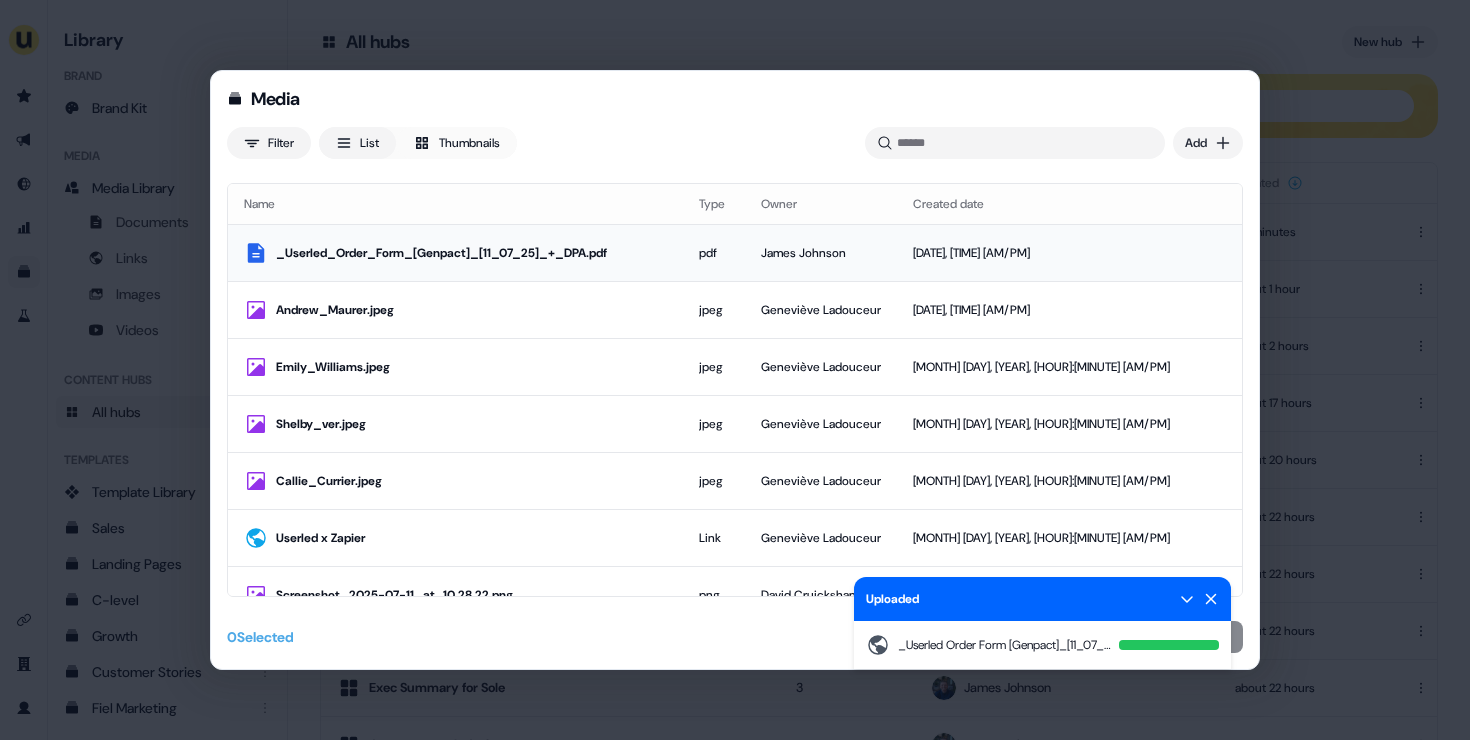 click on "_Userled_Order_Form_[Genpact]_[11_07_25]_+_DPA.pdf" at bounding box center [455, 252] 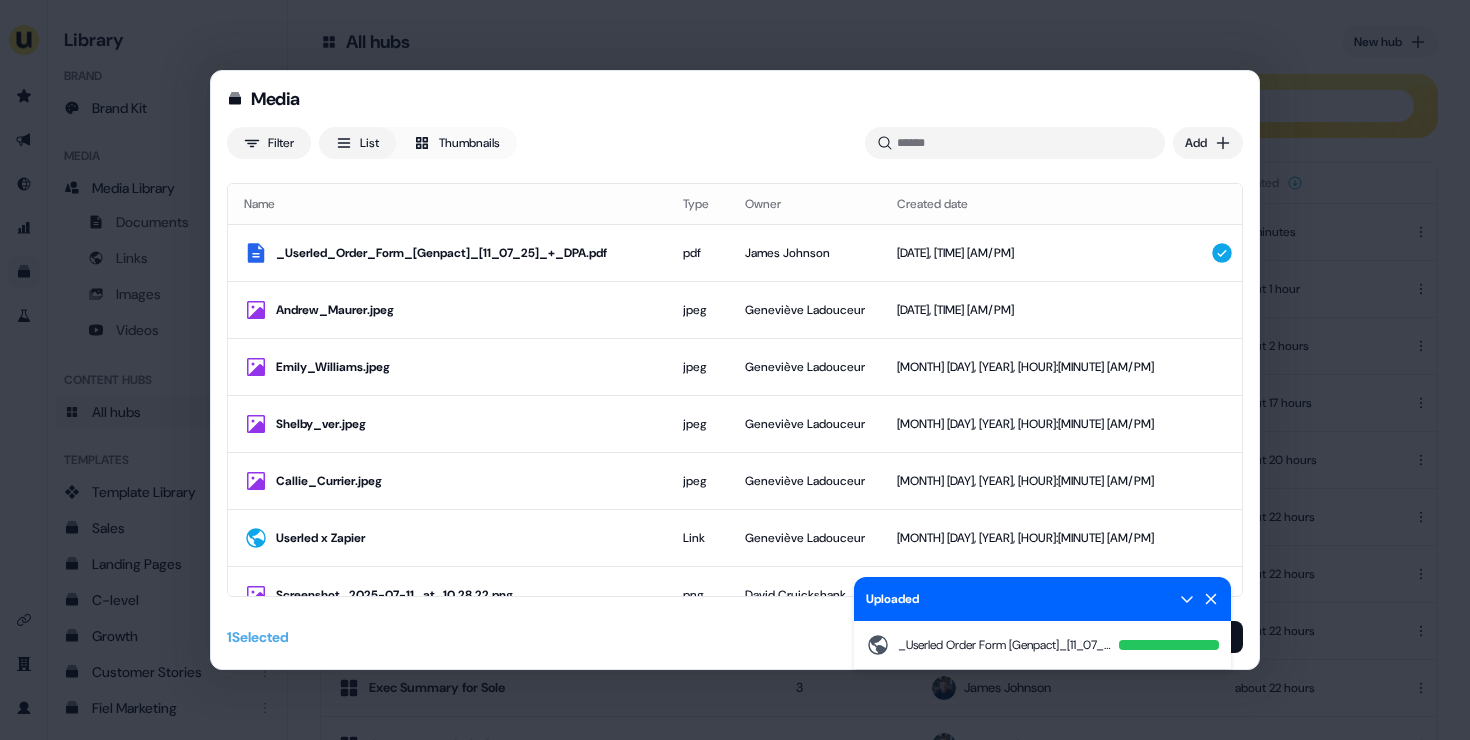 click 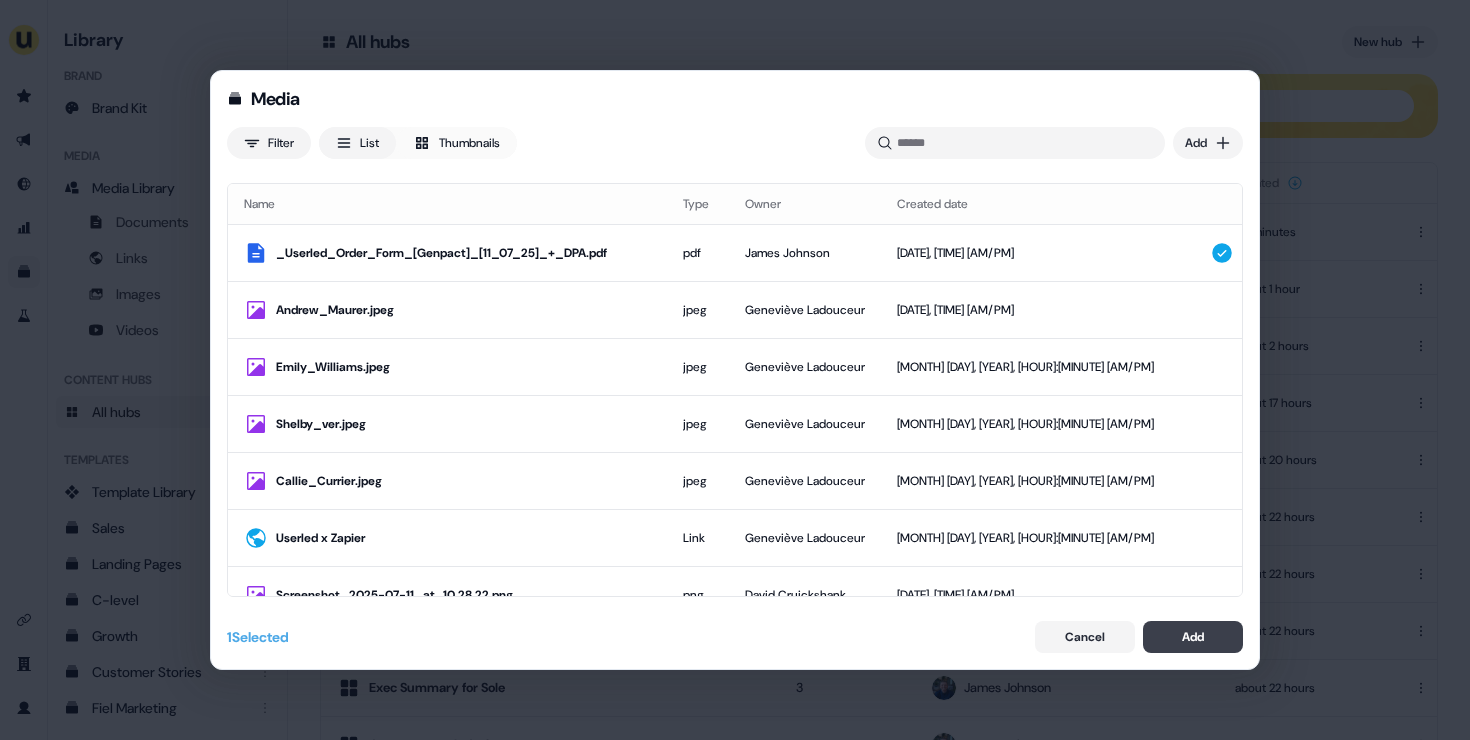 click on "Add" at bounding box center [1193, 637] 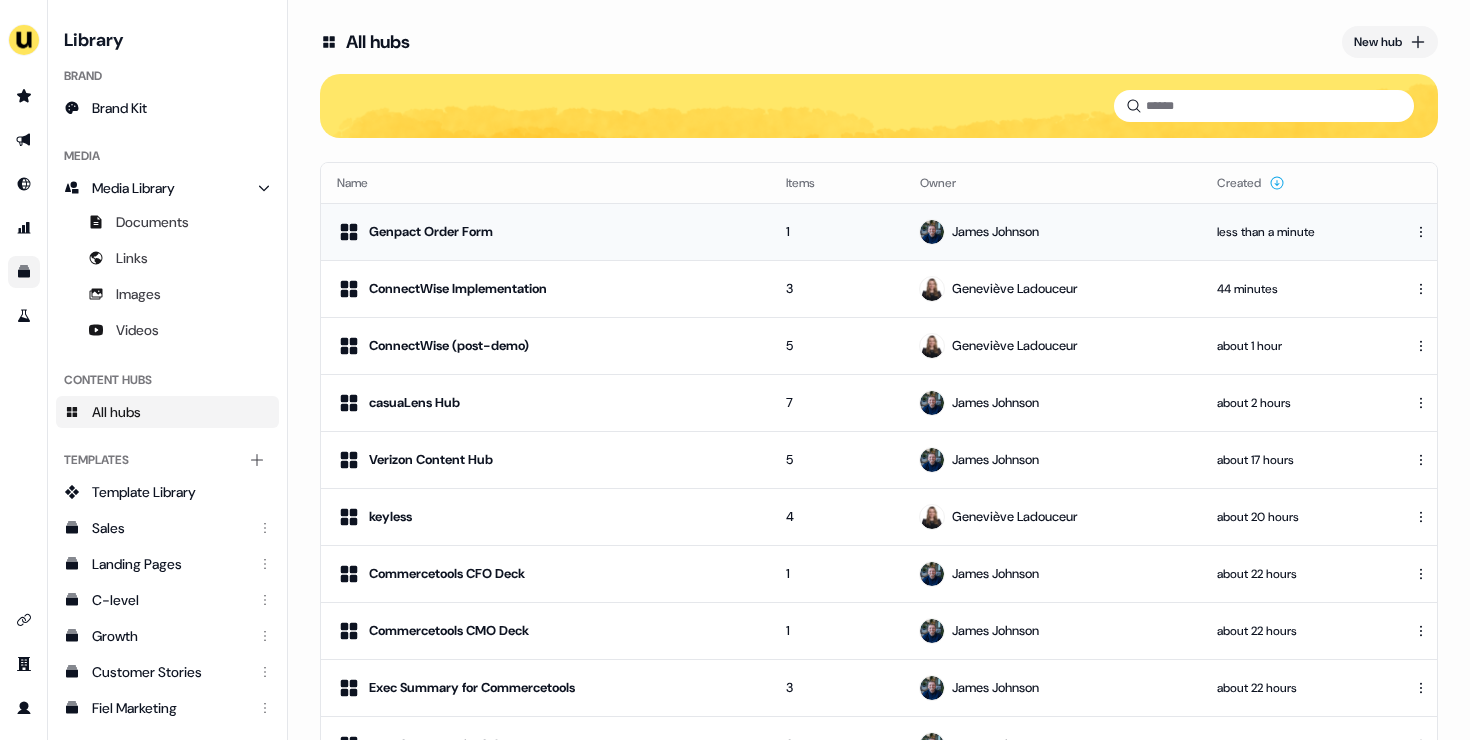 click on "Genpact Order Form" at bounding box center [545, 232] 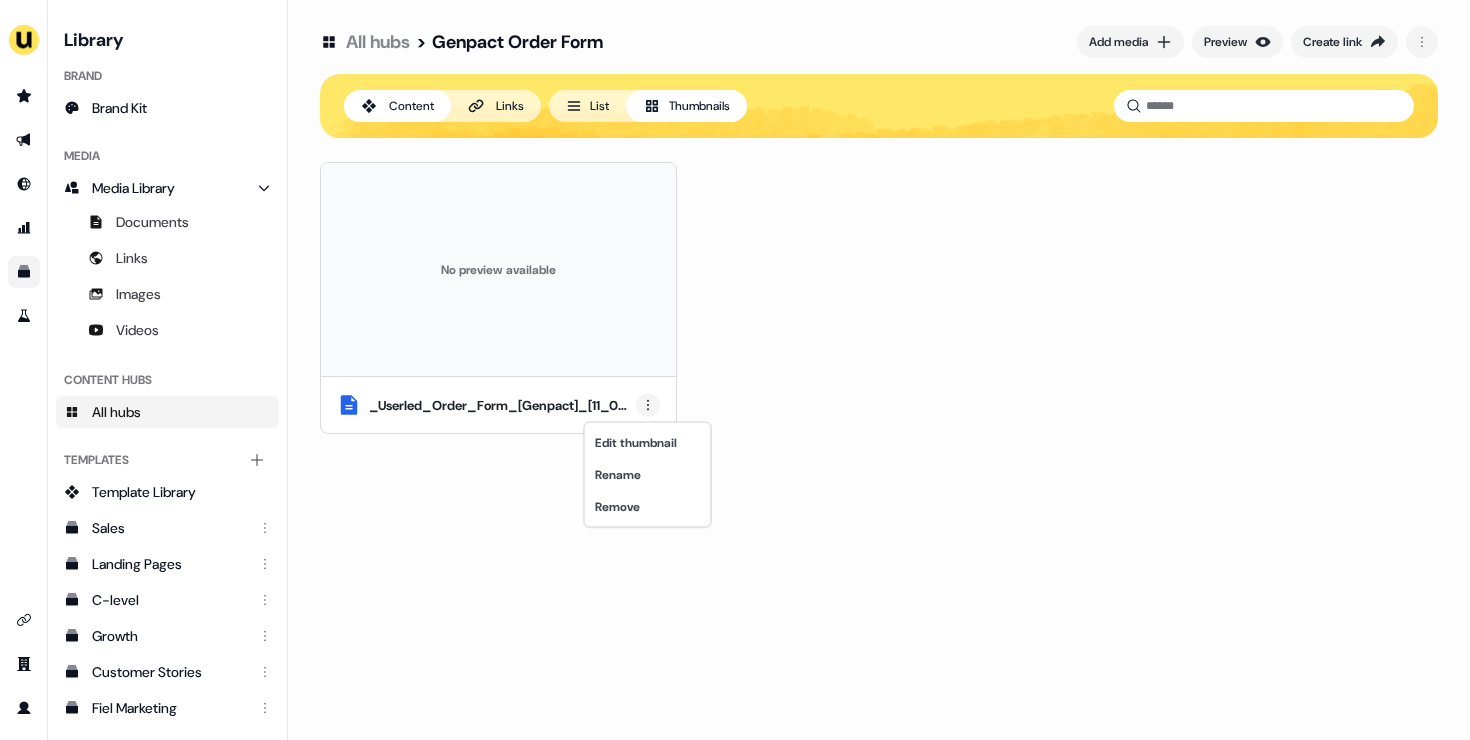 click on "For the best experience switch devices to a bigger screen. Go to Userled.io Library Brand Brand Kit Media Media Library Documents Links Images Videos Content Hubs All hubs Templates   Add collection Template Library Sales Landing Pages C-level Growth Customer Stories Fiel Marketing Linkedin Engagement Conversion Persona Gong Videos Francais Customer Success Sales Templates  ROI Templates Competitor Comparisons Outreach Templates Proposal Templates Capability Templates C-Suite Value Templates CS samples All hubs > Genpact Order Form Add media Preview Create link Content Links List Thumbnails No preview available _Userled_Order_Form_[Genpact]_[11_07_25]_+_DPA.pdf Edit thumbnail Rename Remove" at bounding box center (735, 370) 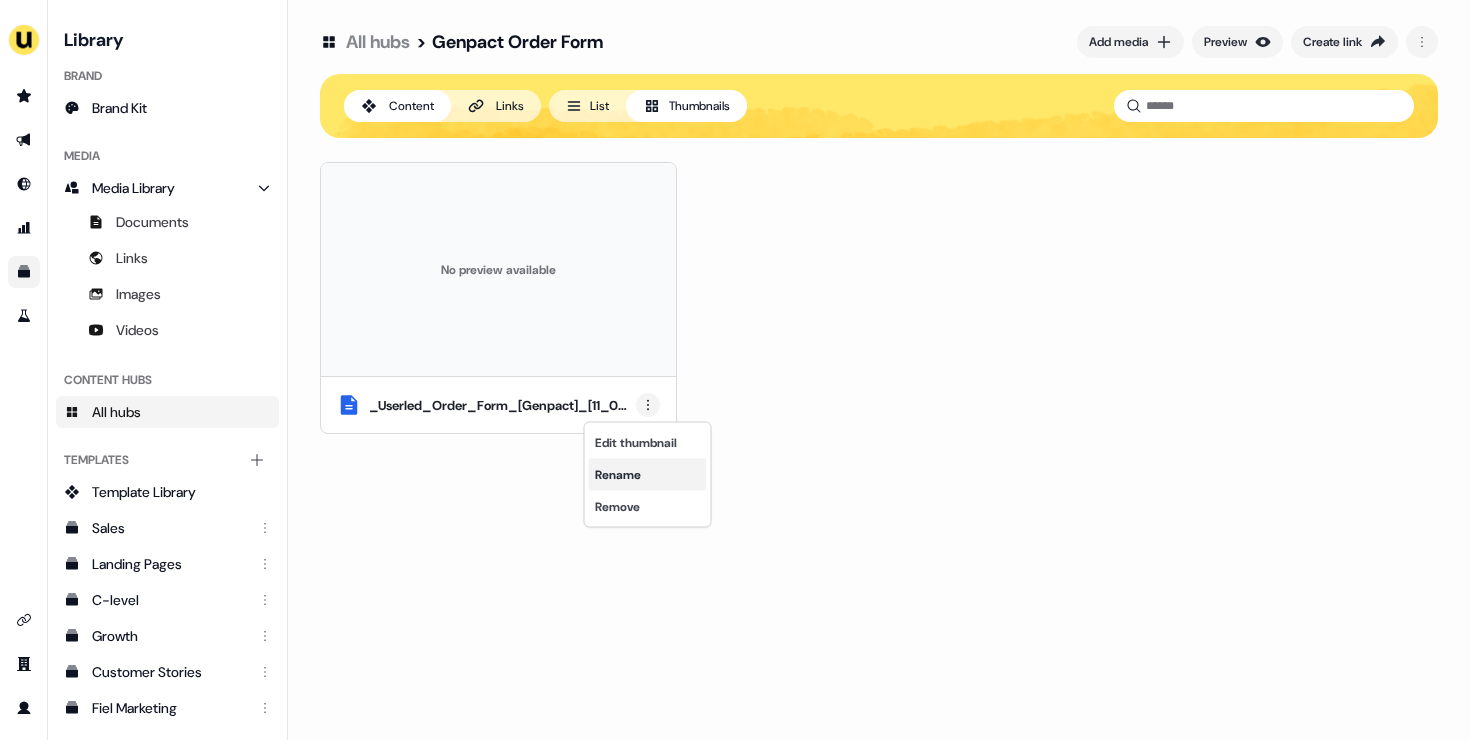 click on "Rename" at bounding box center [648, 475] 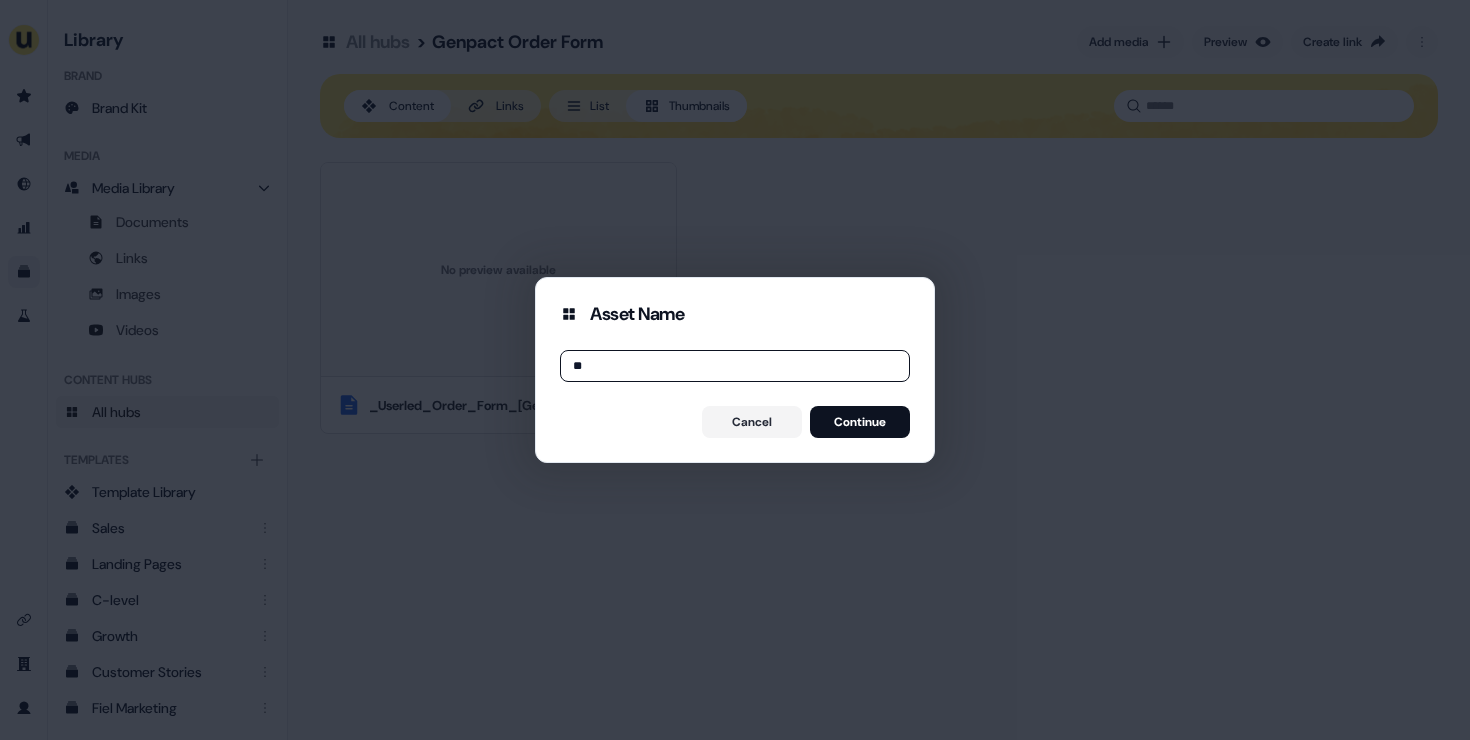 type on "*" 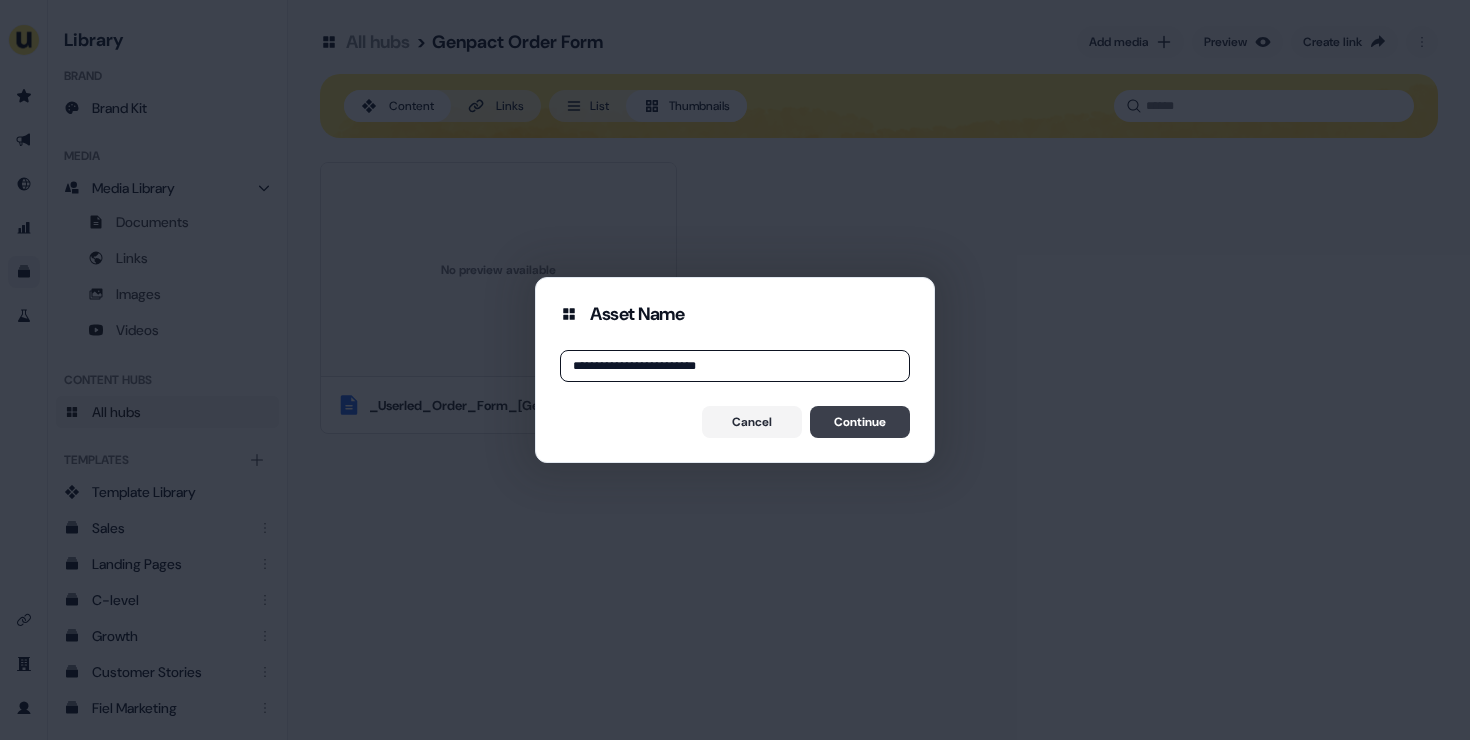 type on "**********" 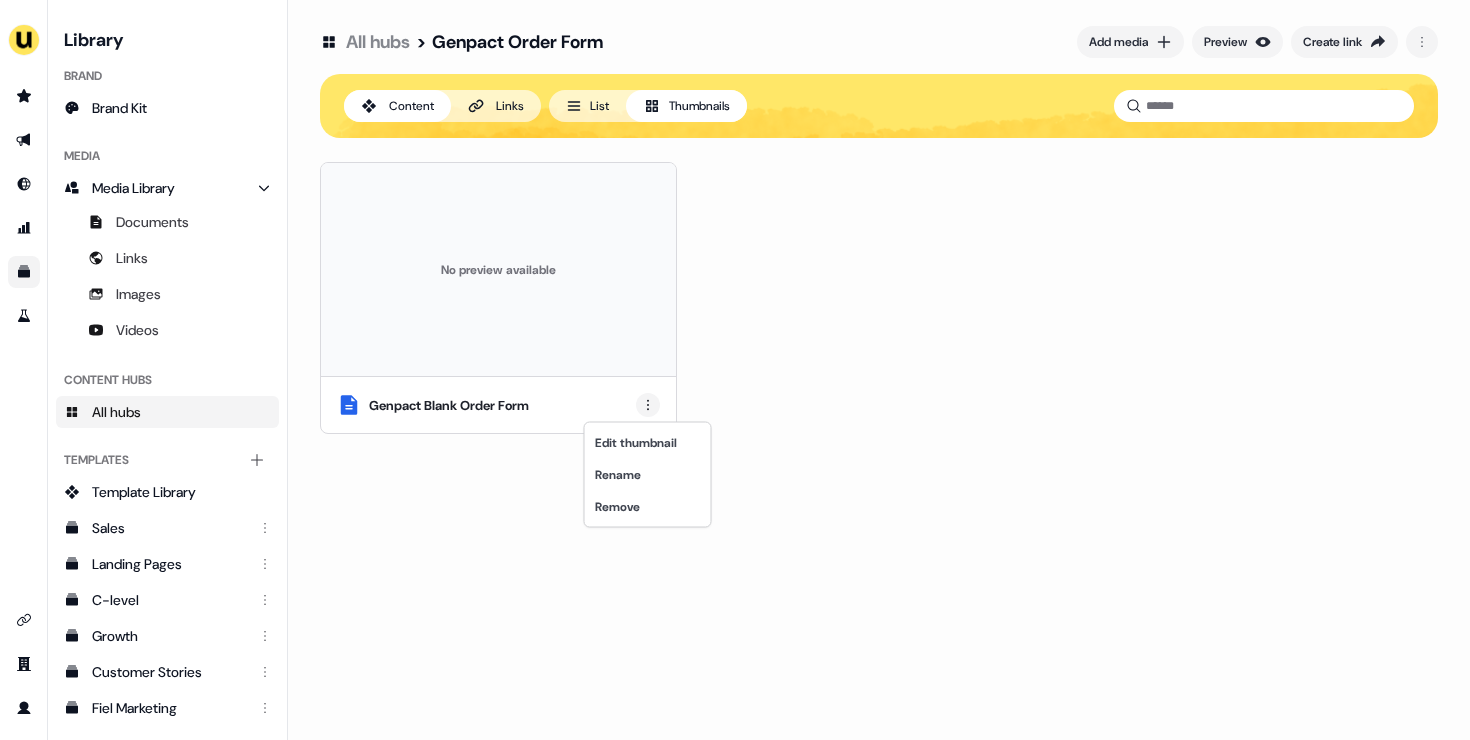 click on "For the best experience switch devices to a bigger screen. Go to Userled.io Library Brand Brand Kit Media Media Library Documents Links Images Videos Content Hubs All hubs Templates   Add collection Template Library Sales Landing Pages C-level Growth Customer Stories Fiel Marketing Linkedin Engagement Conversion Persona Gong Videos Francais Customer Success Sales Templates  ROI Templates Competitor Comparisons Outreach Templates Proposal Templates Capability Templates C-Suite Value Templates CS samples All hubs > Genpact Order Form Add media Preview Create link Content Links List Thumbnails No preview available Genpact Blank Order Form  Edit thumbnail Rename Remove" at bounding box center (735, 370) 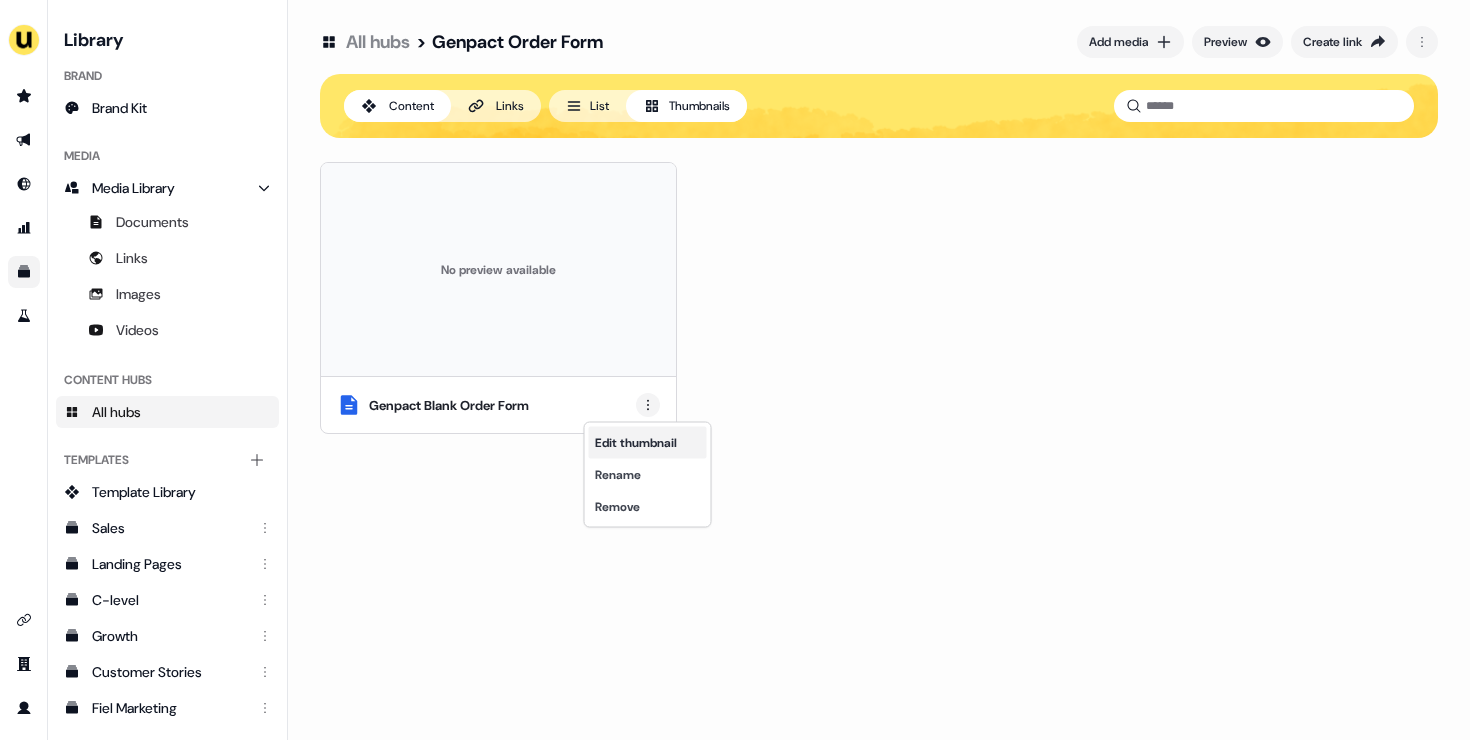click on "Edit thumbnail" at bounding box center [648, 443] 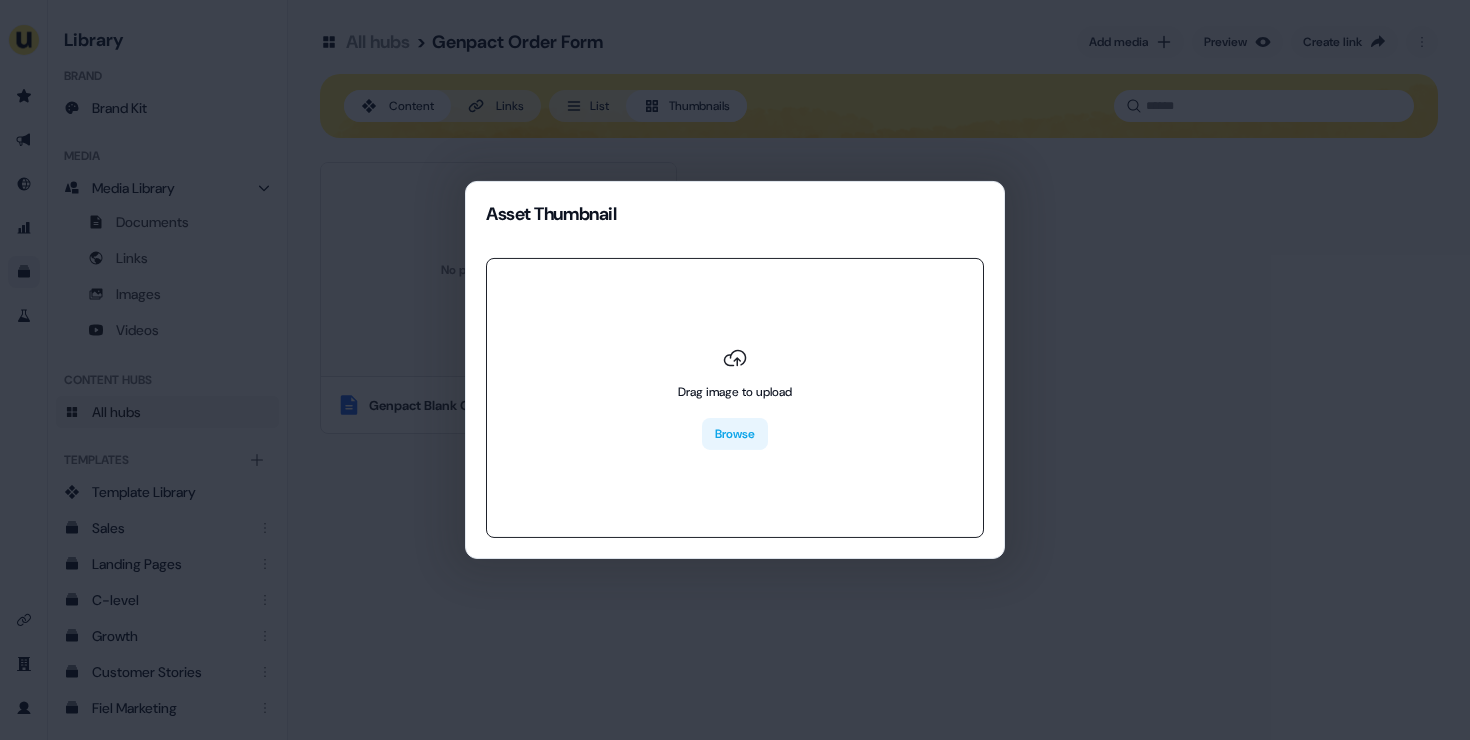 click on "Browse" at bounding box center (735, 434) 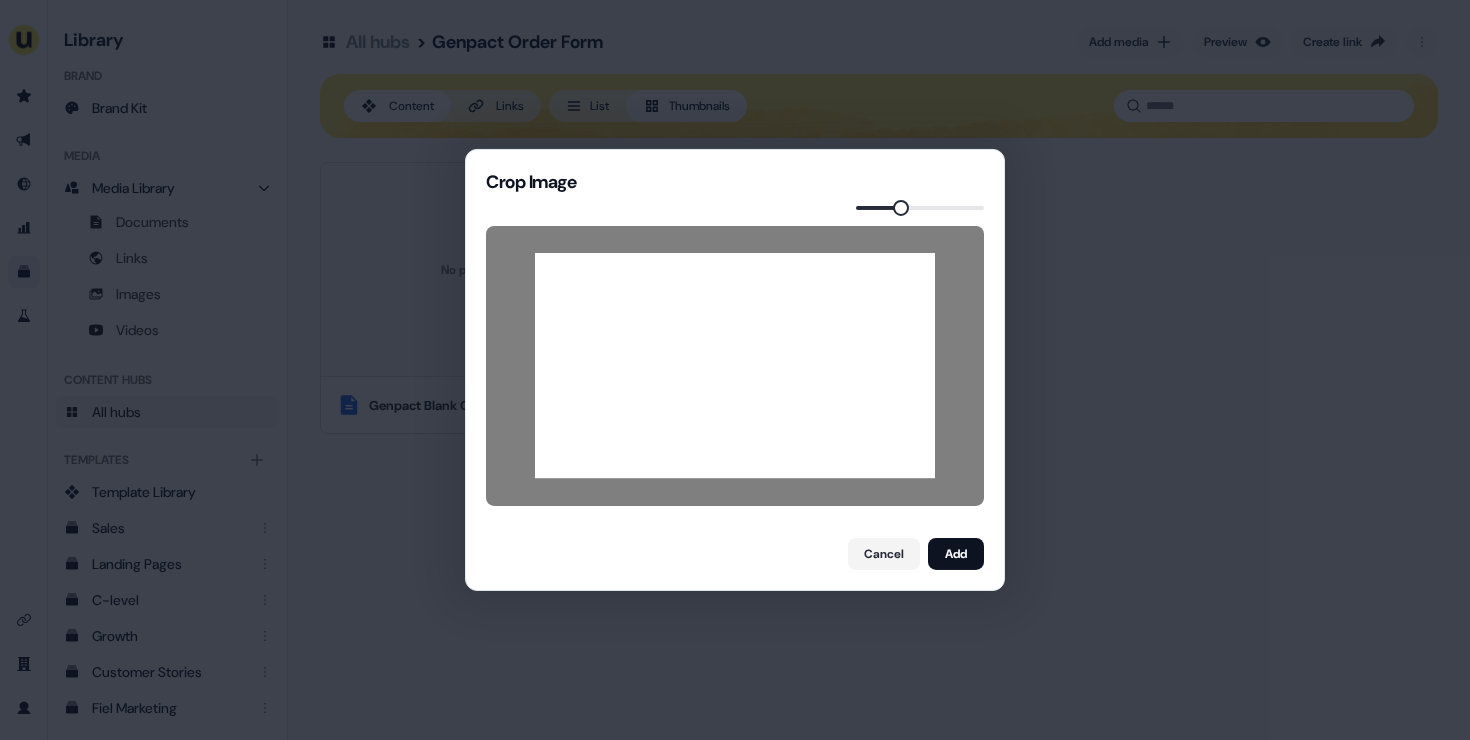 drag, startPoint x: 882, startPoint y: 413, endPoint x: 882, endPoint y: 437, distance: 24 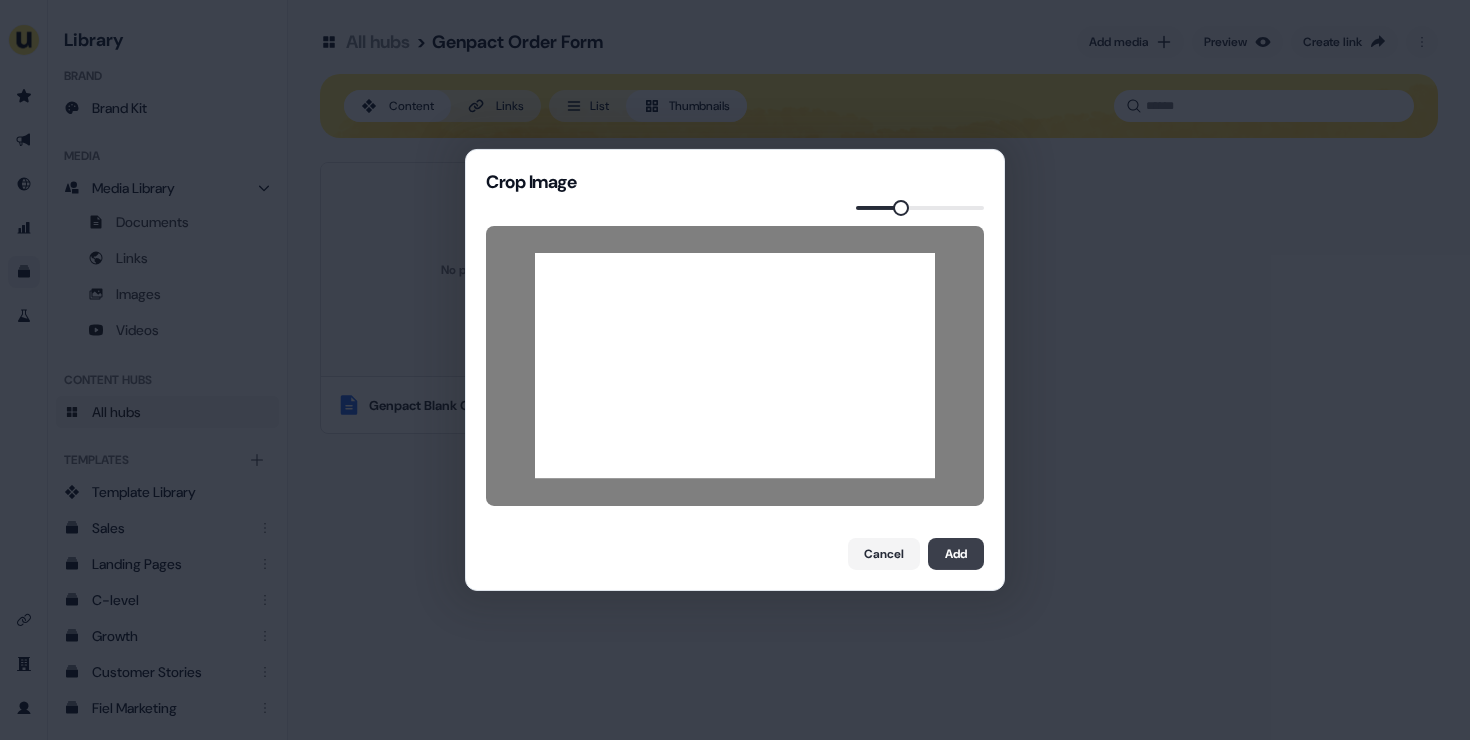 click on "Add" at bounding box center [956, 554] 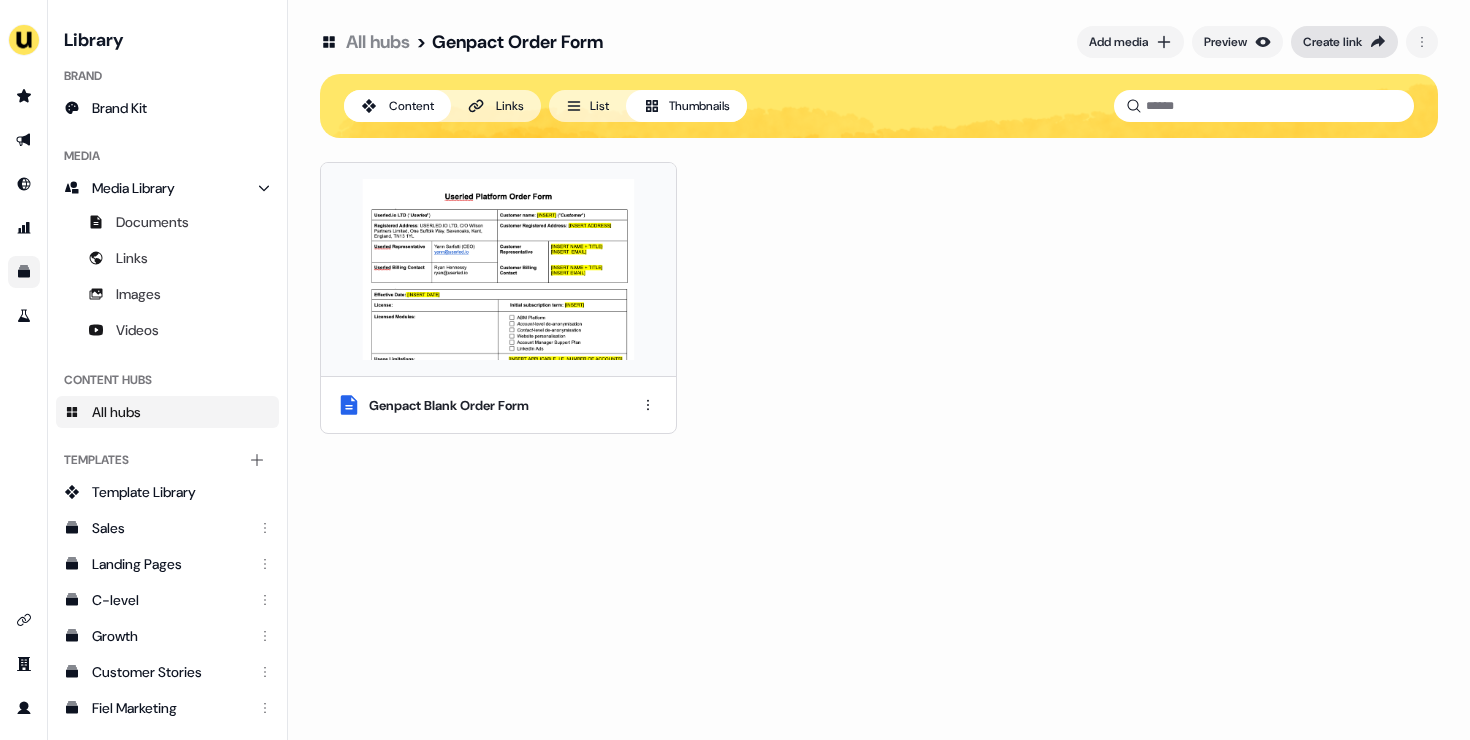 click on "Create link" at bounding box center [1332, 42] 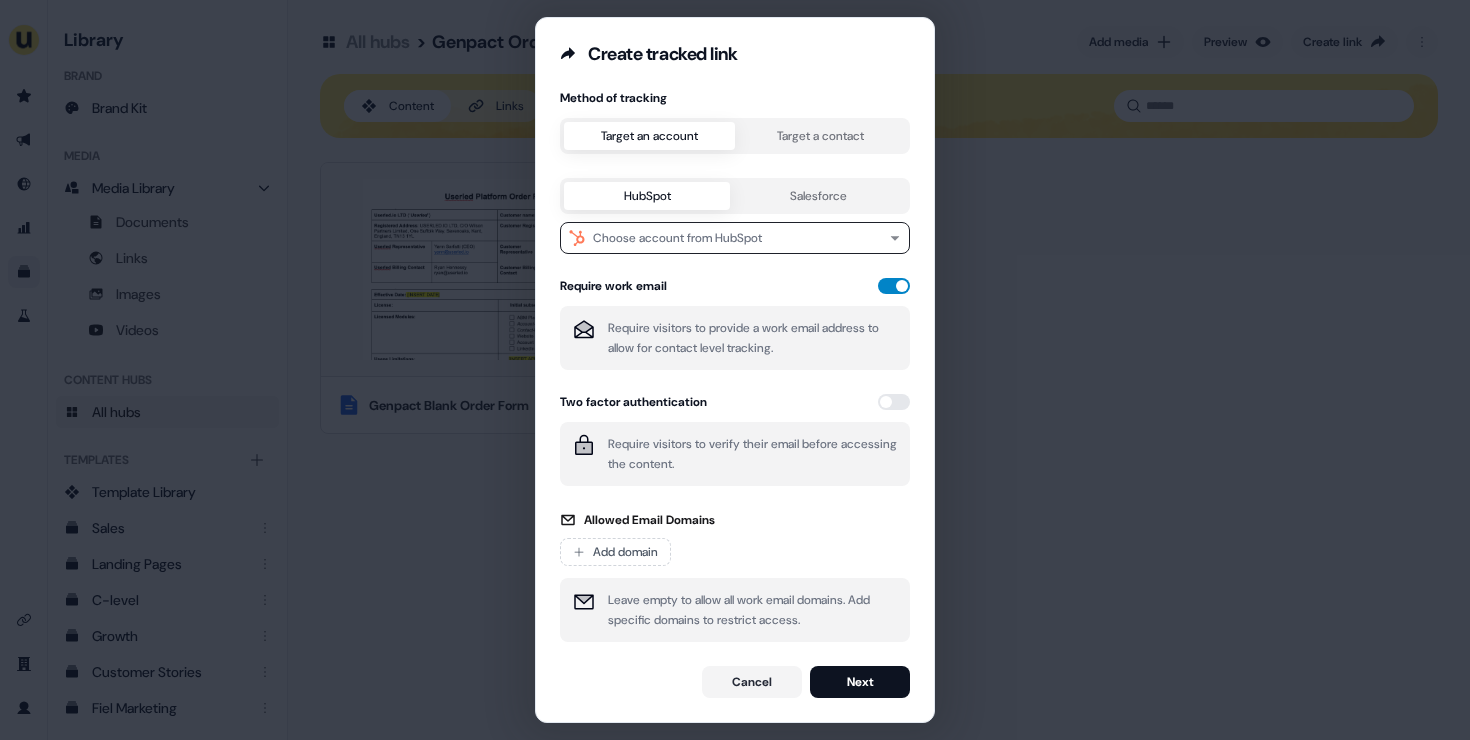 click at bounding box center (894, 286) 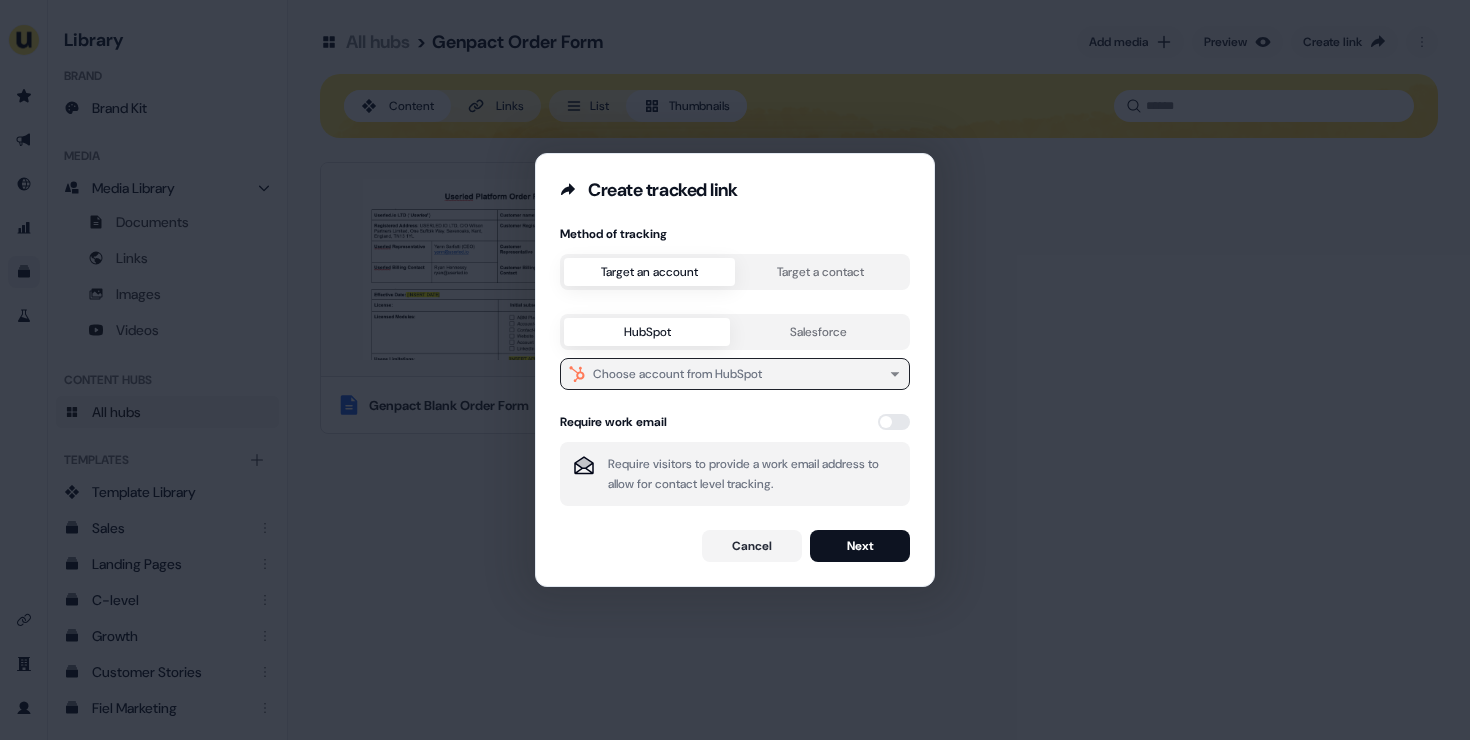click on "Choose account from HubSpot" at bounding box center [677, 374] 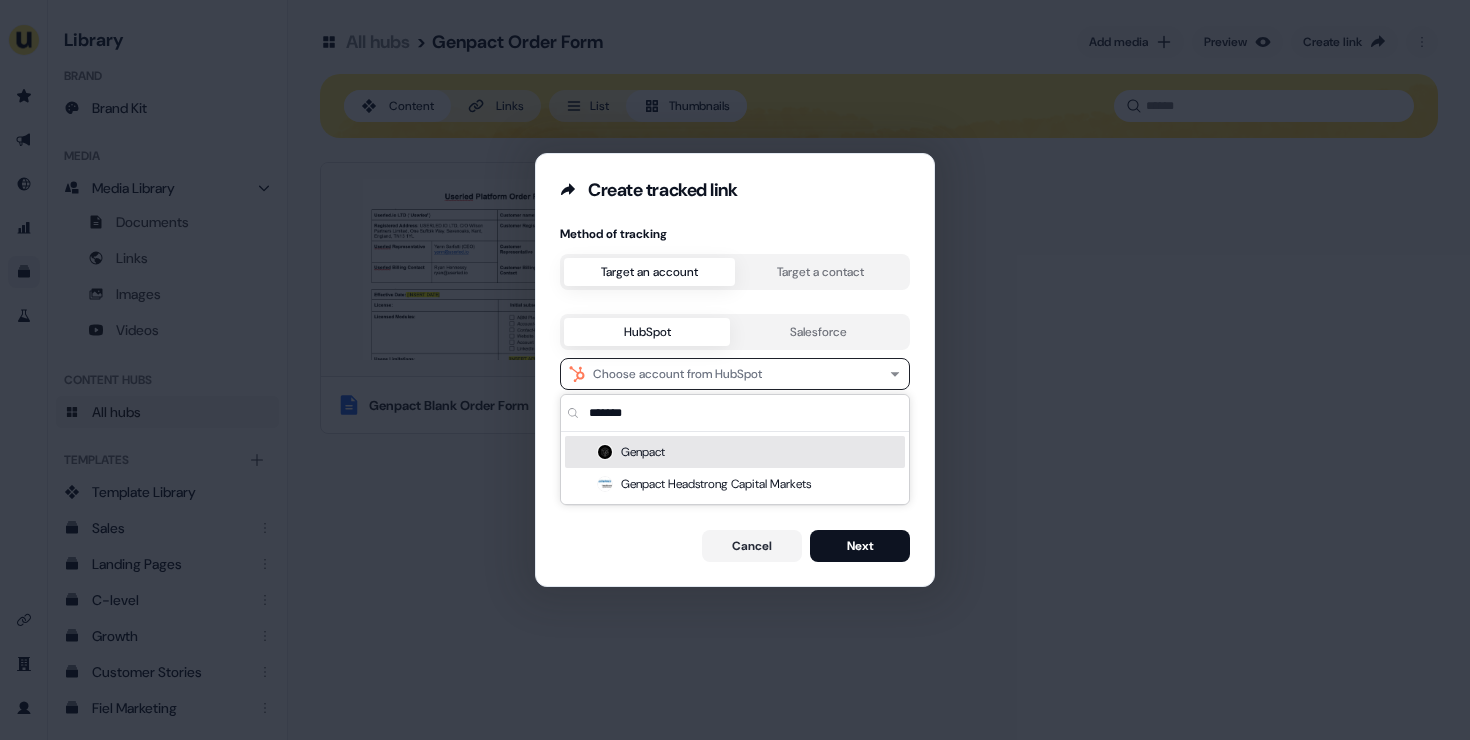 type on "*******" 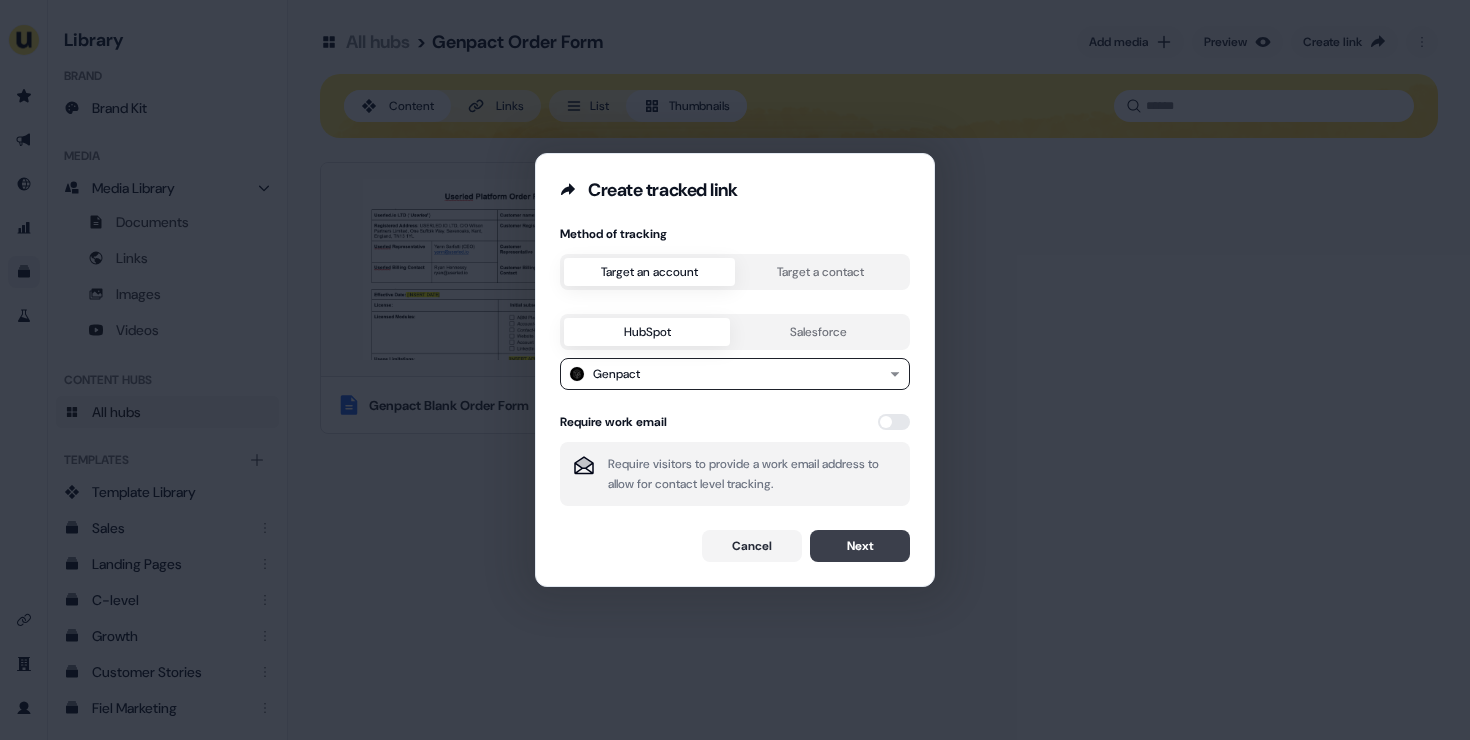 click on "Next" at bounding box center (860, 546) 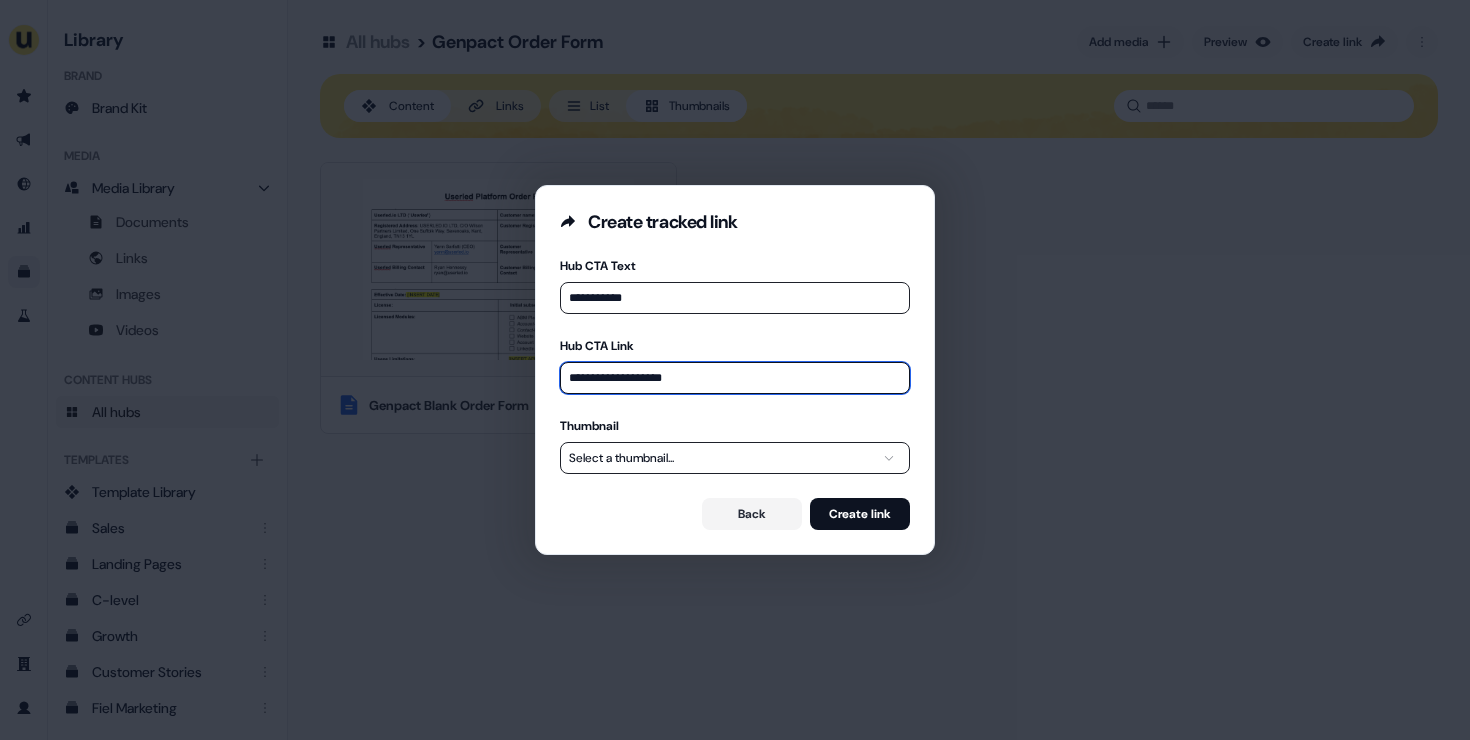 click on "**********" at bounding box center (735, 378) 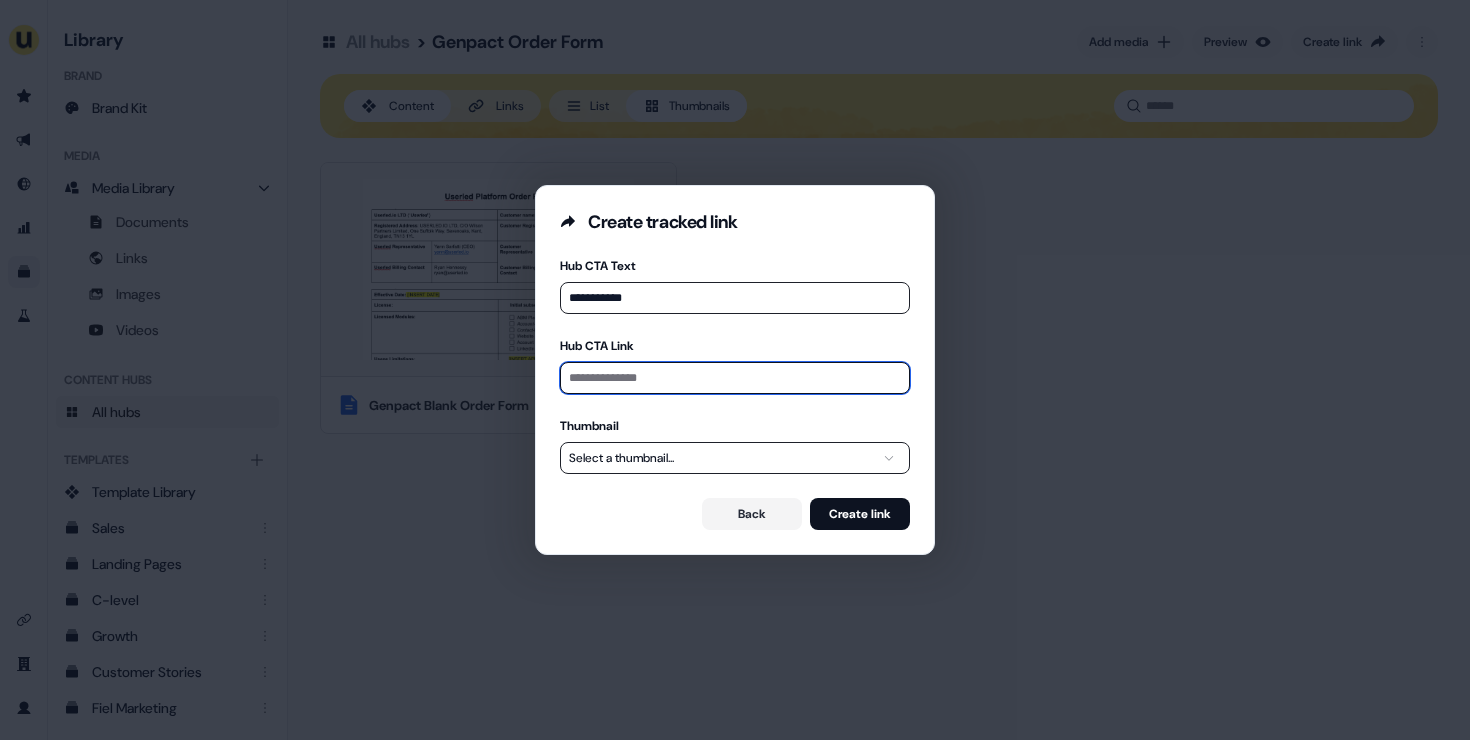 paste on "**********" 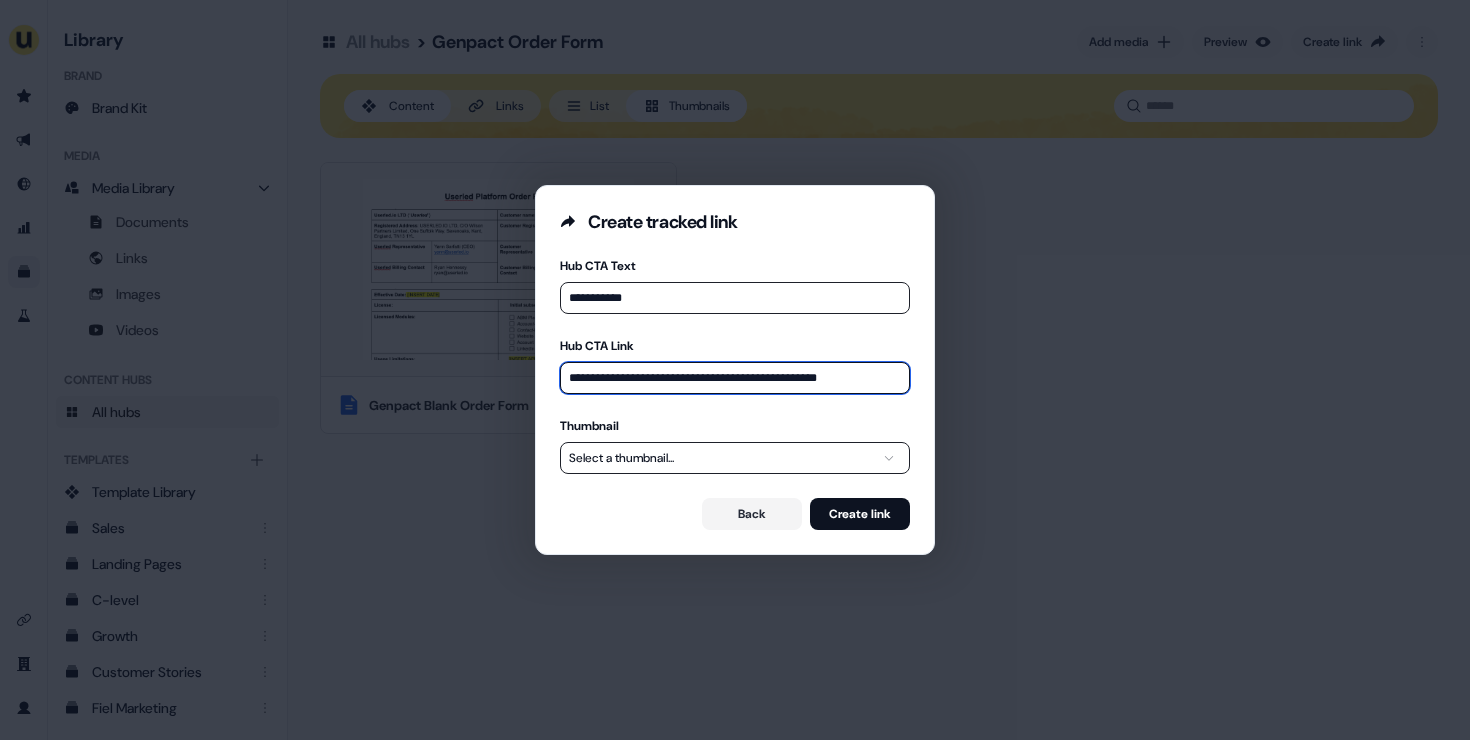 type on "**********" 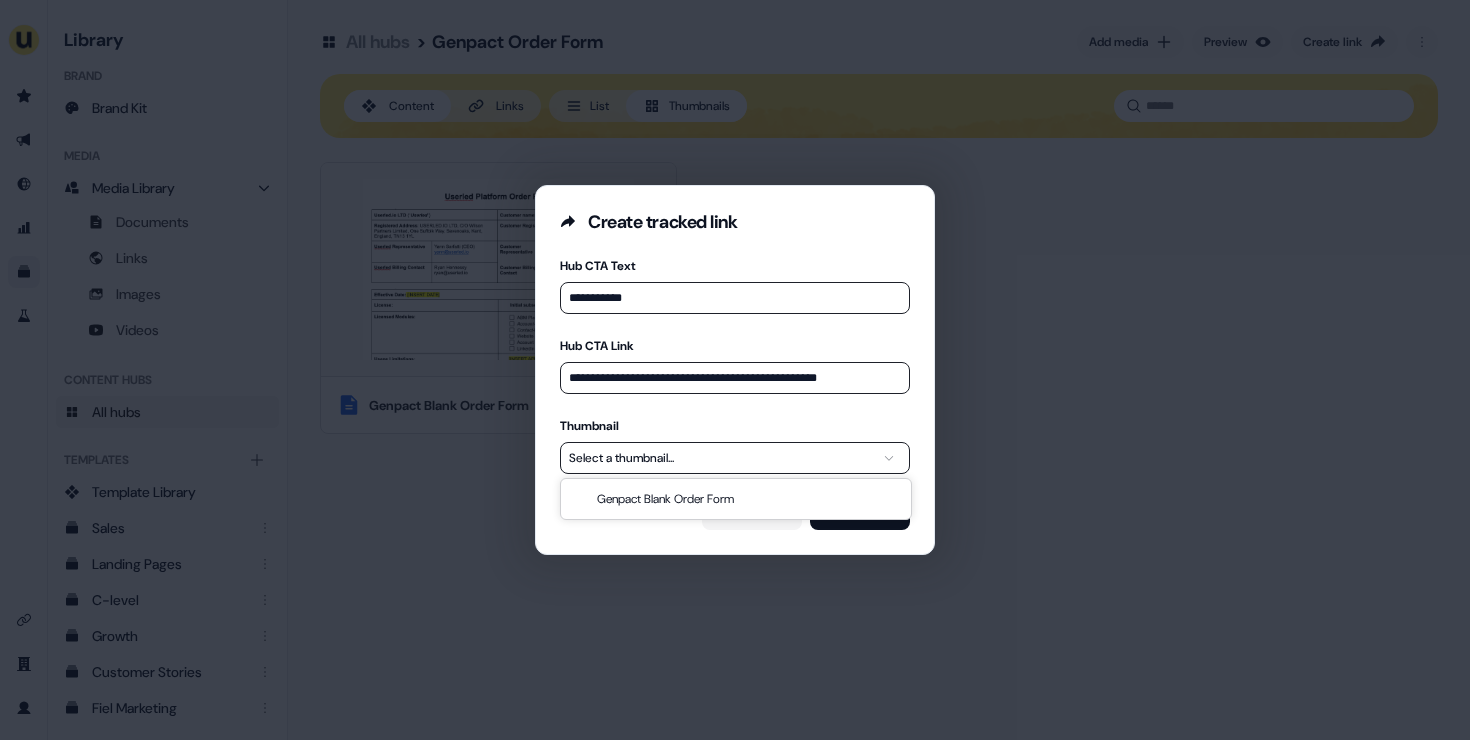 click on "**********" at bounding box center [735, 370] 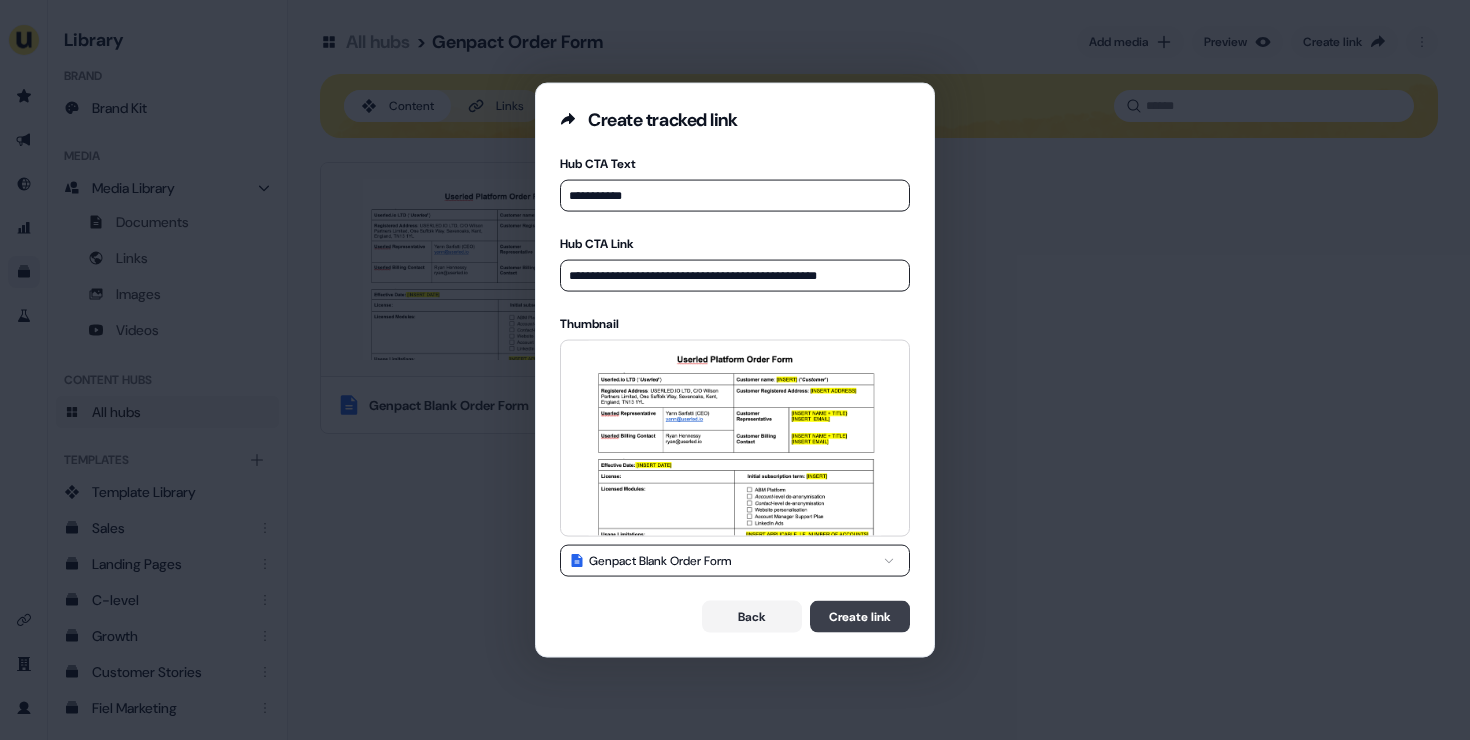 click on "Create link" at bounding box center (860, 616) 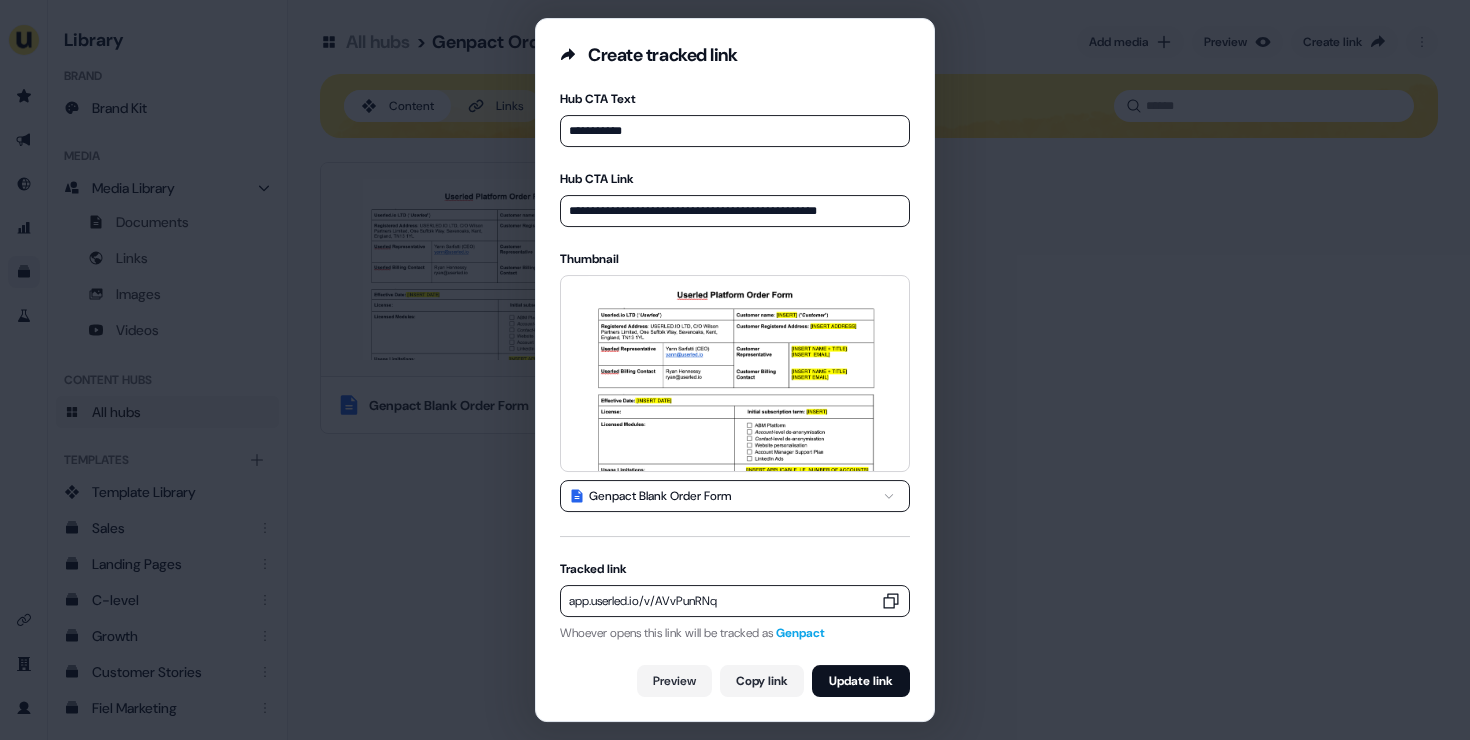 click 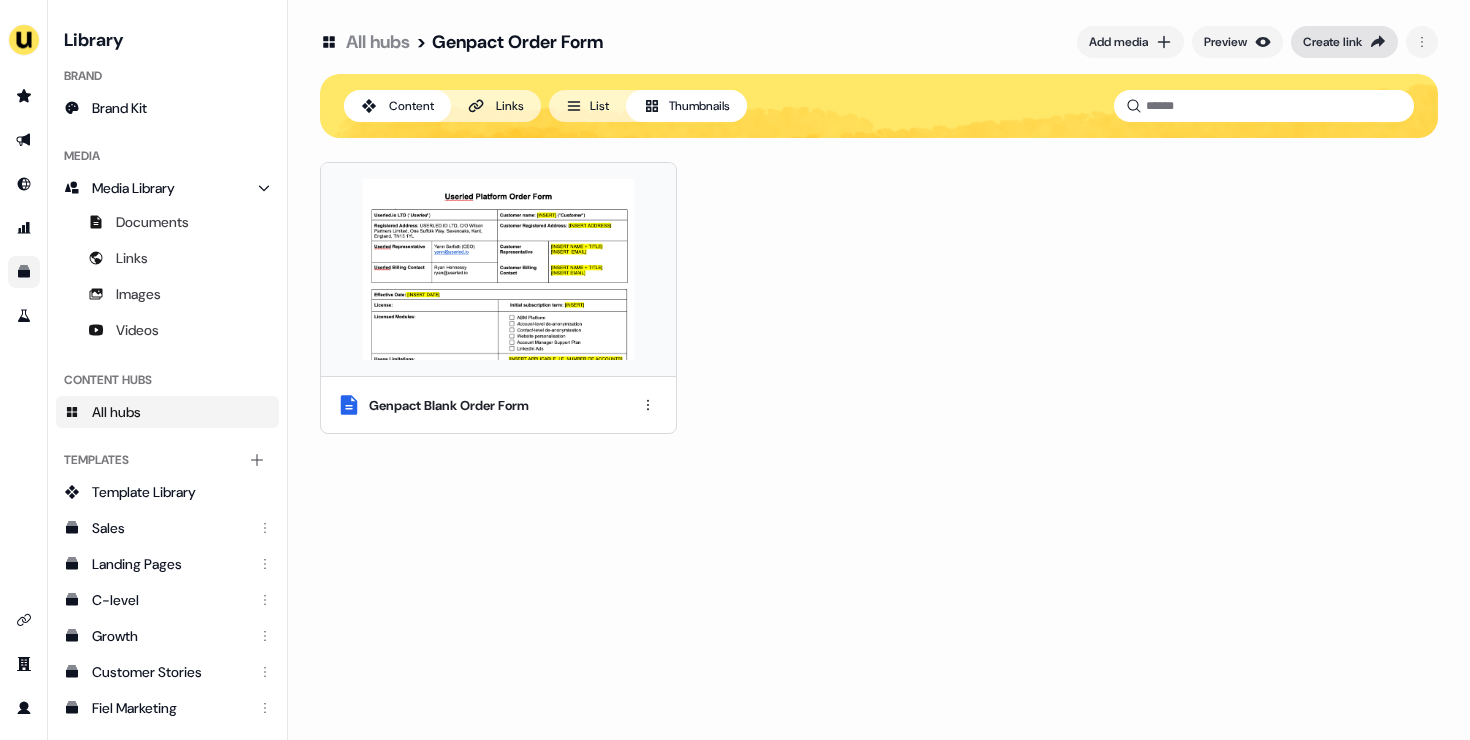 click on "Create link" at bounding box center [1332, 42] 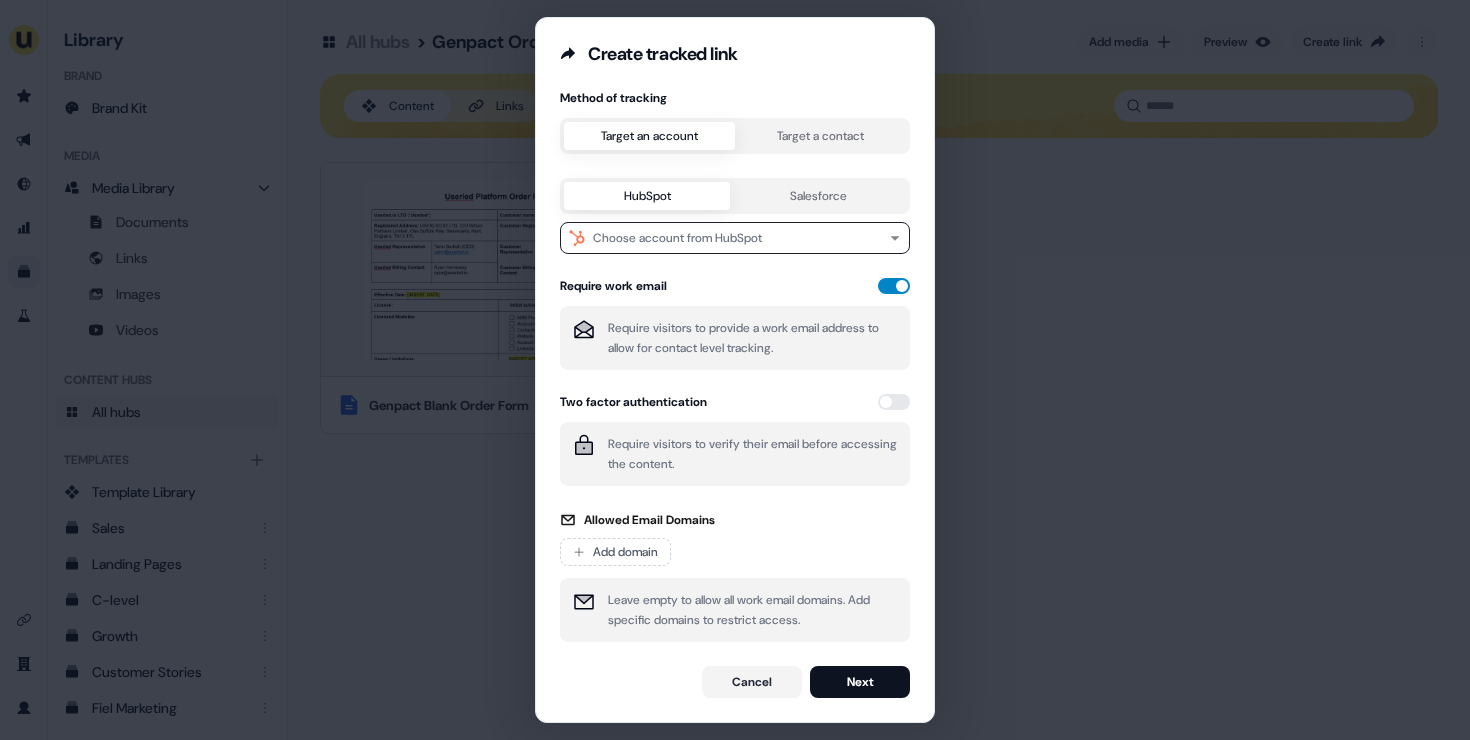click at bounding box center (894, 286) 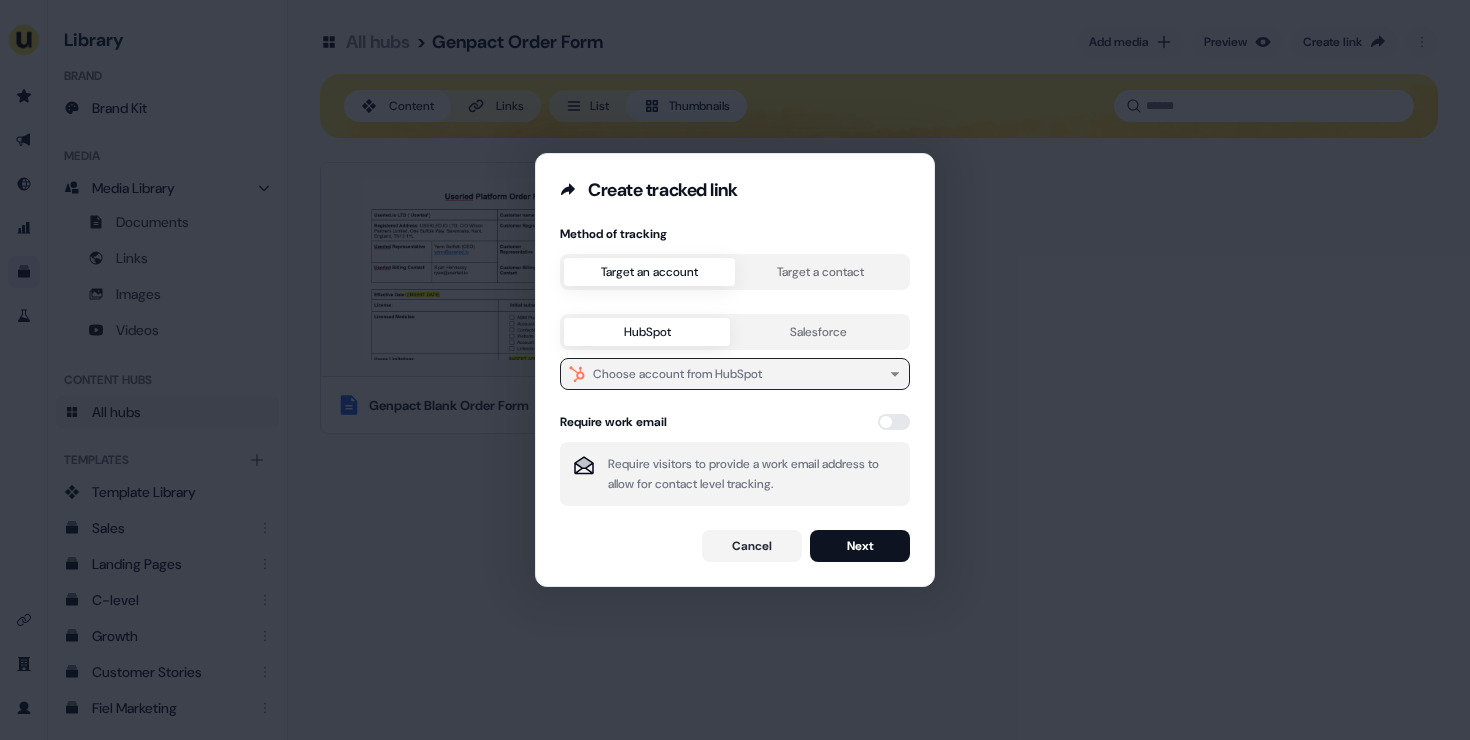 click on "Choose account from HubSpot" at bounding box center [677, 374] 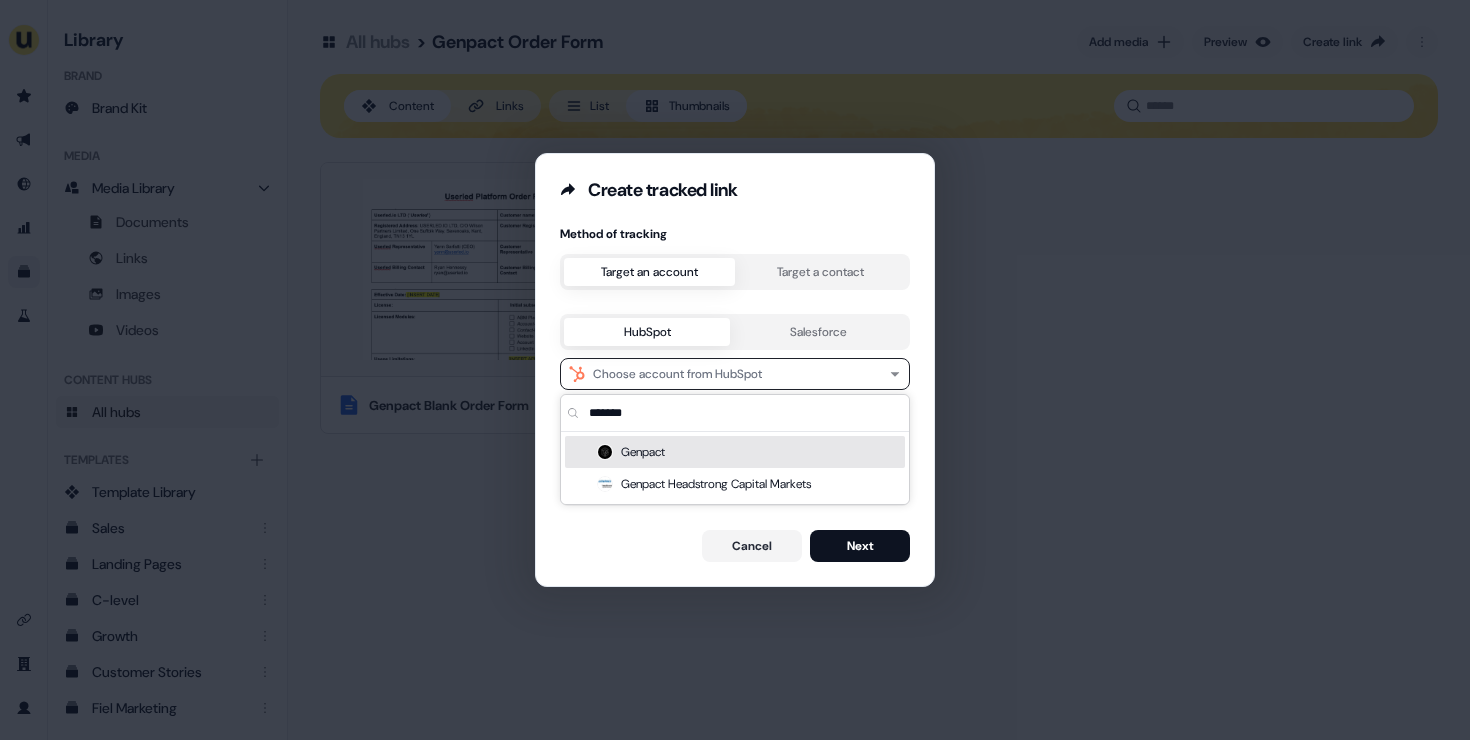 type on "*******" 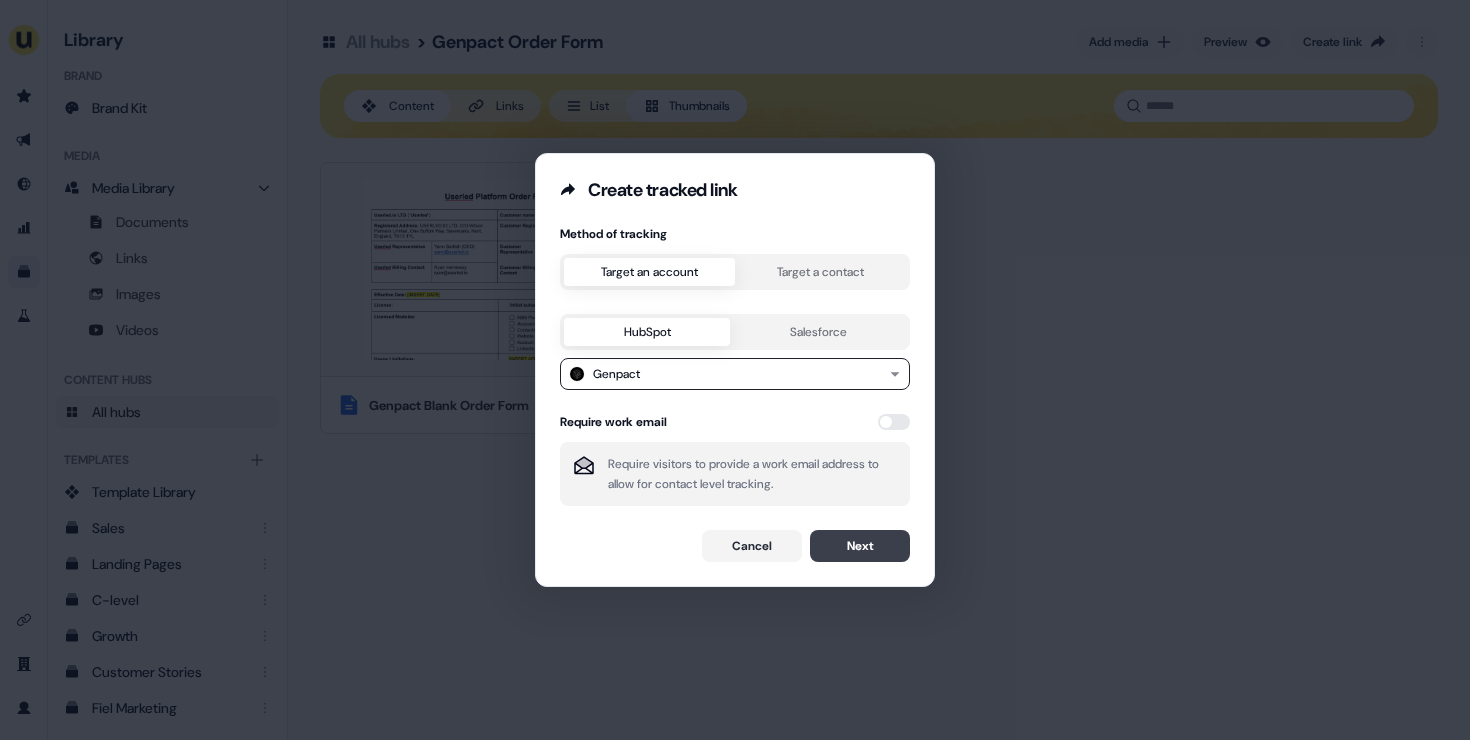 click on "Next" at bounding box center [860, 546] 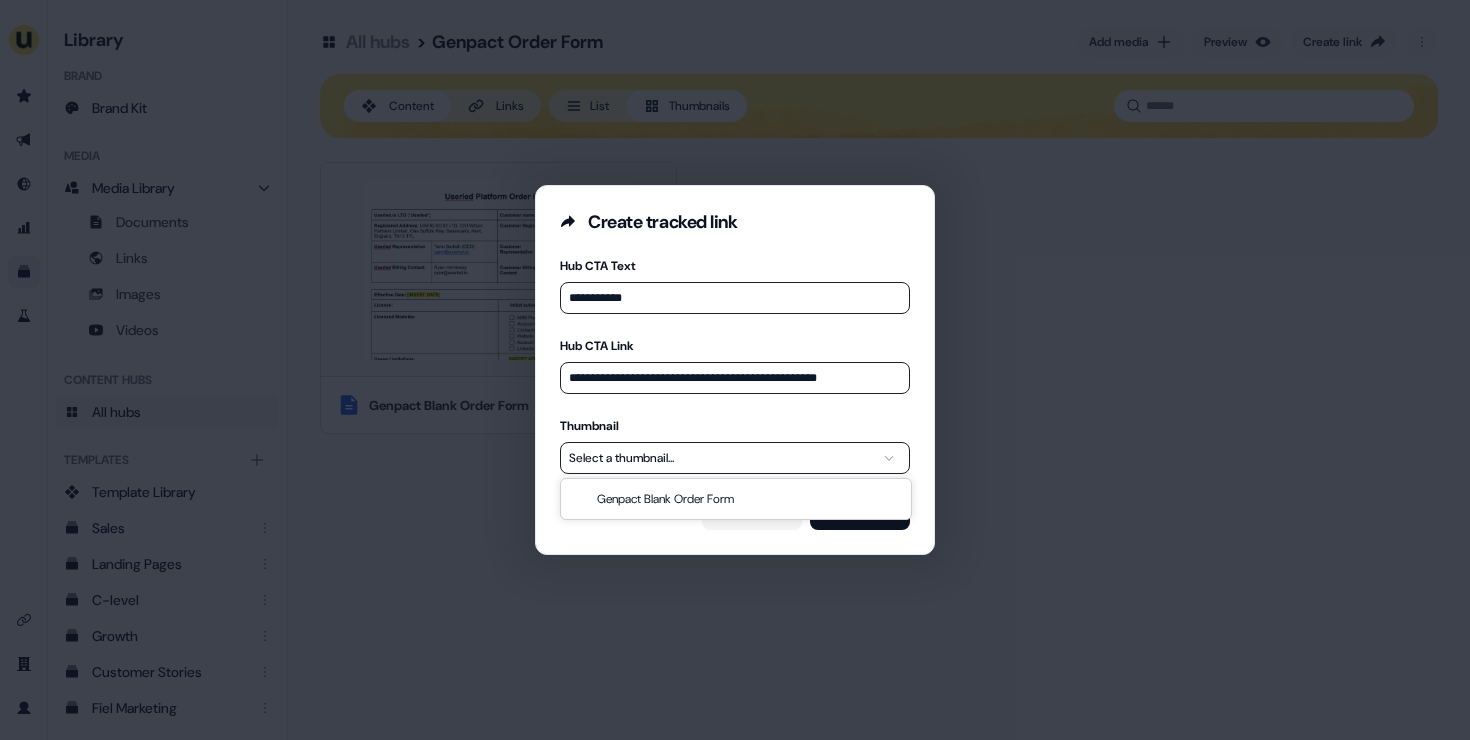click on "**********" at bounding box center [735, 370] 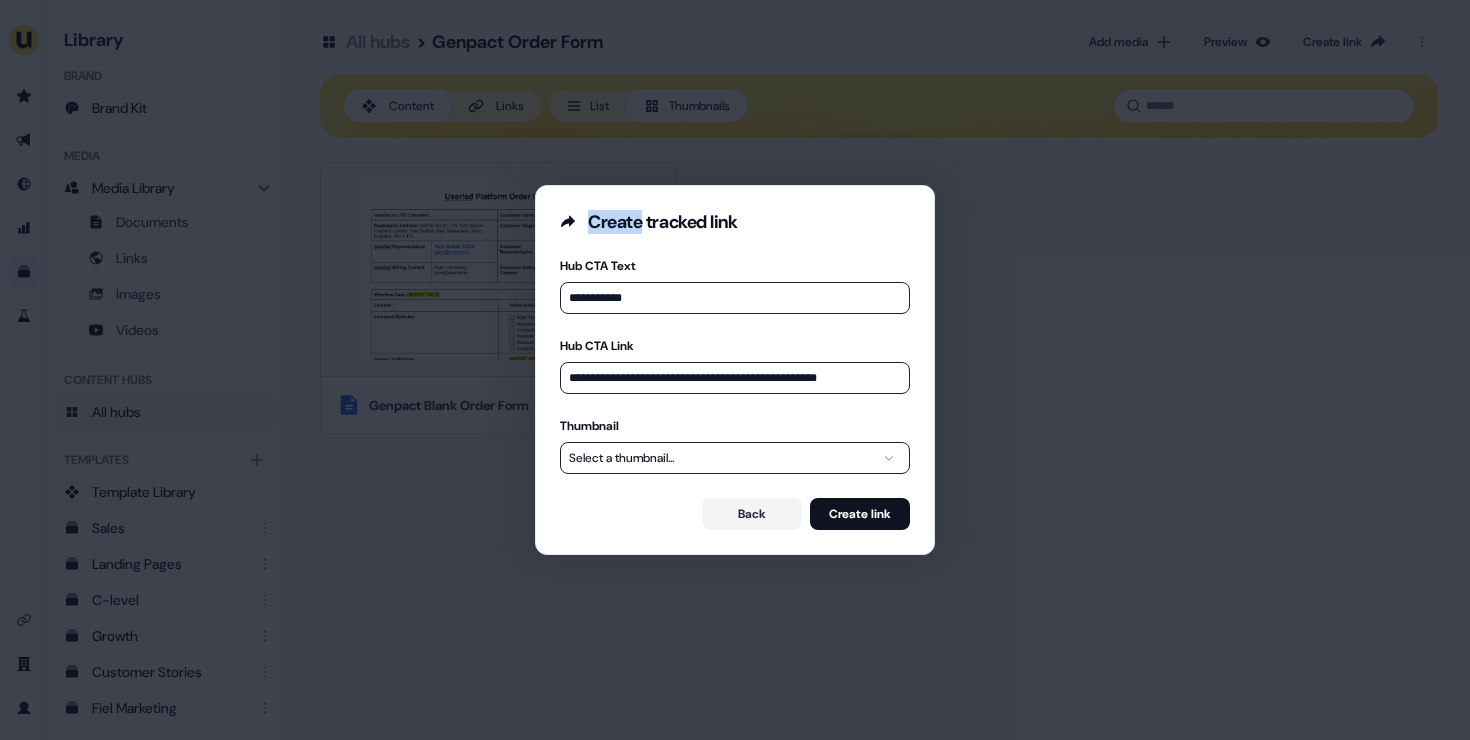click on "**********" at bounding box center (735, 370) 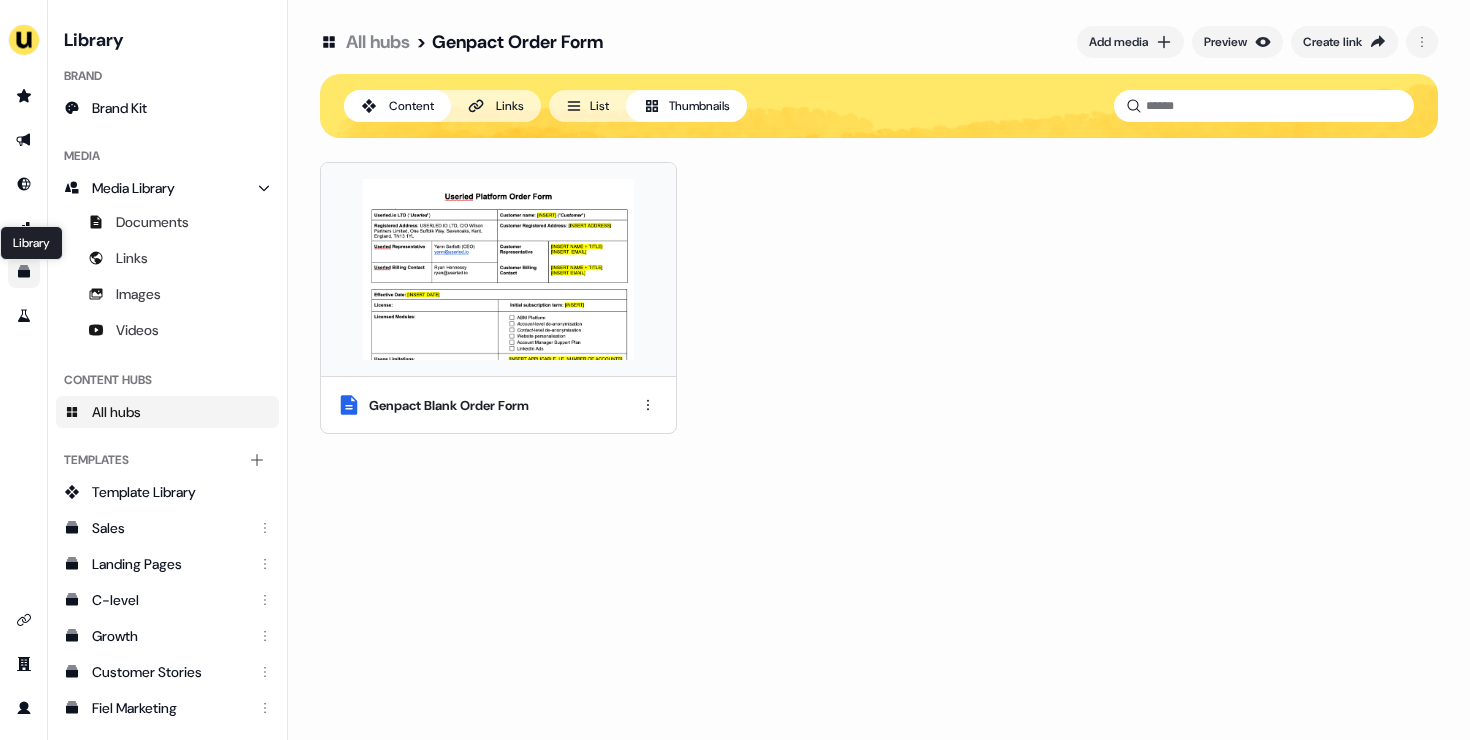 click 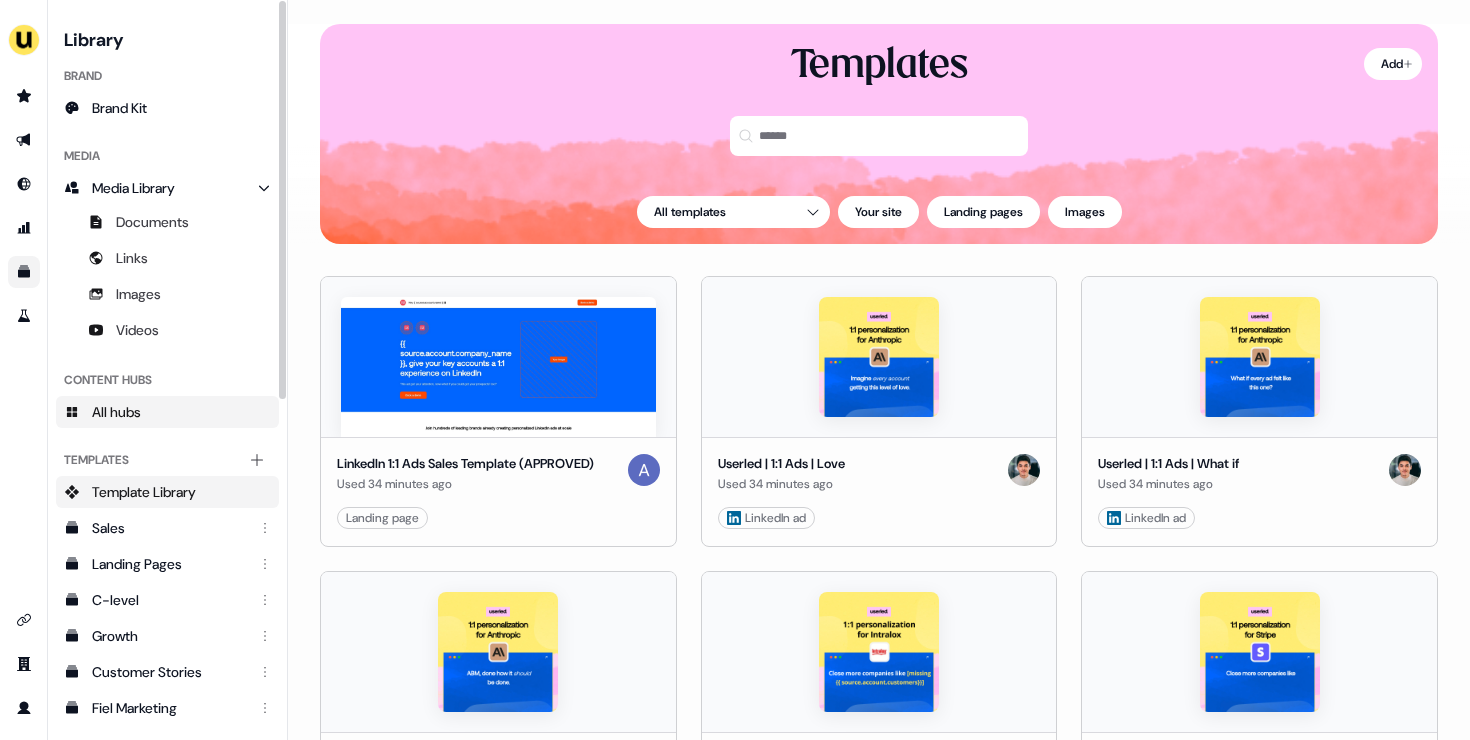 click on "All hubs" at bounding box center [116, 412] 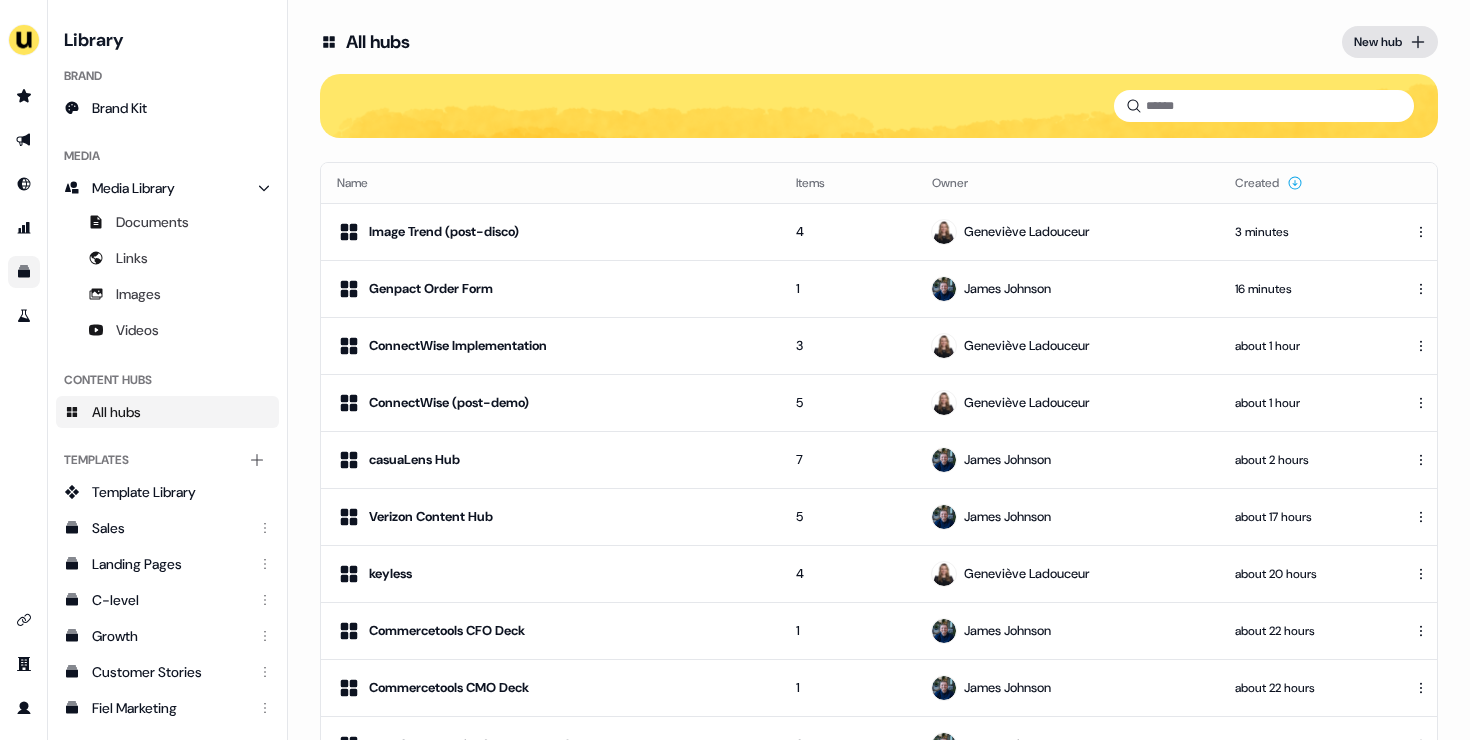 click on "New hub" at bounding box center [1390, 42] 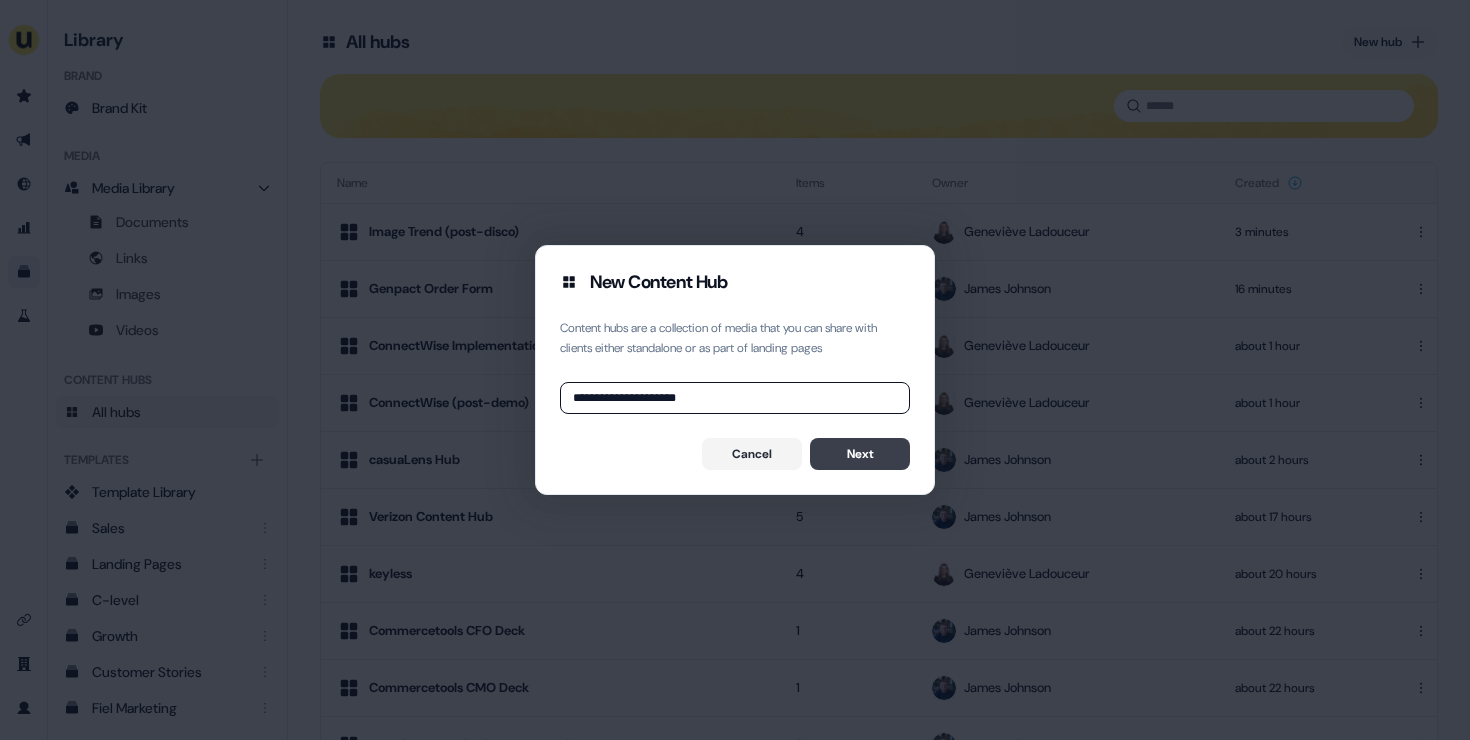type on "**********" 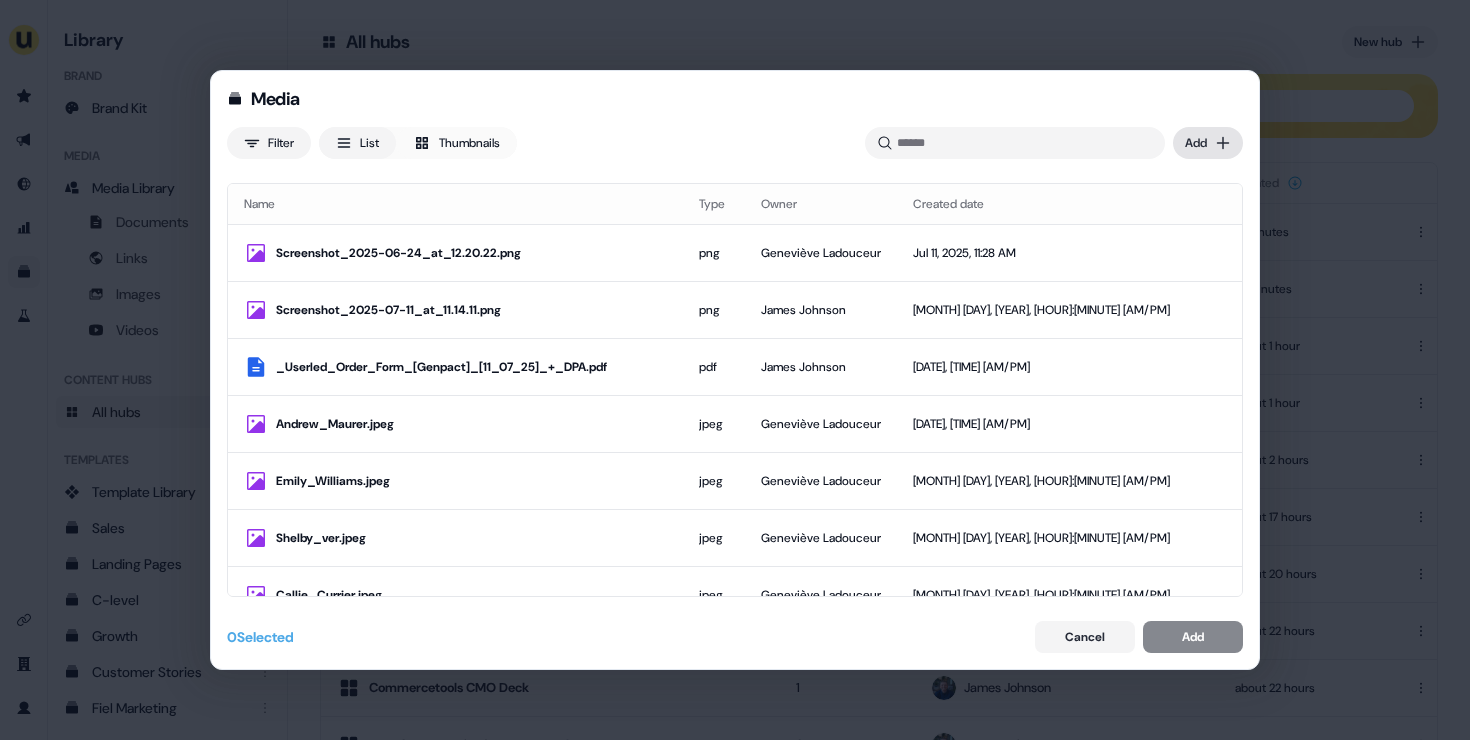 click on "Media Filter List Thumbnails Uploaded Add Name Type Owner Created date Screenshot_2025-06-24_at_12.20.22.png png [FIRST] [LAST] [MONTH] [DAY], [YEAR], [HOUR]:[MINUTE] [AM/PM] Screenshot_2025-07-11_at_11.14.11.png png [FIRST] [LAST] [MONTH] [DAY], [YEAR], [HOUR]:[MINUTE] [AM/PM] _Userled_Order_Form_[Genpact]_[11_07_25]_+_DPA.pdf pdf [FIRST] [LAST] [MONTH] [DAY], [YEAR], [HOUR]:[MINUTE] [AM/PM] Andrew_Maurer.jpeg jpeg [FIRST] [LAST] [MONTH] [DAY], [YEAR], [HOUR]:[MINUTE] [AM/PM] Emily_Williams.jpeg jpeg [FIRST] [LAST] [MONTH] [DAY], [YEAR], [HOUR]:[MINUTE] [AM/PM] Shelby_ver.jpeg jpeg [FIRST] [LAST] [MONTH] [DAY], [YEAR], [HOUR]:[MINUTE] [AM/PM] Callie_Currier.jpeg jpeg [FIRST] [LAST] [MONTH] [DAY], [YEAR], [HOUR]:[MINUTE] [AM/PM] Userled x Zapier Link [FIRST] [LAST] [MONTH] [DAY], [YEAR], [HOUR]:[MINUTE] [AM/PM] Screenshot_2025-07-11_at_10.28.22.png png [FIRST] [LAST] [MONTH] [DAY], [YEAR], [HOUR]:[MINUTE] [AM/PM] Screenshot_2025-07-11_at_10.26.21.png png [FIRST] [LAST] [MONTH] [DAY], [YEAR], [HOUR]:[MINUTE] [AM/PM] Screenshot_2025-07-11_at_10.25.21.png png [FIRST] [LAST] [MONTH] [DAY], [YEAR], [HOUR]:[MINUTE] [AM/PM] Screenshot_2025-07-11_at_10.23.39.png png [FIRST] [LAST] [MONTH] [DAY], [YEAR], [HOUR]:[MINUTE] [AM/PM] png [FIRST] [LAST] 0" at bounding box center [735, 370] 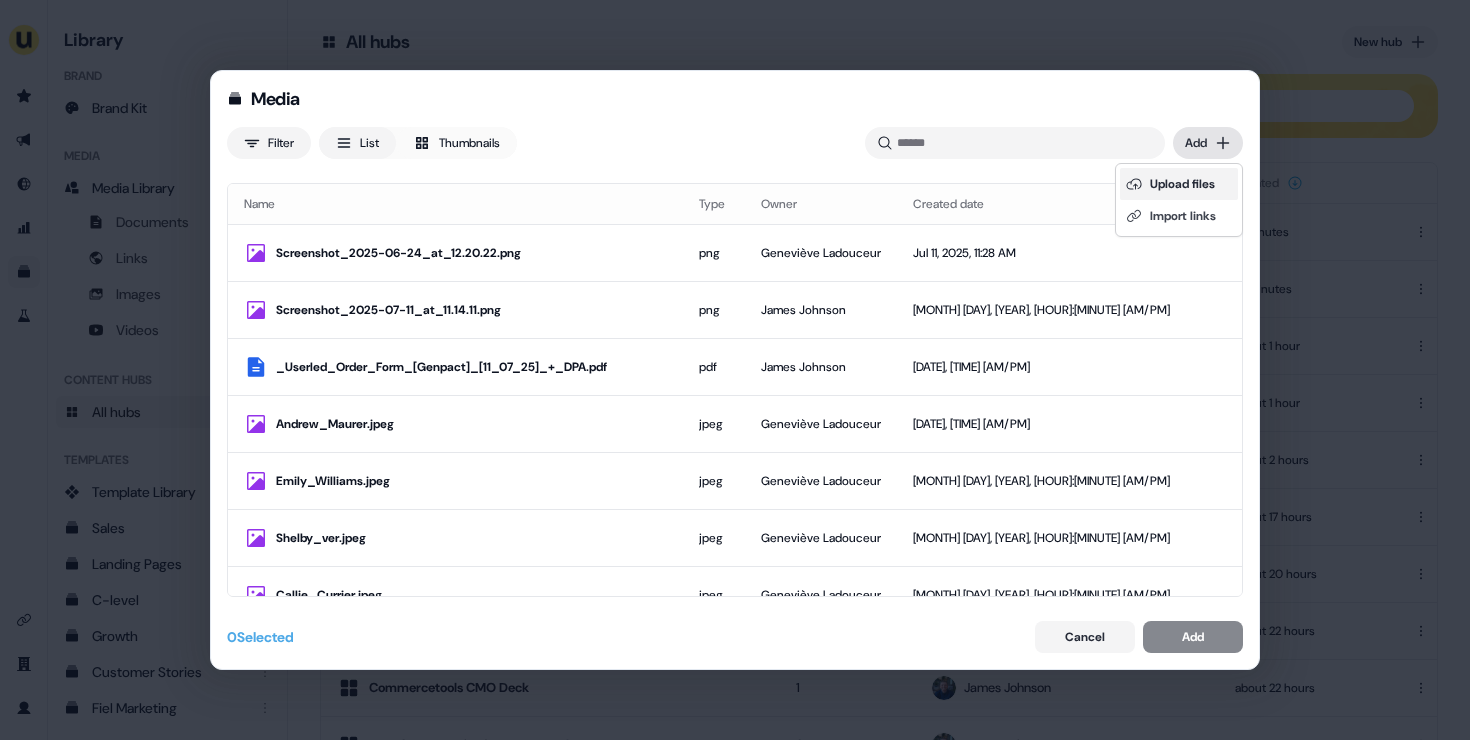 click on "Upload files" at bounding box center [1179, 184] 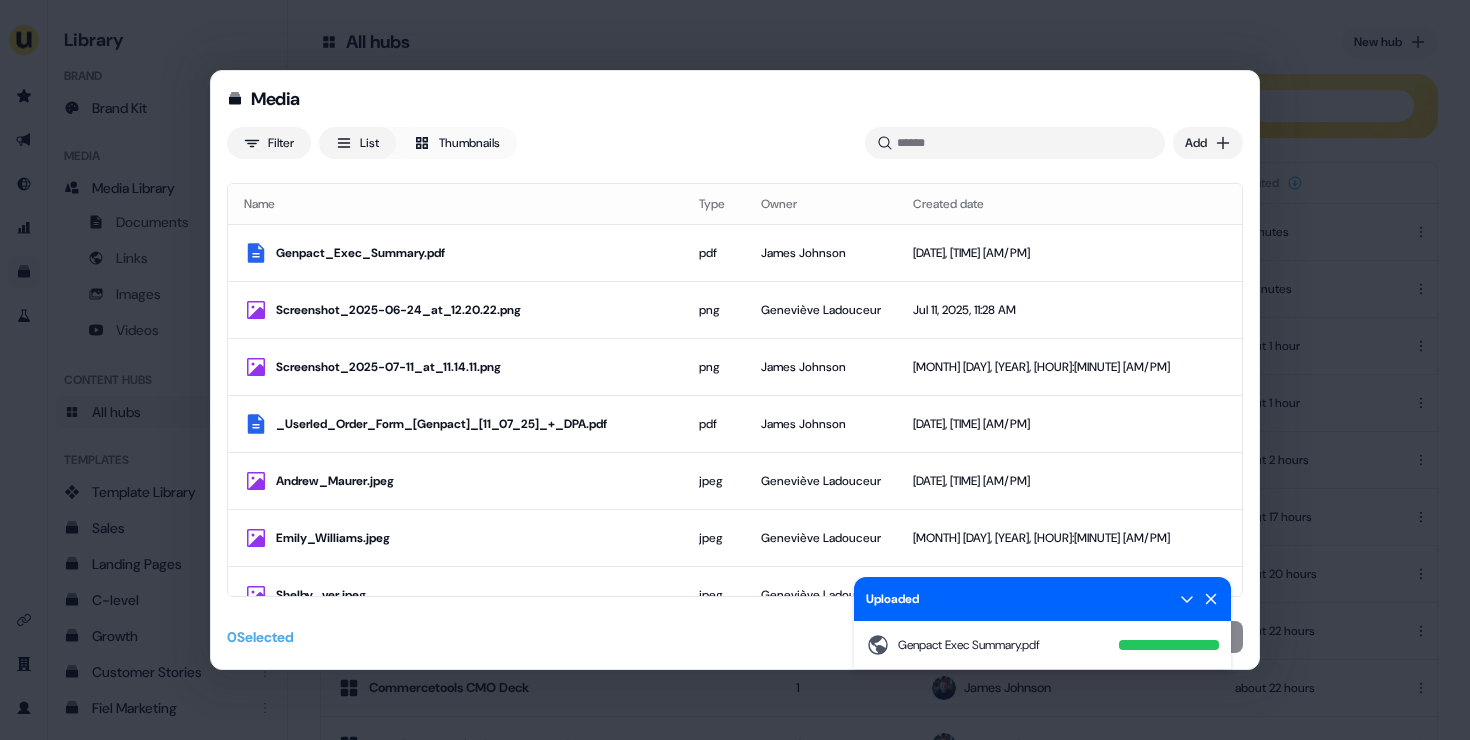 click 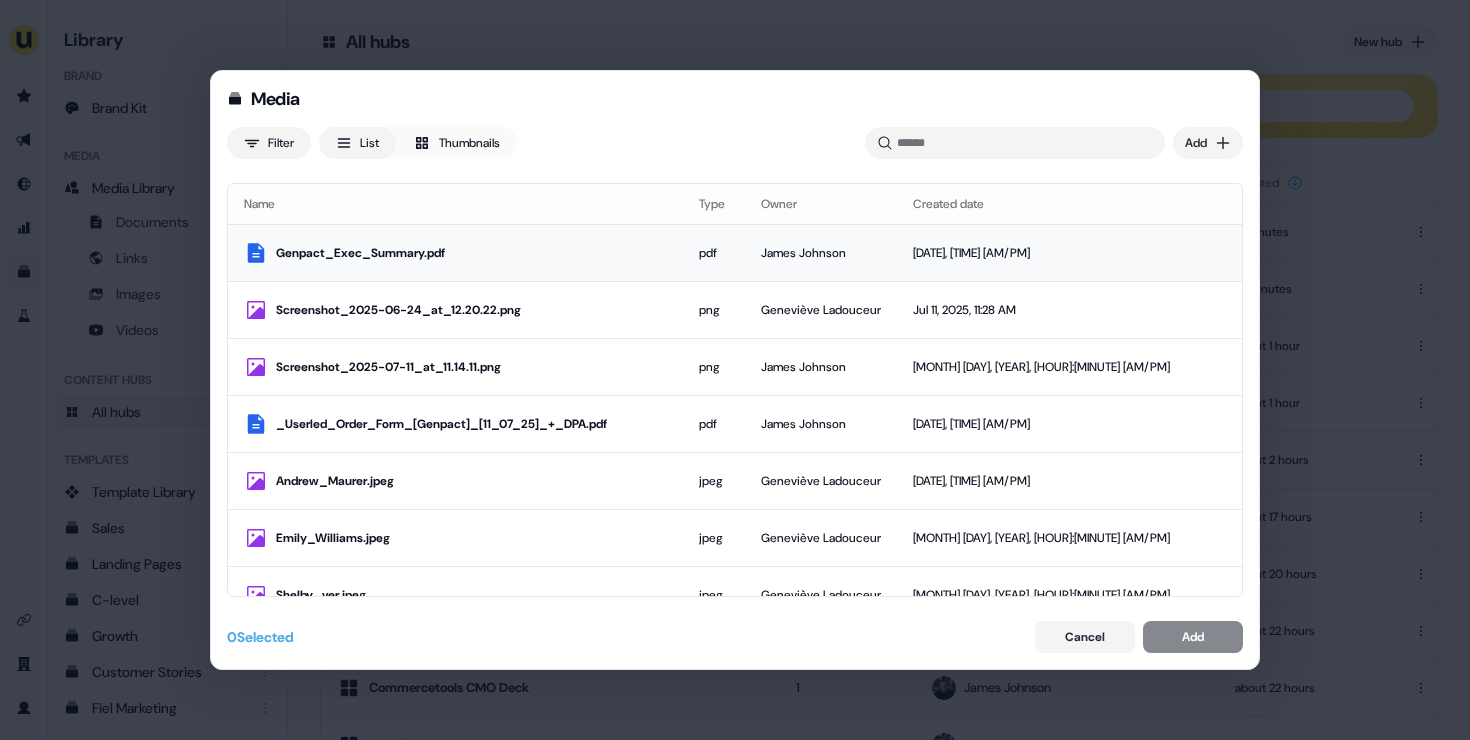click on "Genpact_Exec_Summary.pdf" at bounding box center [455, 252] 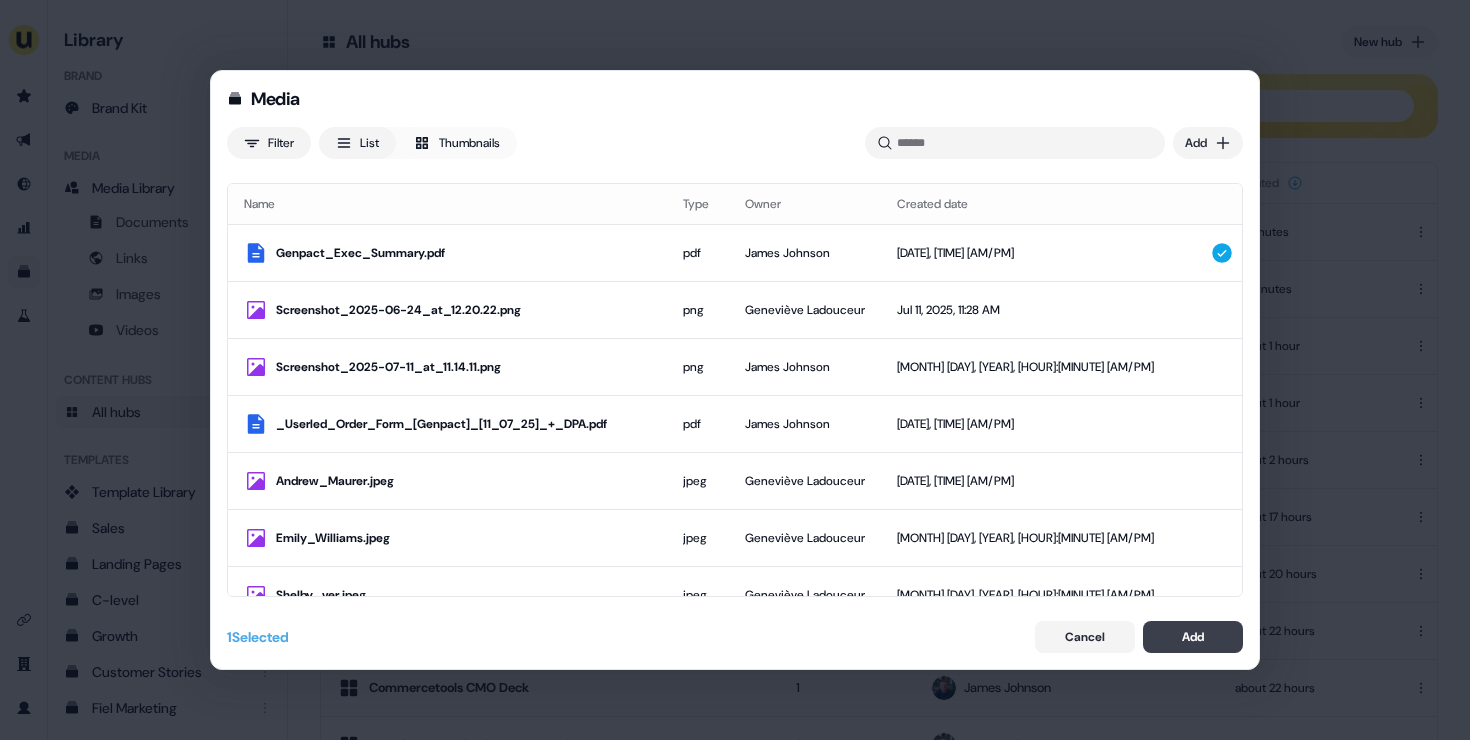 click on "Add" at bounding box center (1193, 637) 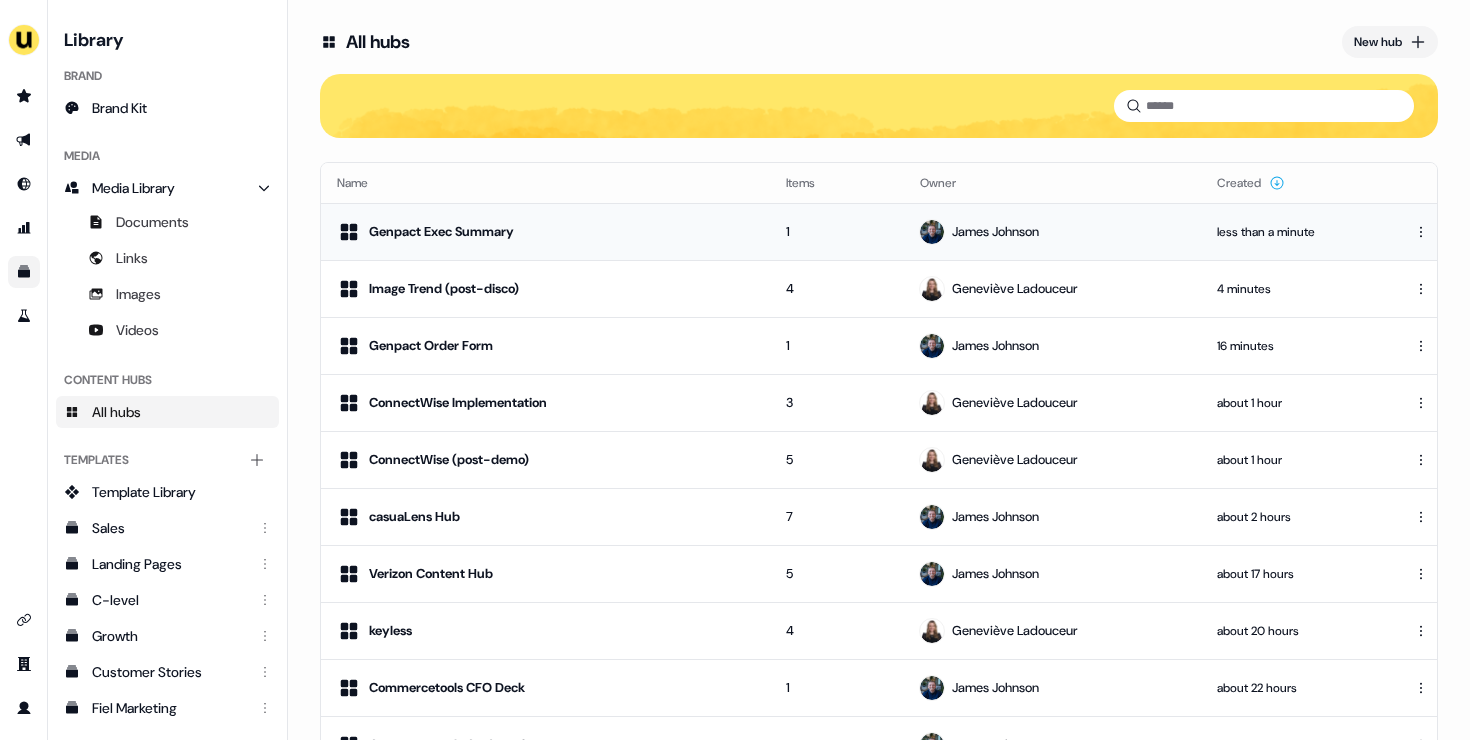 click on "Genpact Exec Summary" at bounding box center (545, 232) 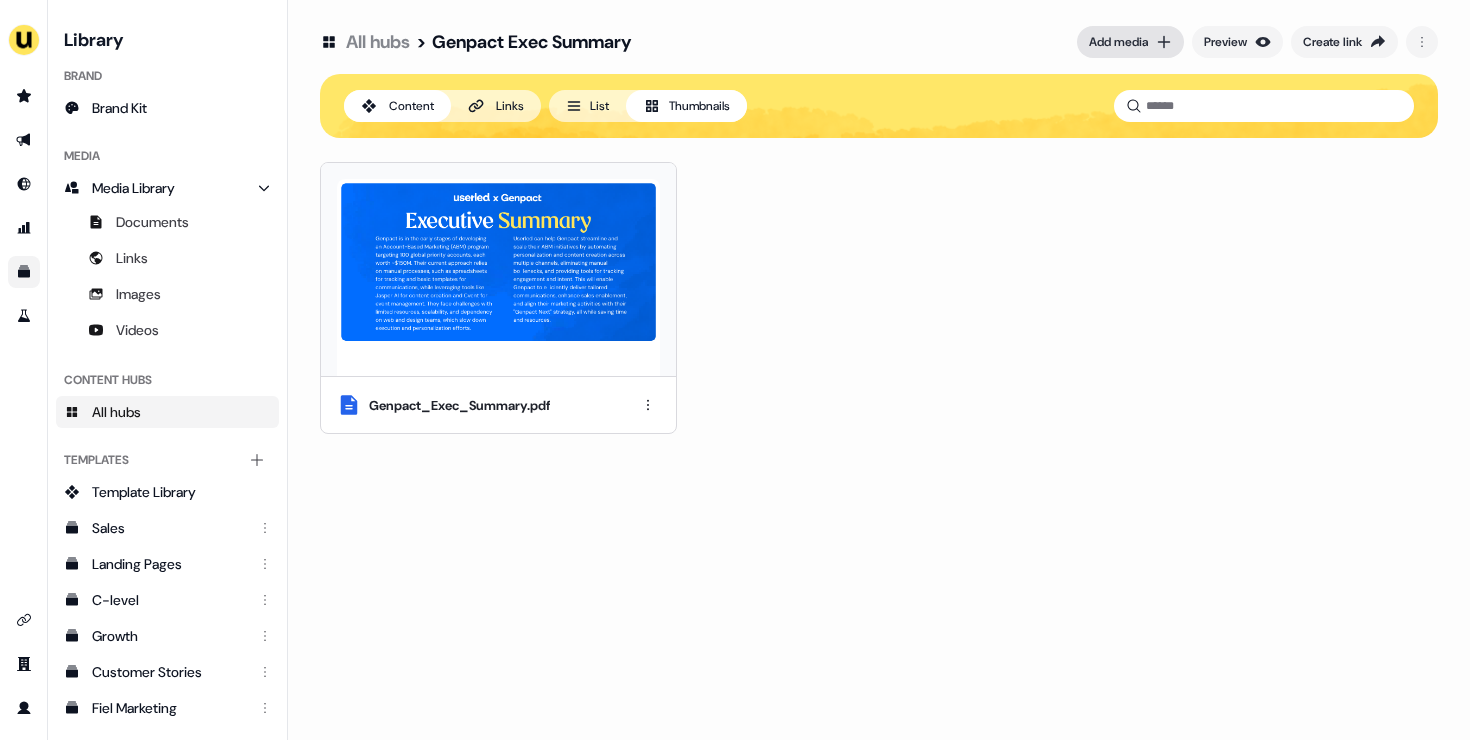 click on "Add media" at bounding box center (1118, 42) 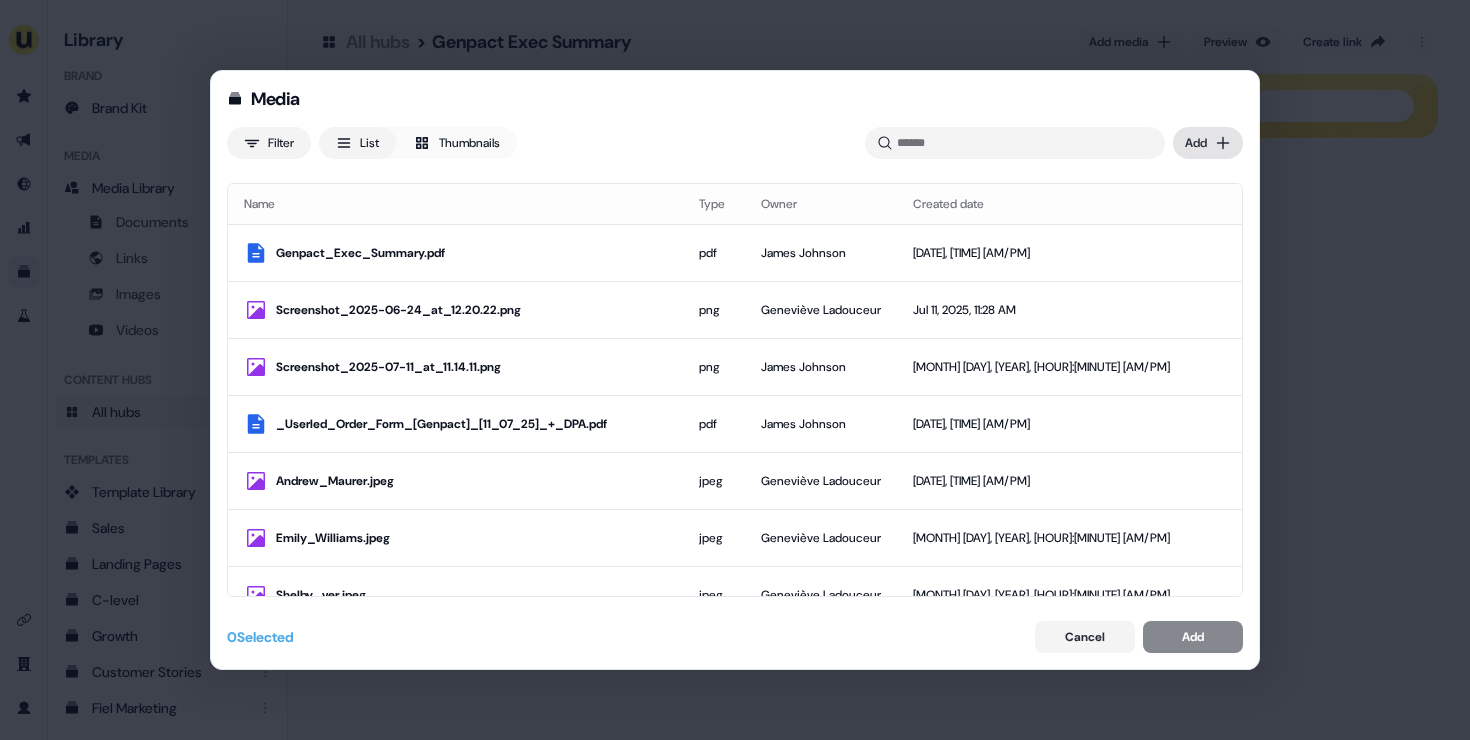 click on "Media Filter List Thumbnails Uploaded Add Name Type Owner Created date Genpact_Exec_Summary.pdf pdf [FIRST] [LAST] [MONTH] [DAY], [YEAR], [HOUR]:[MINUTE] [AM/PM] Screenshot_2025-06-24_at_12.20.22.png png [FIRST] [LAST] [MONTH] [DAY], [YEAR], [HOUR]:[MINUTE] [AM/PM] Screenshot_2025-07-11_at_11.14.11.png png [FIRST] [LAST] [MONTH] [DAY], [YEAR], [HOUR]:[MINUTE] [AM/PM] _Userled_Order_Form_[Genpact]_[11_07_25]_+_DPA.pdf pdf [FIRST] [LAST] [MONTH] [DAY], [YEAR], [HOUR]:[MINUTE] [AM/PM] Andrew_Maurer.jpeg jpeg [FIRST] [LAST] [MONTH] [DAY], [YEAR], [HOUR]:[MINUTE] [AM/PM] Emily_Williams.jpeg jpeg [FIRST] [LAST] [MONTH] [DAY], [YEAR], [HOUR]:[MINUTE] [AM/PM] Shelby_ver.jpeg jpeg [FIRST] [LAST] [MONTH] [DAY], [YEAR], [HOUR]:[MINUTE] [AM/PM] Callie_Currier.jpeg jpeg [FIRST] [LAST] [MONTH] [DAY], [YEAR], [HOUR]:[MINUTE] [AM/PM] Userled x Zapier Link [FIRST] [LAST] [MONTH] [DAY], [YEAR], [HOUR]:[MINUTE] [AM/PM] Screenshot_2025-07-11_at_10.28.22.png png [FIRST] [LAST] [MONTH] [DAY], [YEAR], [HOUR]:[MINUTE] [AM/PM] Screenshot_2025-07-11_at_10.26.21.png png [FIRST] [LAST] [MONTH] [DAY], [YEAR], [HOUR]:[MINUTE] [AM/PM] Screenshot_2025-07-11_at_10.25.21.png png [FIRST] [LAST] [MONTH] [DAY], [YEAR], [HOUR]:[MINUTE] [AM/PM] Screenshot_2025-07-11_at_10.23.39.png png 0" at bounding box center [735, 370] 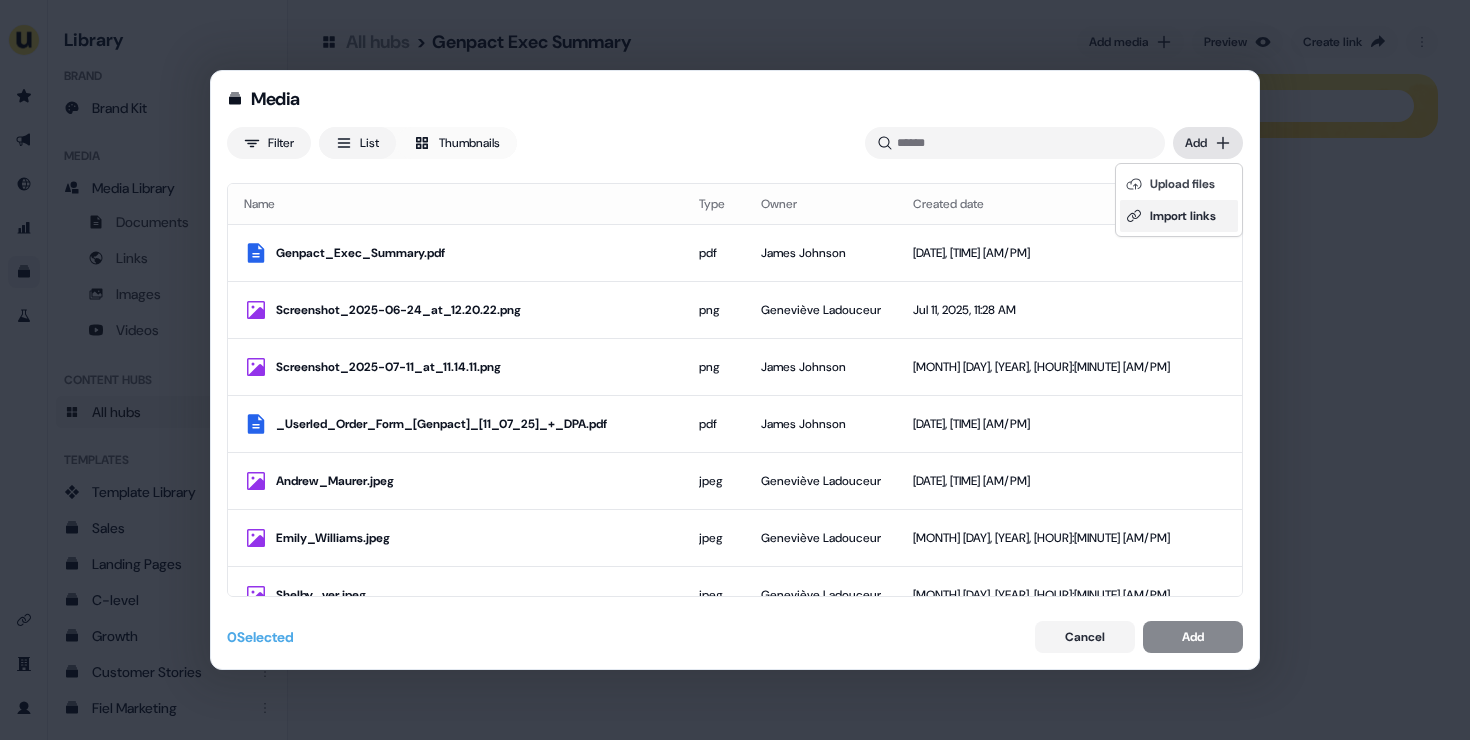 click on "Import links" at bounding box center [1179, 216] 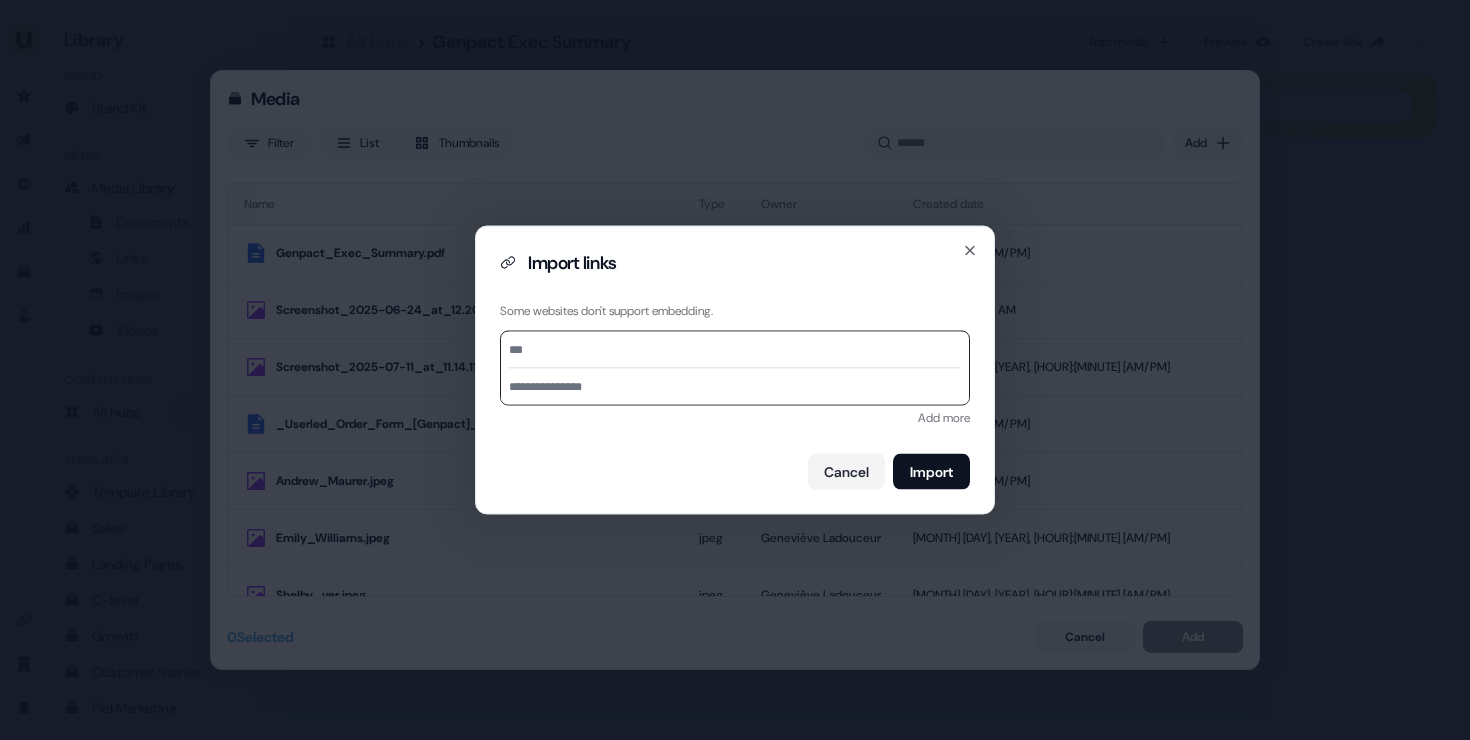 paste on "**********" 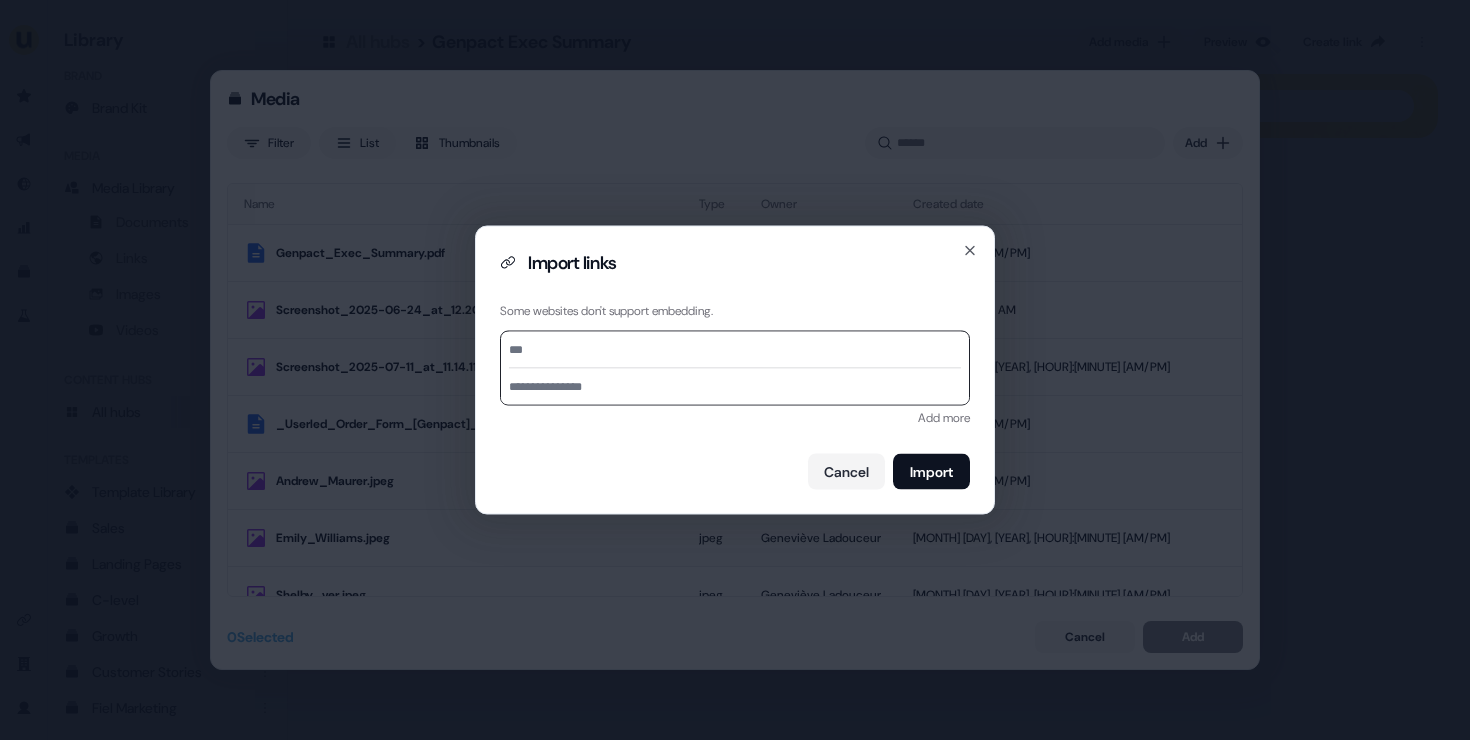 type on "**********" 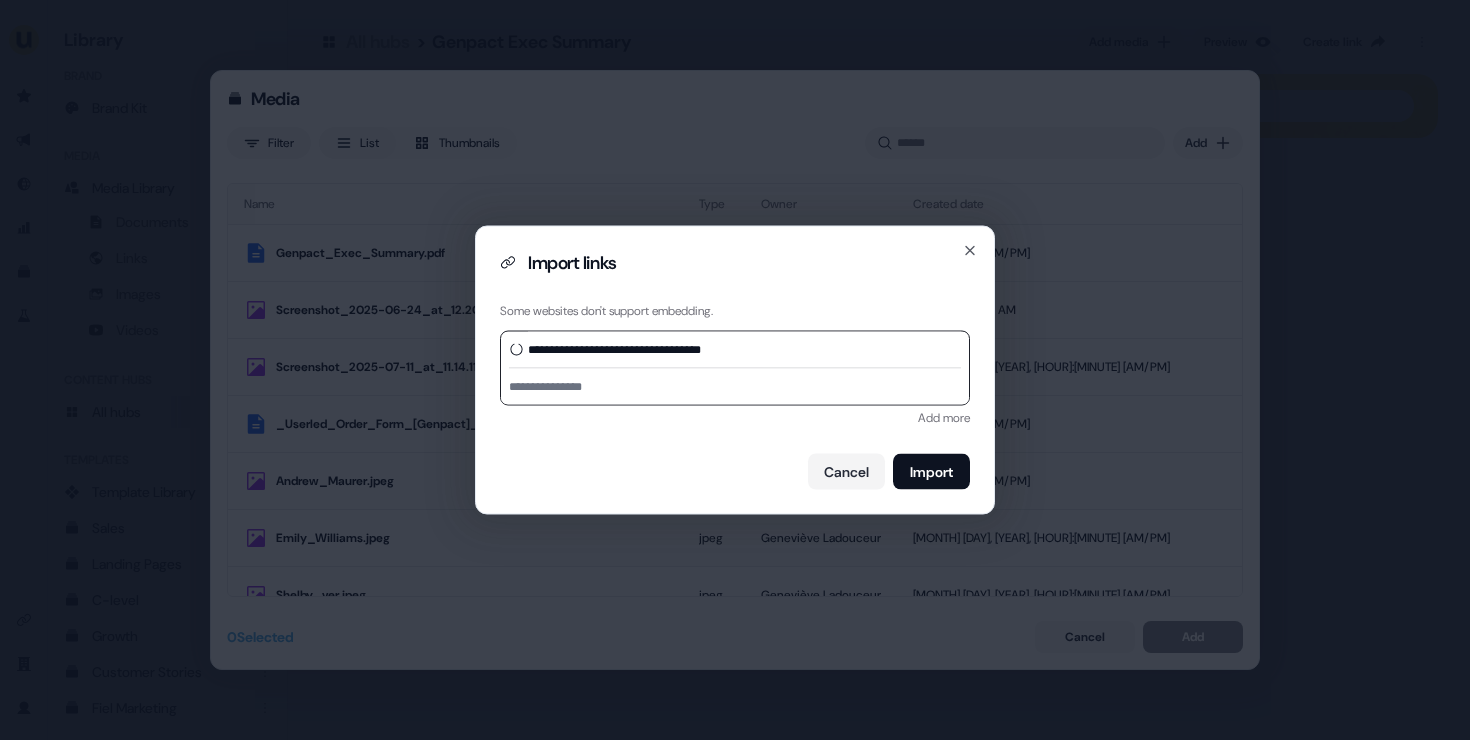 type on "**********" 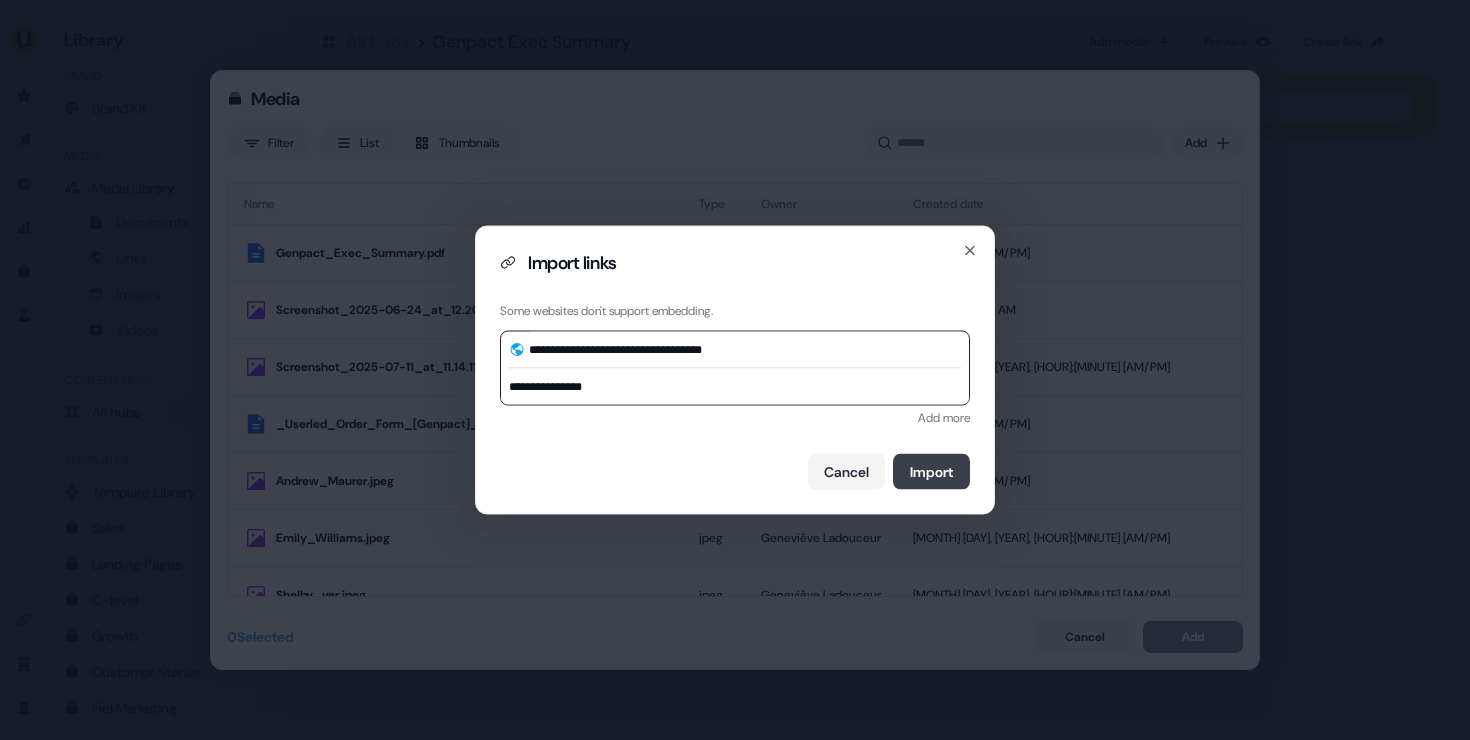 type on "**********" 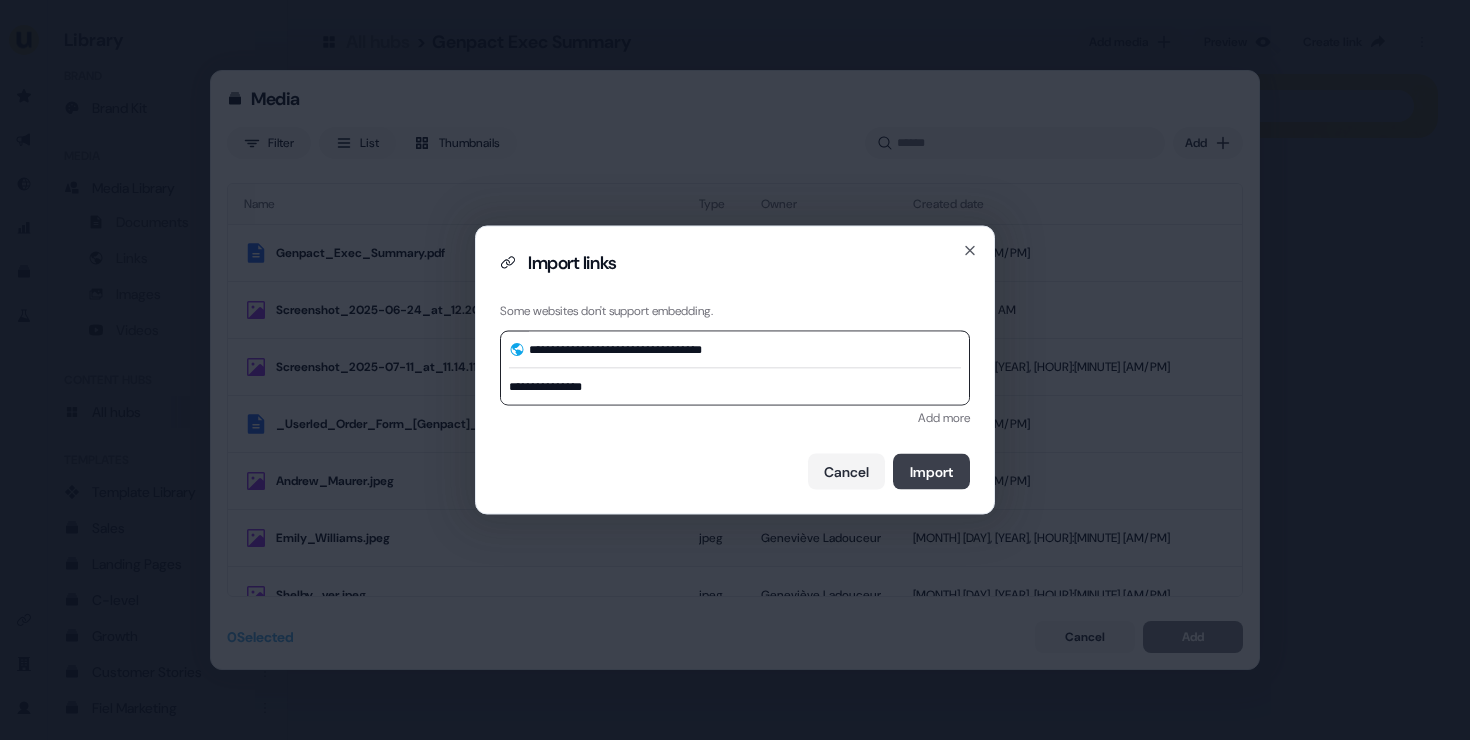click on "Import" at bounding box center (931, 472) 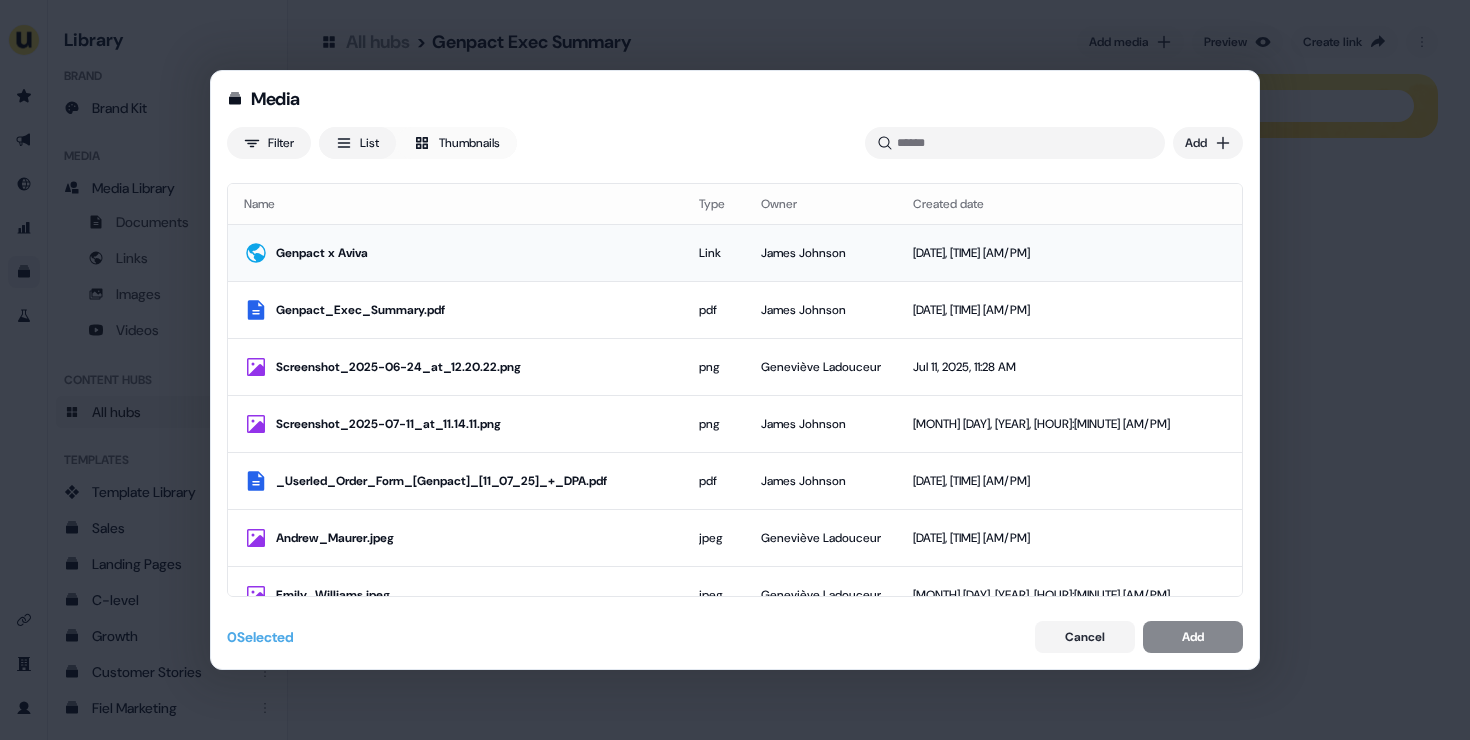 click on "Genpact x Aviva" at bounding box center (471, 253) 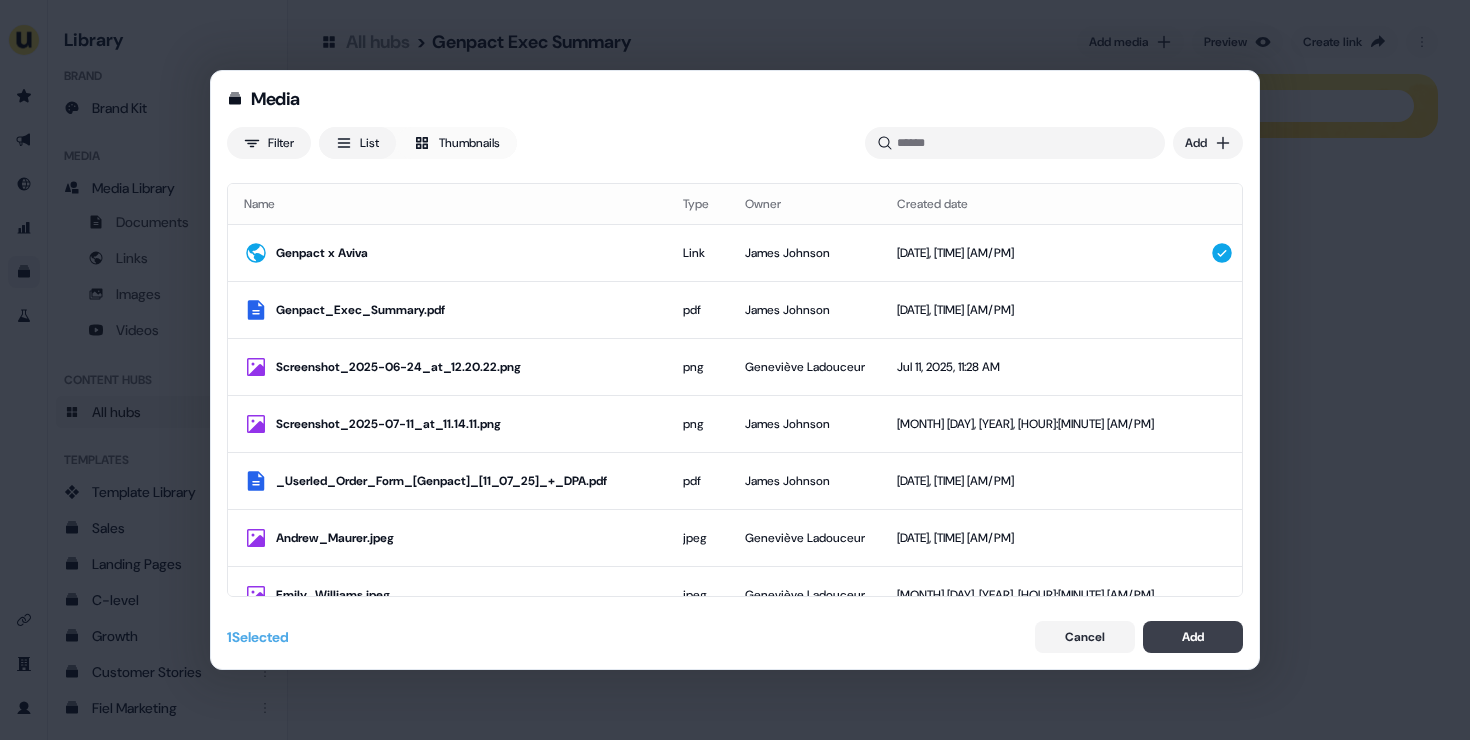 click on "Add" at bounding box center [1193, 637] 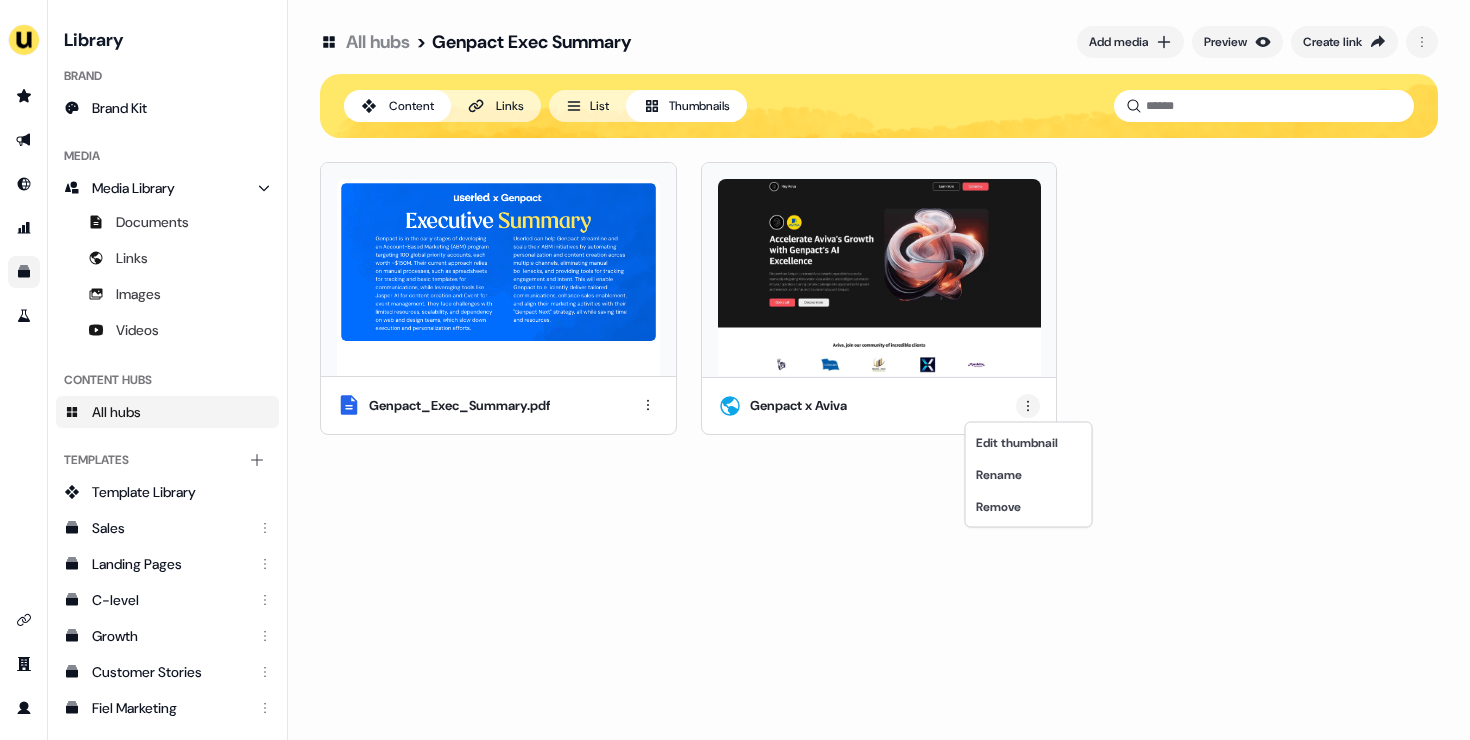 click on "For the best experience switch devices to a bigger screen. Go to Userled.io Library Brand Brand Kit Media Media Library Documents Links Images Videos Content Hubs All hubs Templates   Add collection Template Library Sales Landing Pages C-level Growth Customer Stories Fiel Marketing Linkedin Engagement Conversion Persona Gong Videos Francais Customer Success Sales Templates  ROI Templates Competitor Comparisons Outreach Templates Proposal Templates Capability Templates C-Suite Value Templates CS samples All hubs > Genpact Exec Summary  Add media Preview Create link Content Links List Thumbnails Genpact_Exec_Summary.pdf Genpact x Aviva Edit thumbnail Rename Remove" at bounding box center (735, 370) 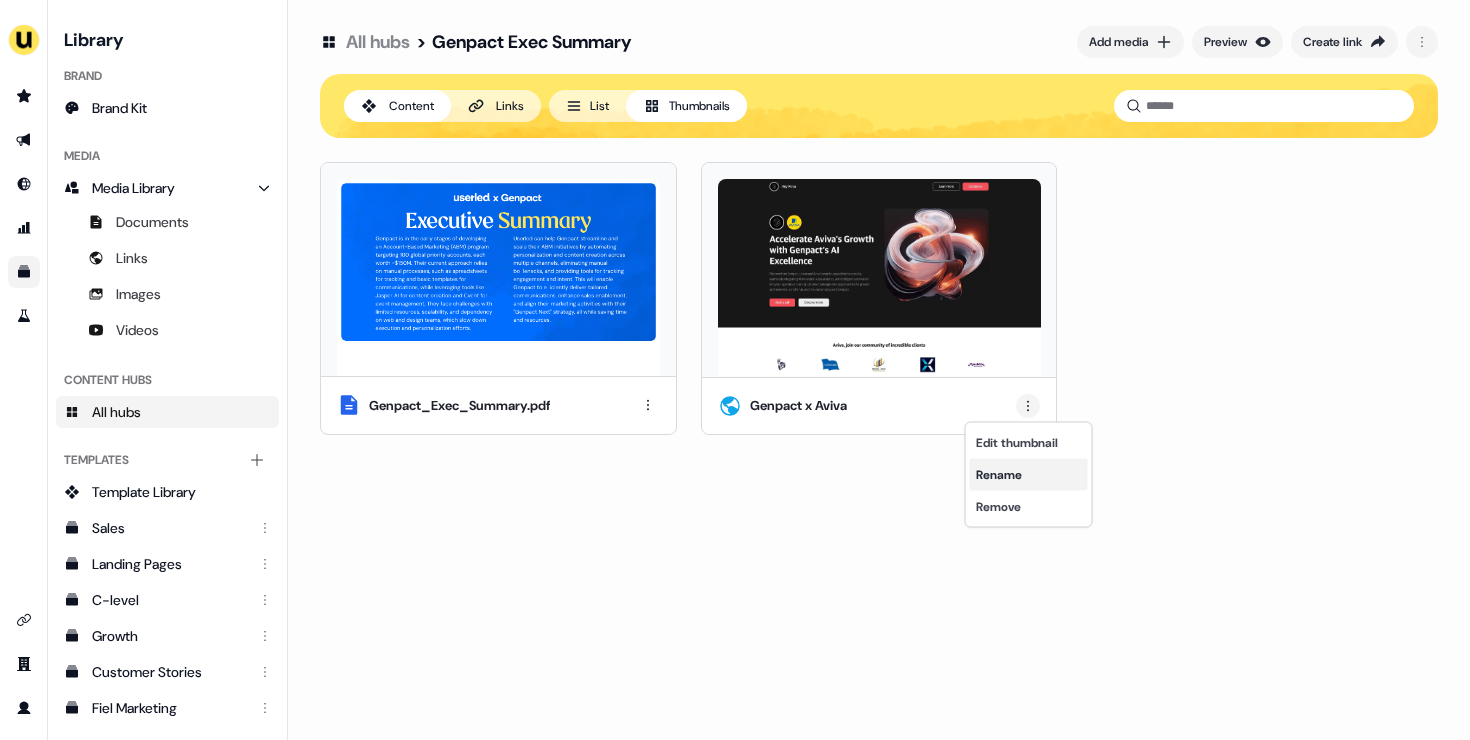 click on "Rename" at bounding box center (1029, 475) 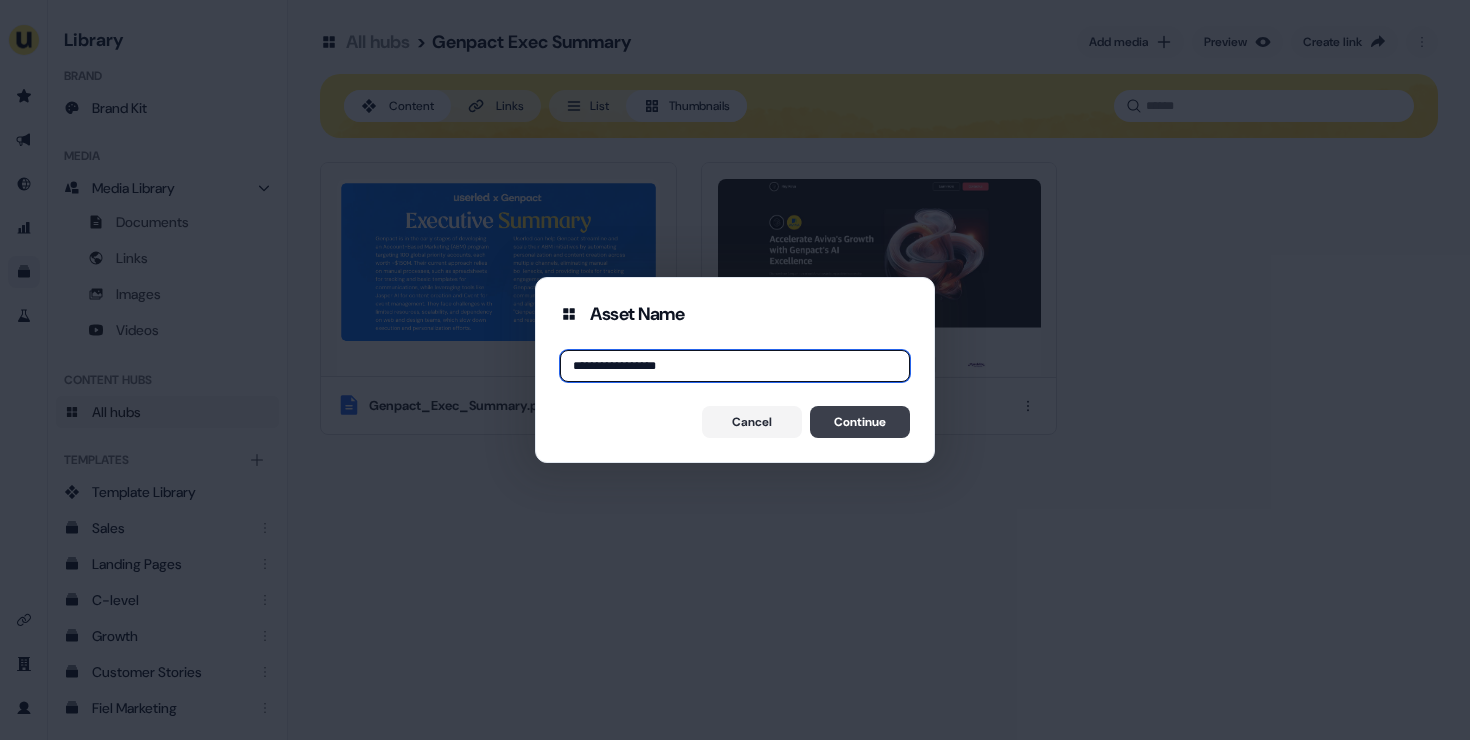 type on "**********" 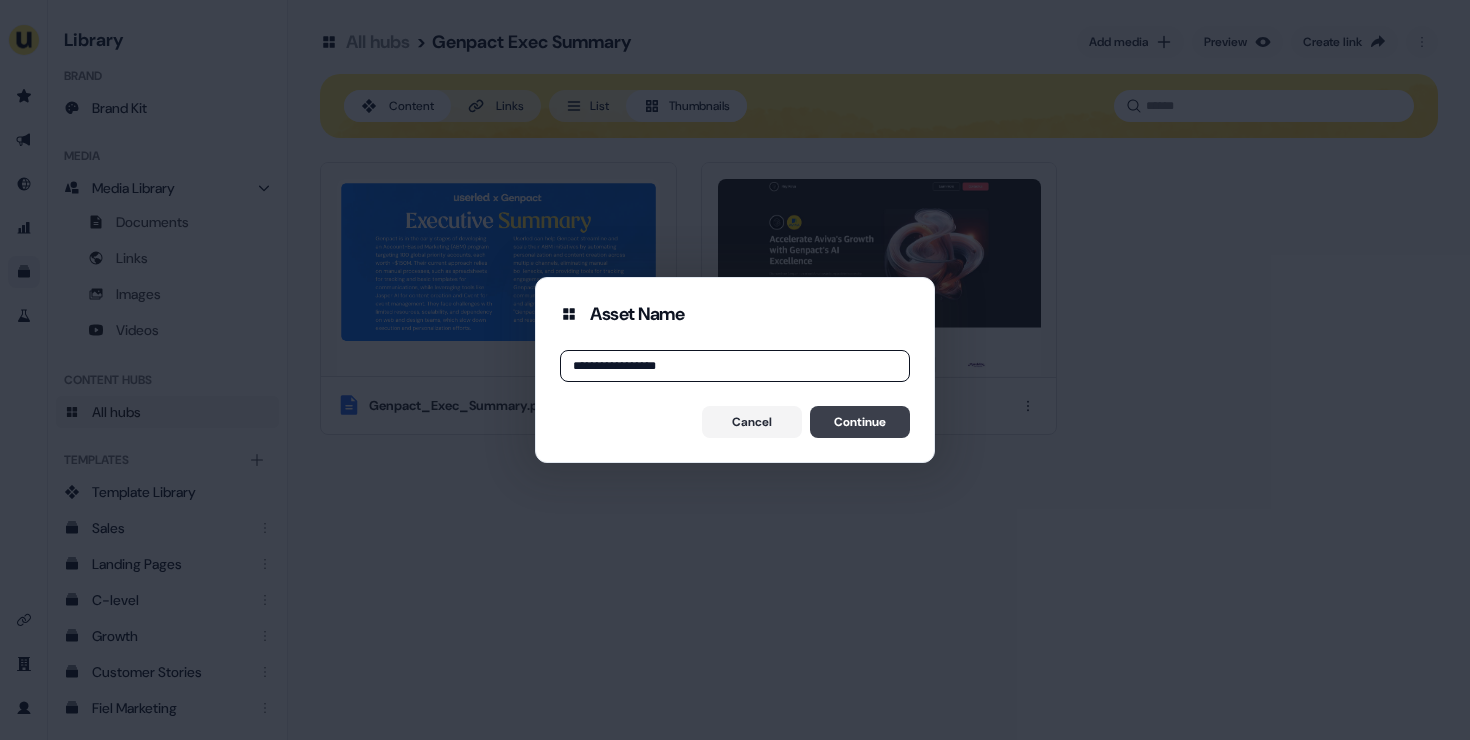 click on "Continue" at bounding box center [860, 422] 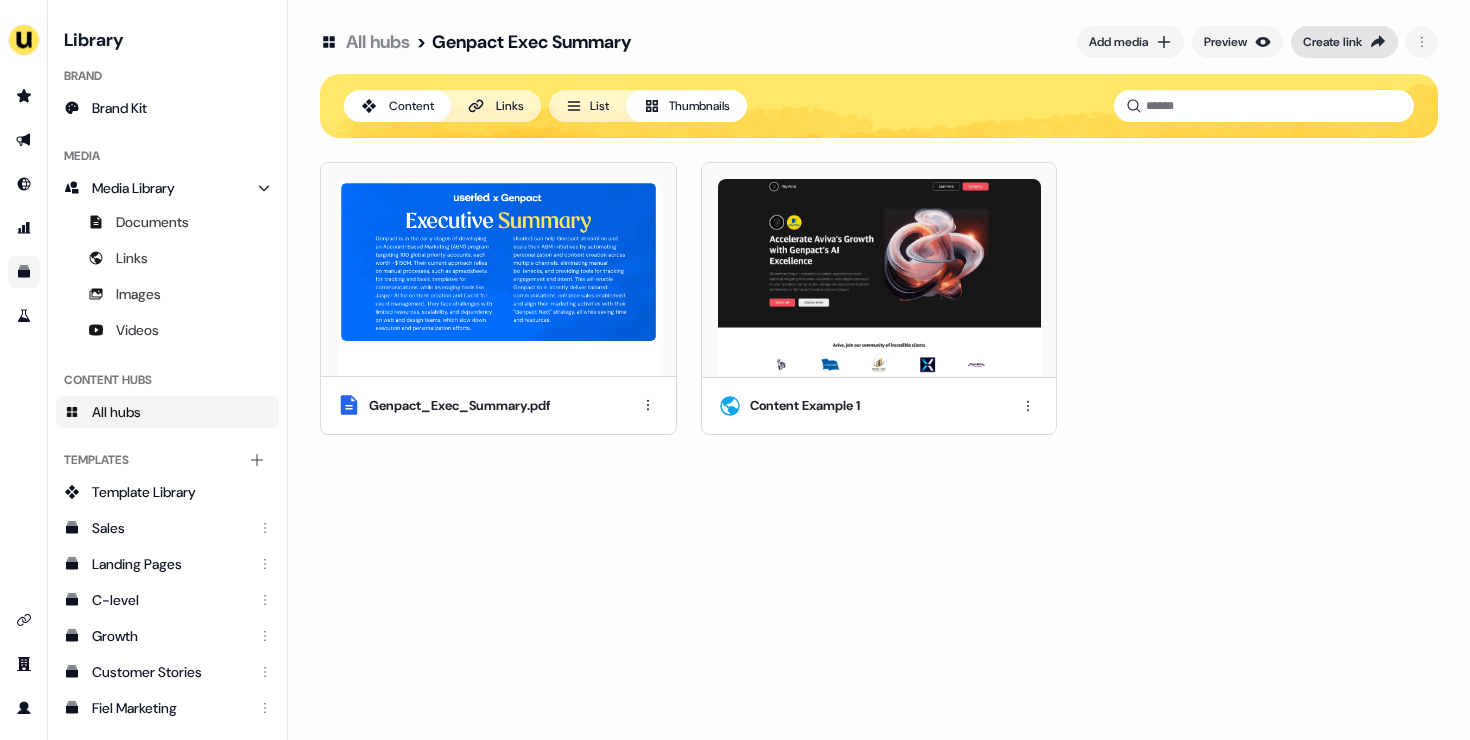 click on "Create link" at bounding box center (1332, 42) 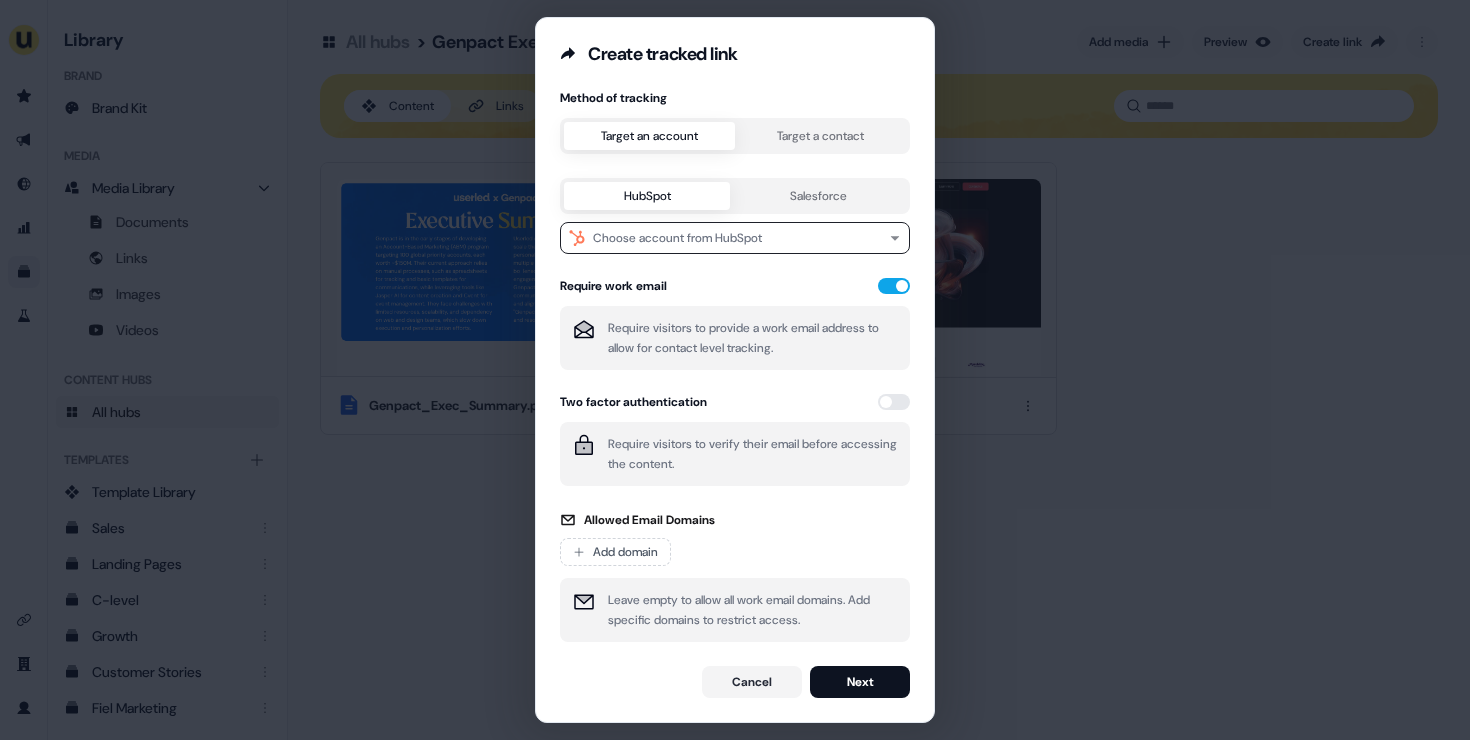 click on "Create tracked link Method of tracking Target an account Target a contact HubSpot Salesforce Choose account from HubSpot Require work email Require visitors to provide a work email address to allow for contact level tracking. Two factor authentication Require visitors to verify their email before accessing the content. Allowed Email Domains Add domain Leave empty to allow all work email domains. Add specific domains to restrict access. Cancel Next" at bounding box center [735, 370] 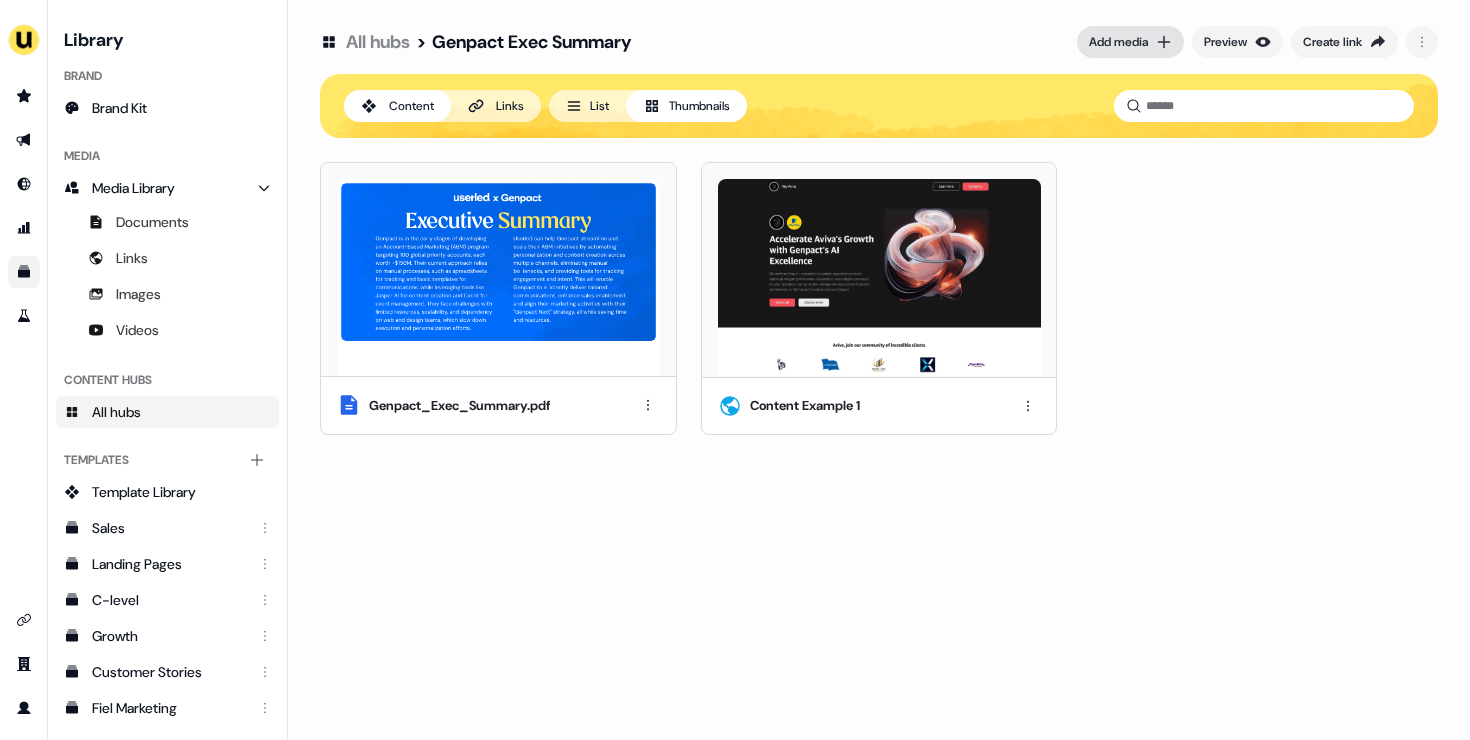 click on "Add media" at bounding box center [1118, 42] 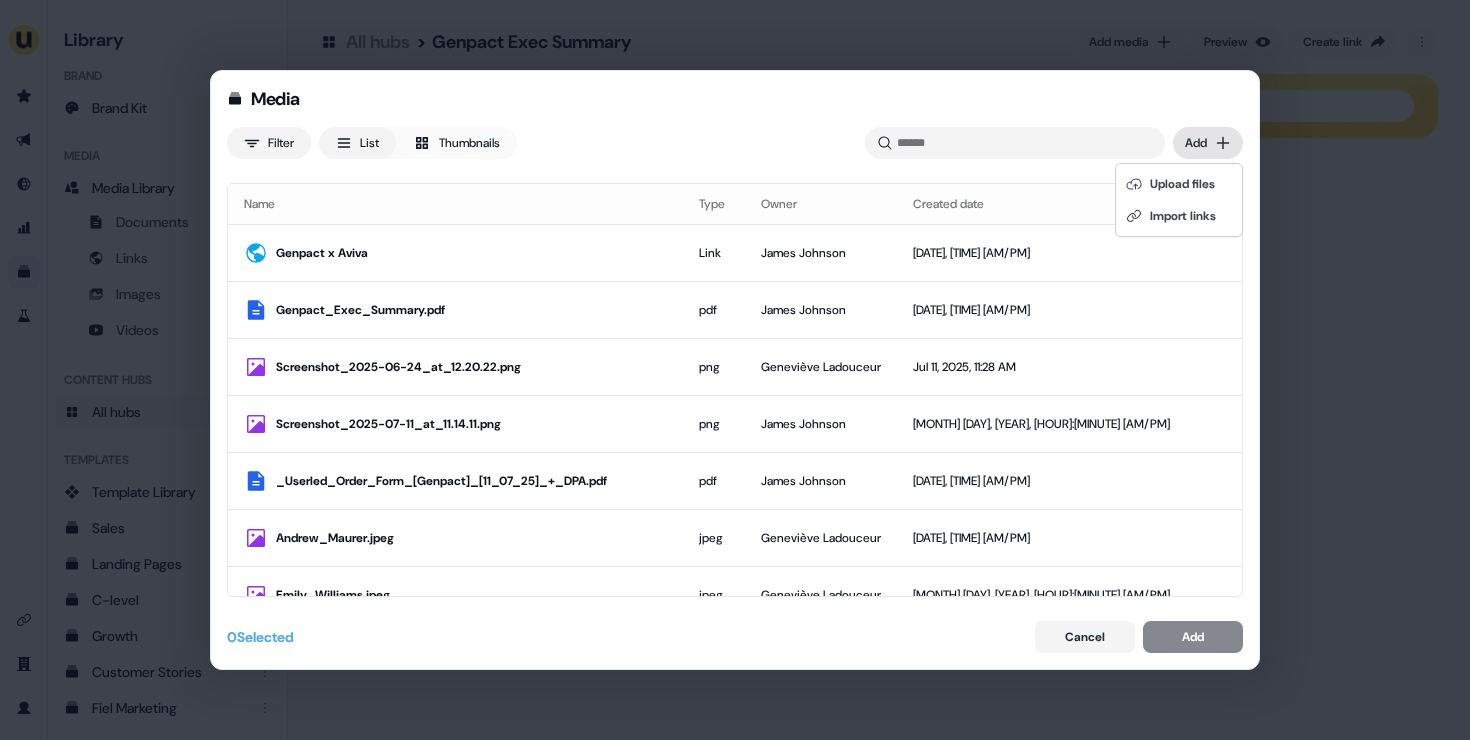 click on "Media Filter List Thumbnails Uploaded Add Name Type Owner Created date Genpact x Aviva Link [NAME] [LAST] Jul 11, 2025, 11:31 AM Genpact_Exec_Summary.pdf pdf [NAME] [LAST] Jul 11, 2025, 11:30 AM Screenshot_2025-06-24_at_12.20.22.png png [NAME] [LAST] Jul 11, 2025, 11:28 AM Screenshot_2025-07-11_at_11.14.11.png png [NAME] [LAST] Jul 11, 2025, 11:14 AM _Userled_Order_Form_[Genpact]_[11_07_25]_+_DPA.pdf pdf [NAME] [LAST] Jul 11, 2025, 11:13 AM Andrew_Maurer.jpeg jpeg [NAME] [LAST] Jul 11, 2025, 10:35 AM Emily_Williams.jpeg jpeg [NAME] [LAST] Jul 11, 2025, 10:34 AM Shelby_ver.jpeg jpeg [NAME] [LAST] Jul 11, 2025, 10:33 AM Callie_Currier.jpeg jpeg [NAME] [LAST] Jul 11, 2025, 10:33 AM Userled x Zapier Link [NAME] [LAST] Jul 11, 2025, 10:29 AM Screenshot_2025-07-11_at_10.28.22.png png [NAME] [LAST] Jul 11, 2025, 10:28 AM Screenshot_2025-07-11_at_10.26.21.png png [NAME] [LAST] Jul 11, 2025, 10:26 AM Screenshot_2025-07-11_at_10.25.21.png png [NAME] [LAST] png png 0" at bounding box center (735, 370) 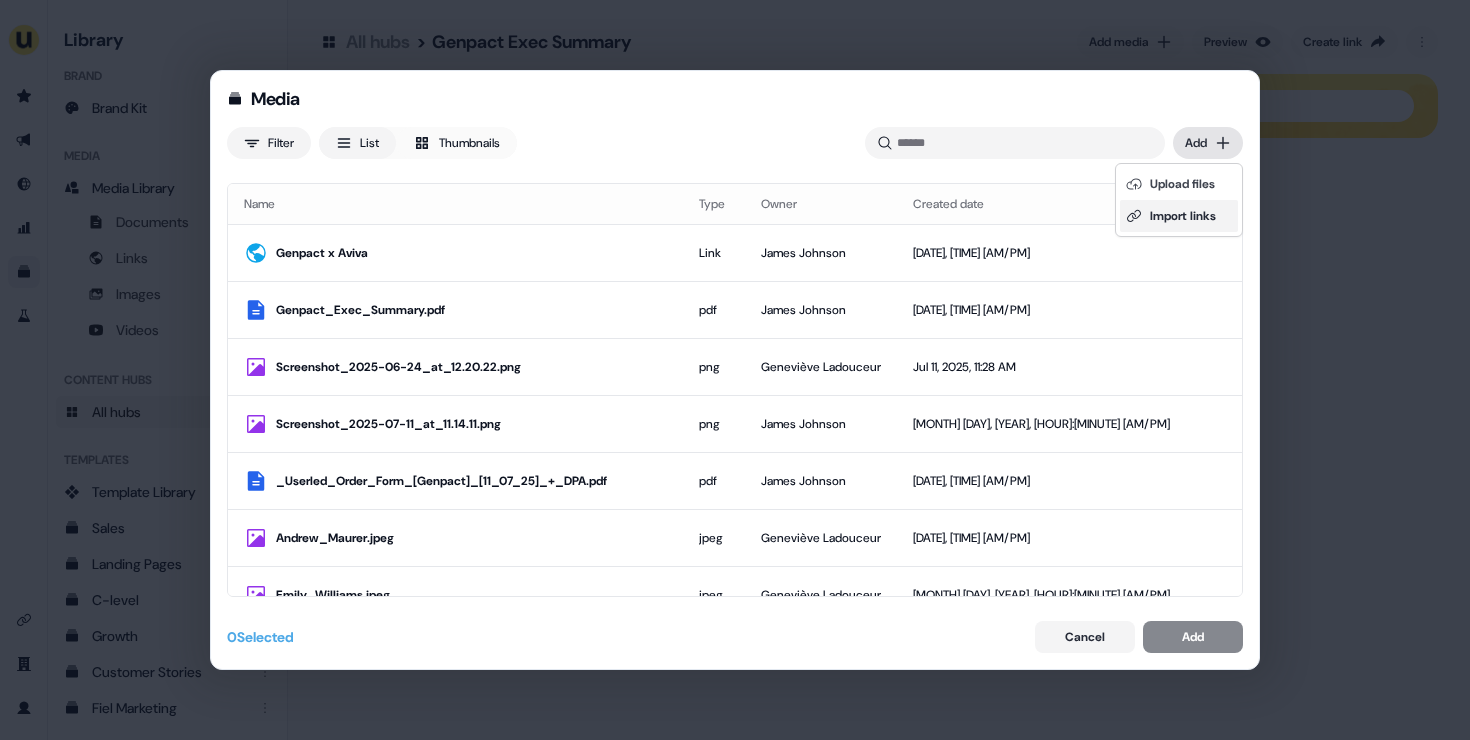 click on "Import links" at bounding box center (1179, 216) 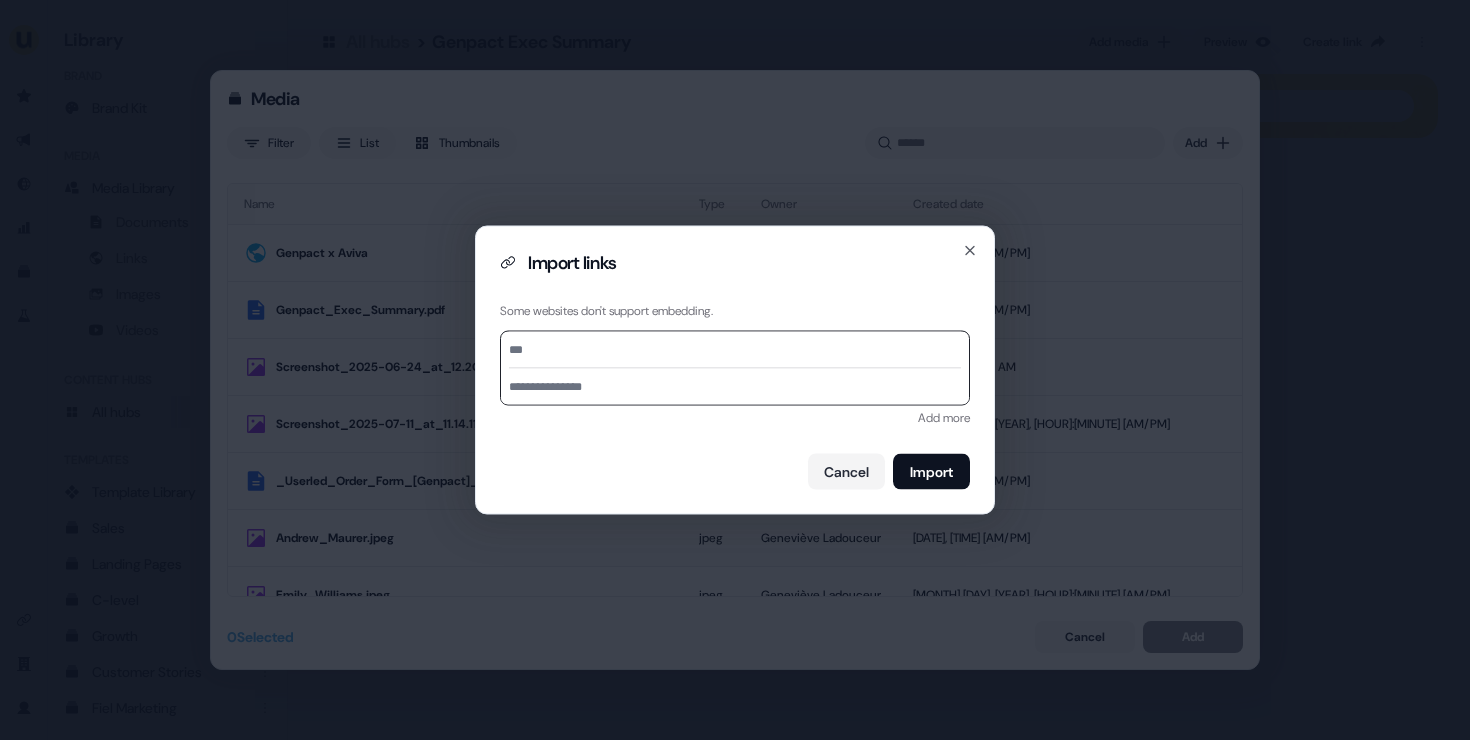 paste on "**********" 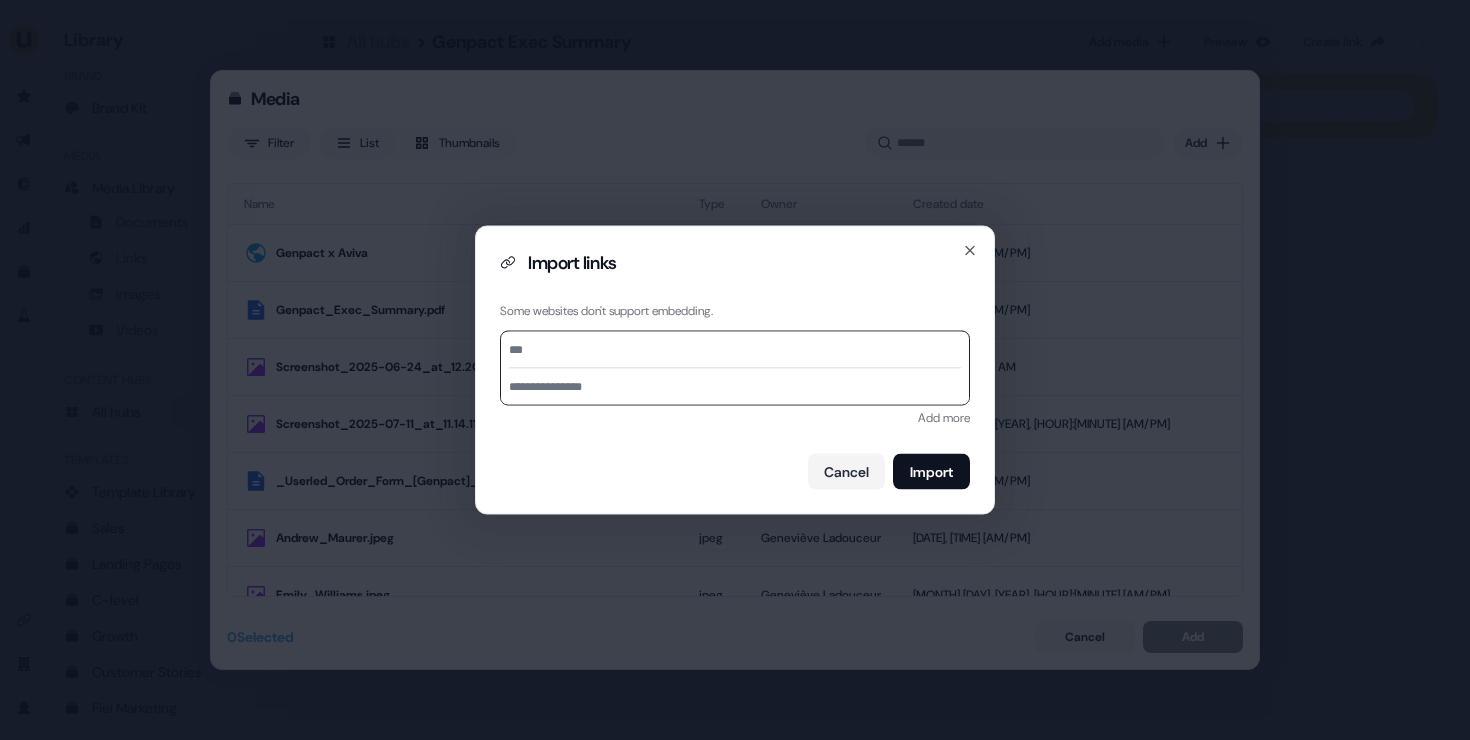 type on "**********" 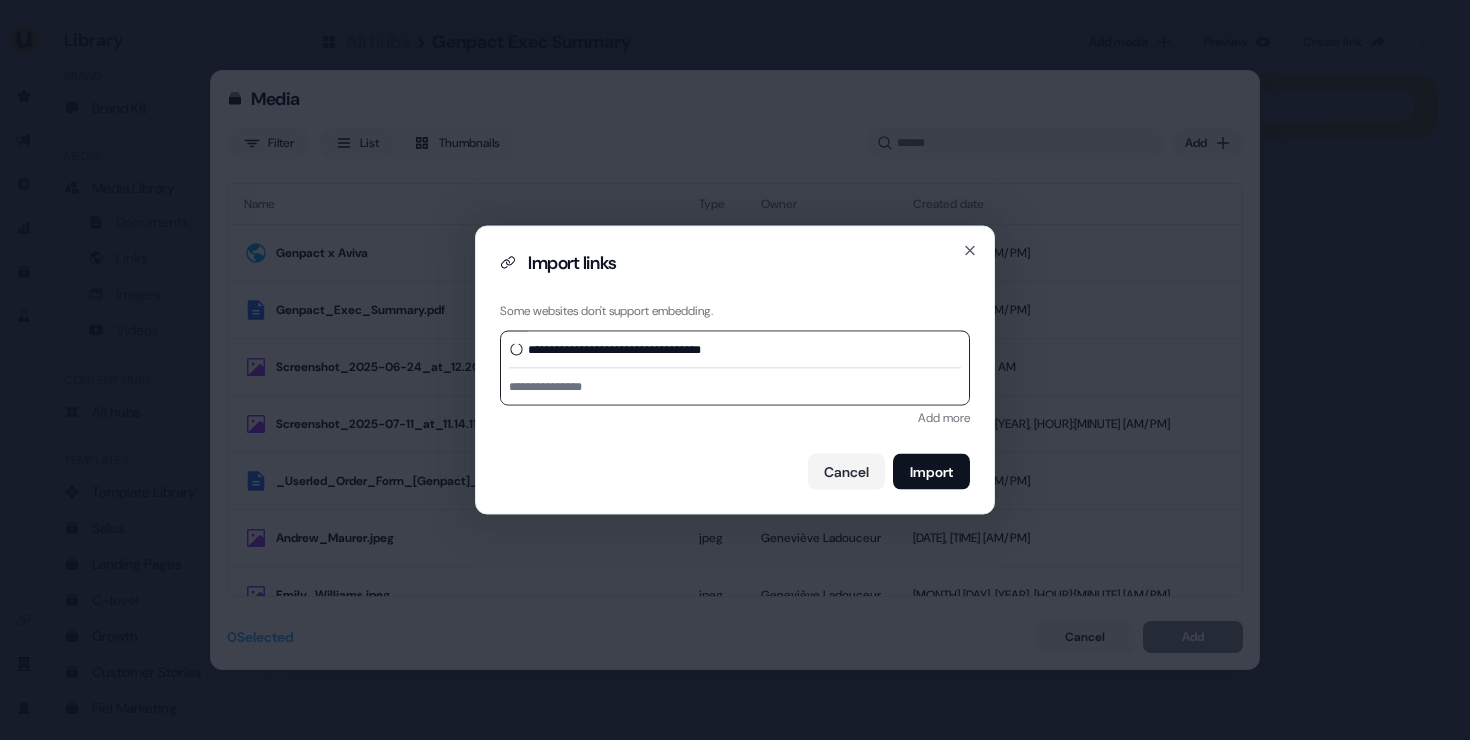type on "**********" 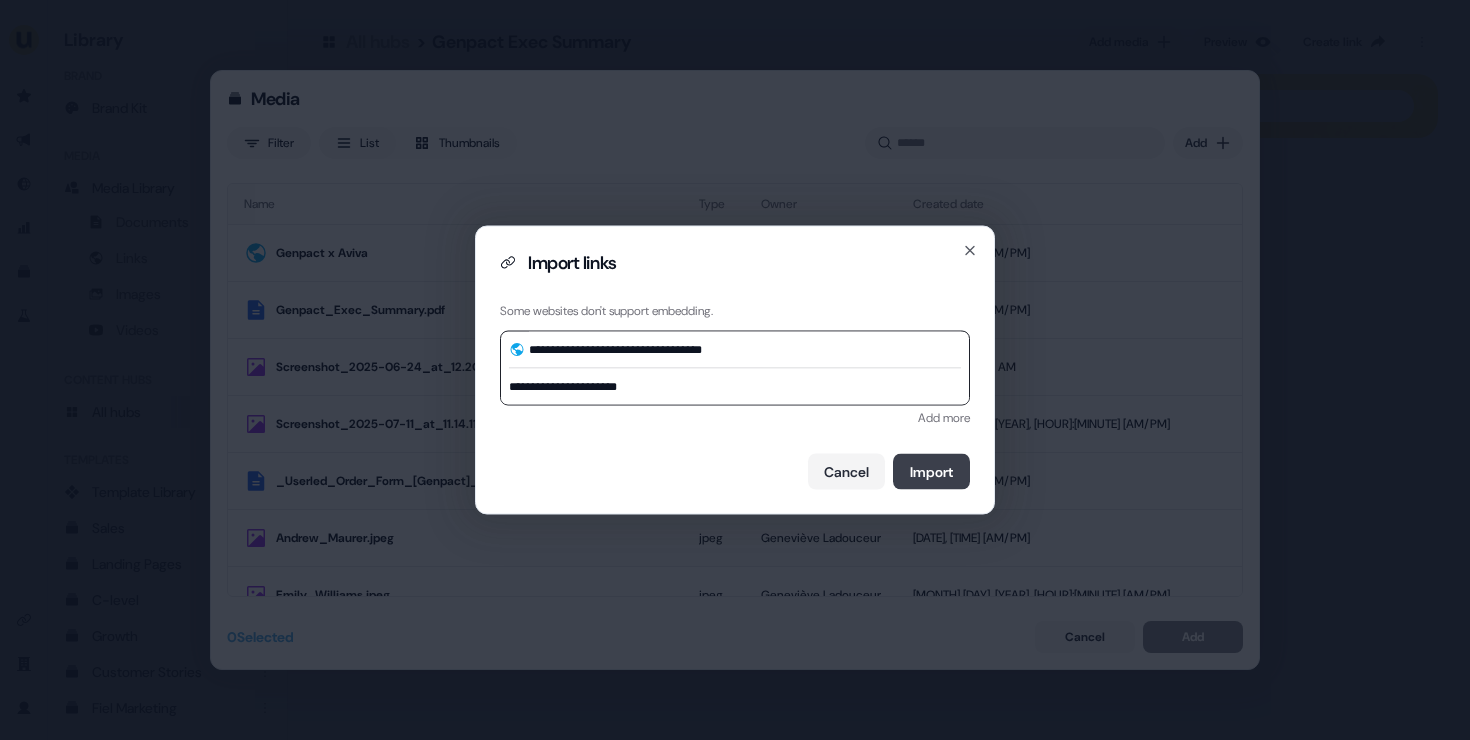 type on "**********" 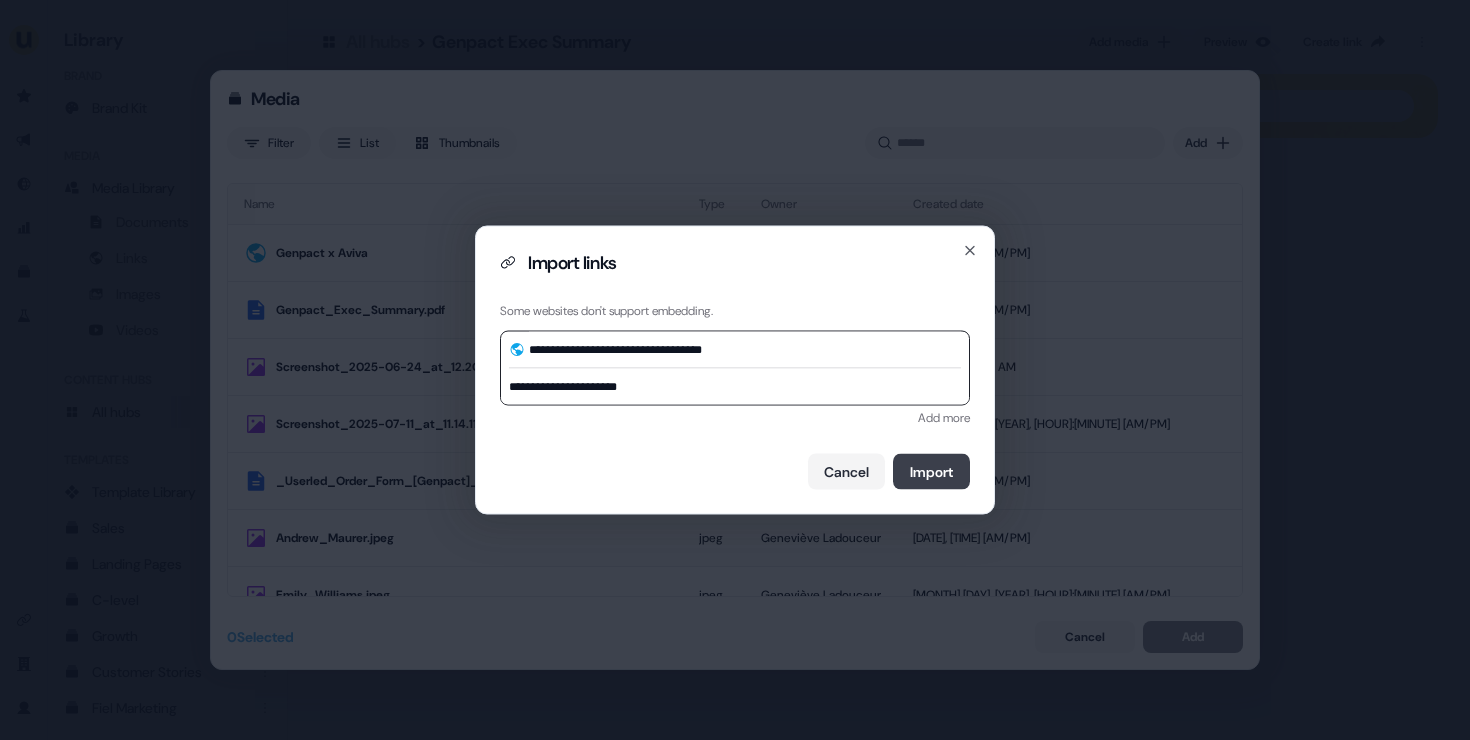 click on "Import" at bounding box center (931, 472) 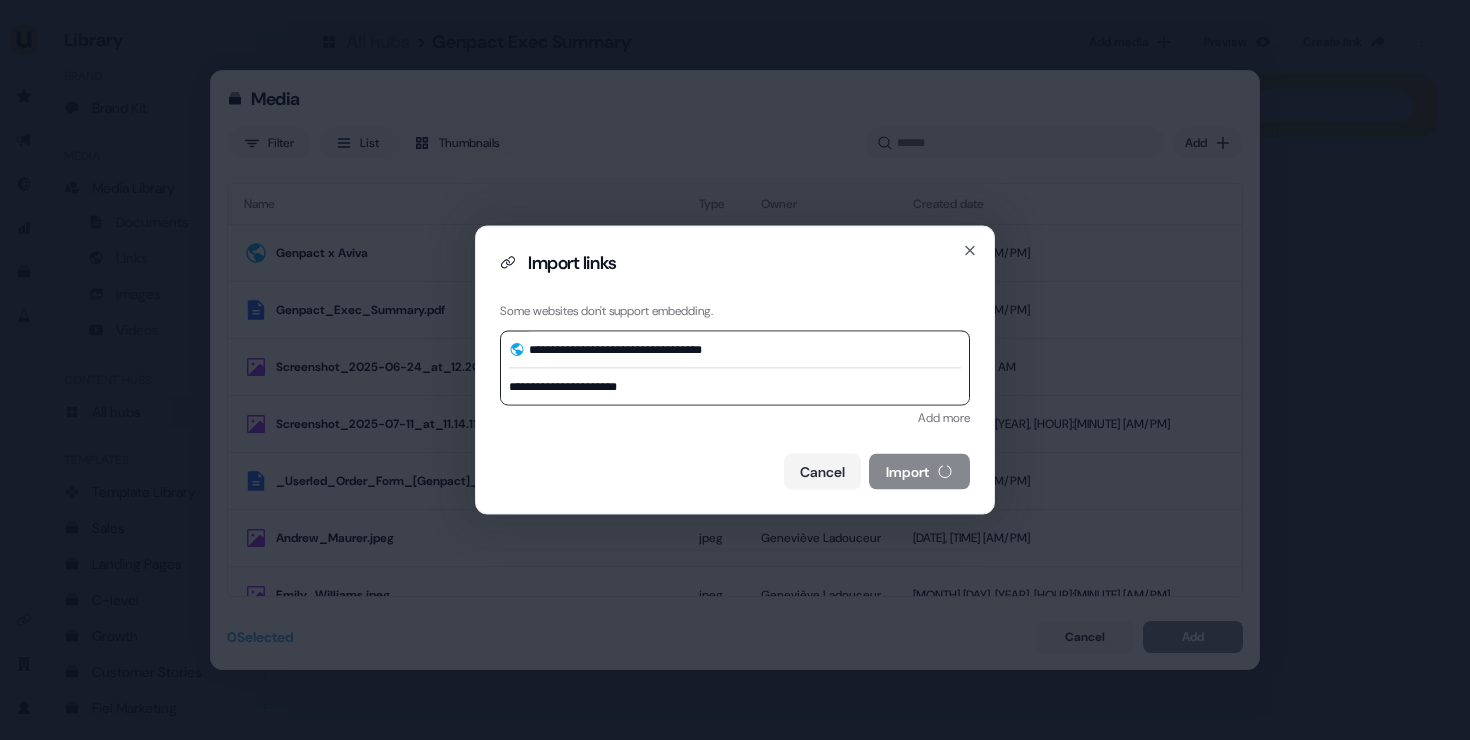 type 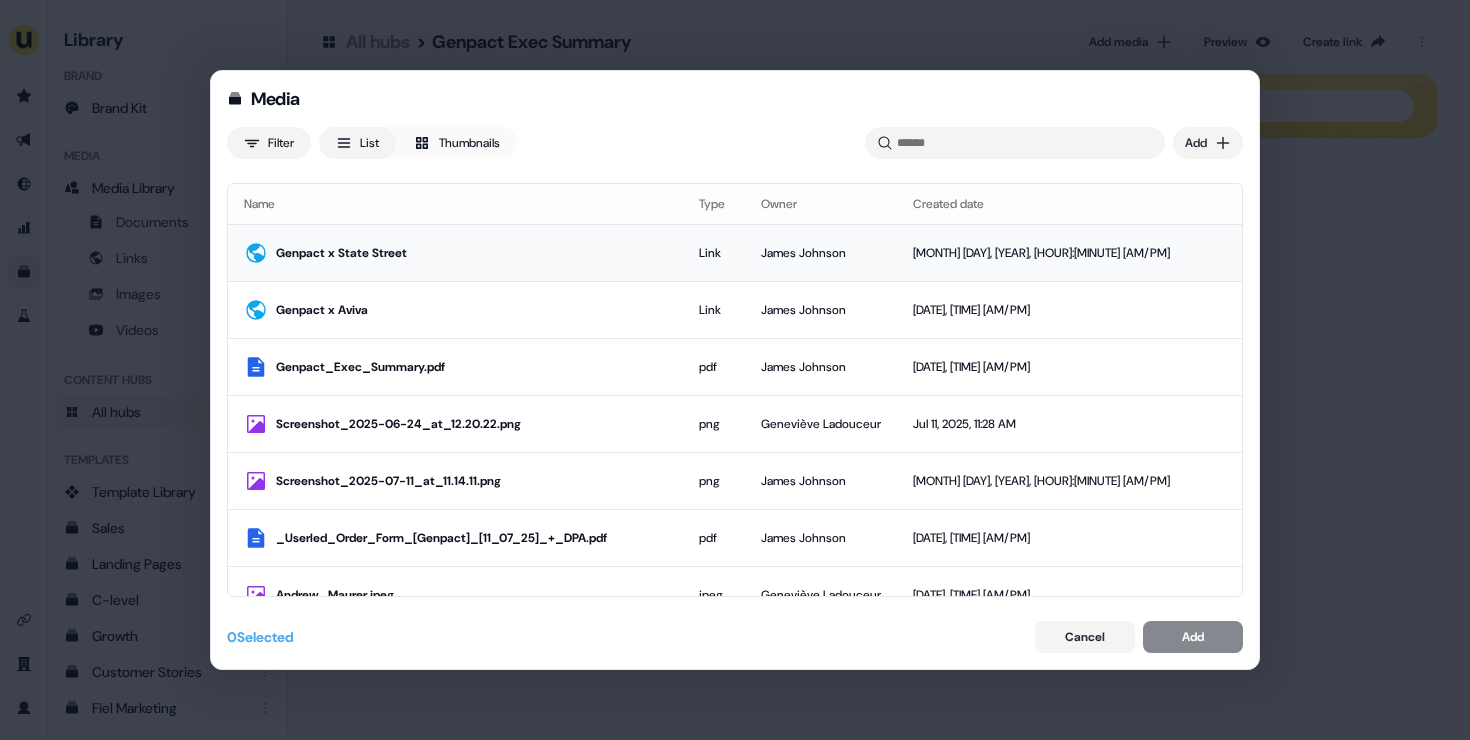 click on "Genpact x State Street" at bounding box center (471, 253) 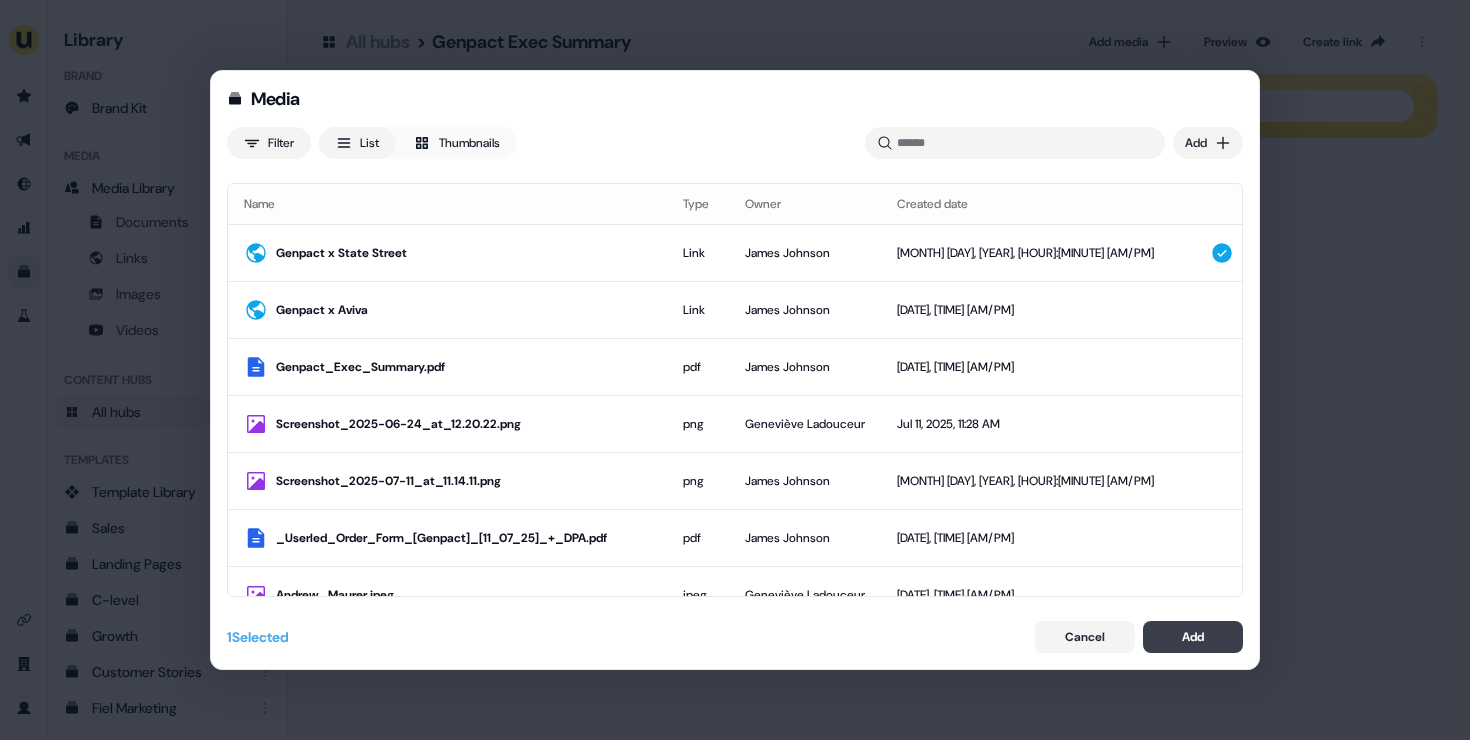 click on "Add" at bounding box center (1193, 637) 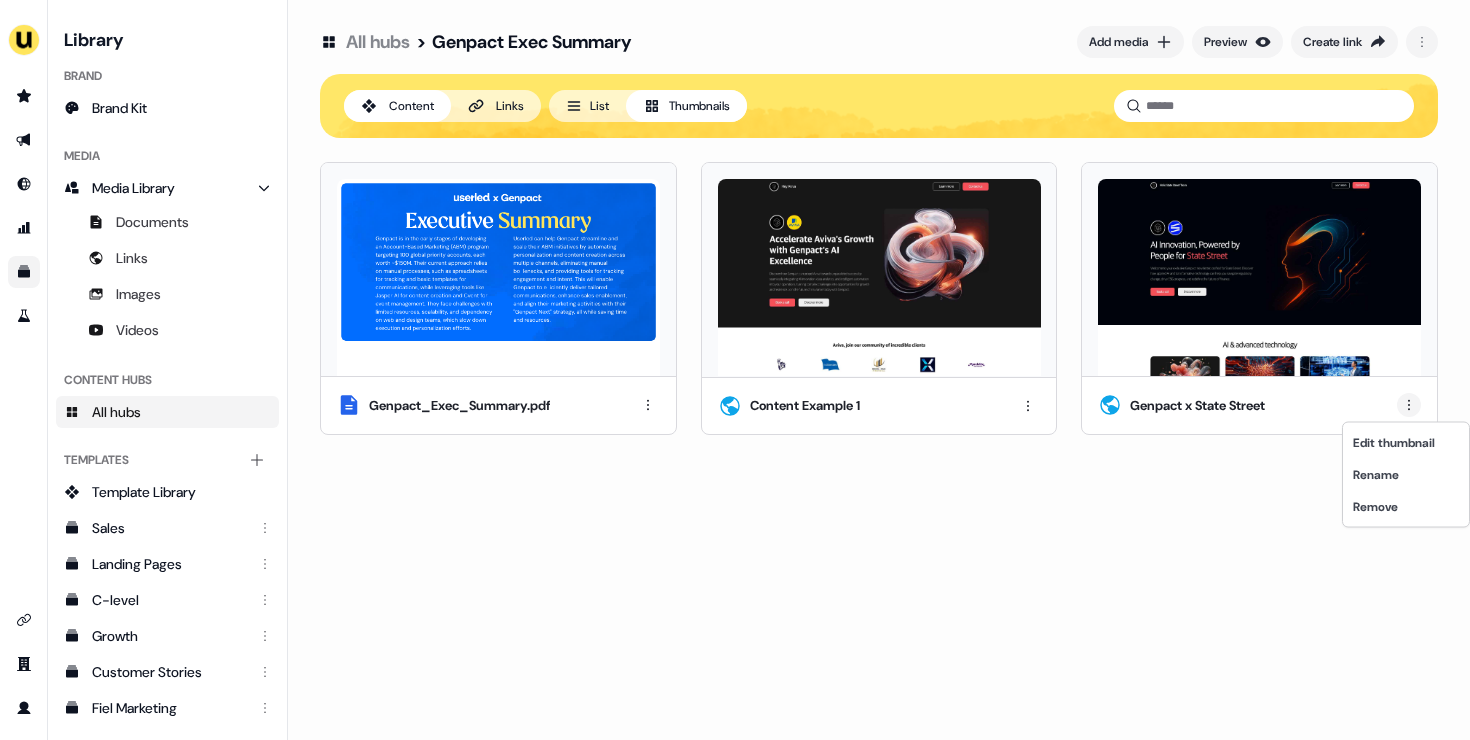 click on "For the best experience switch devices to a bigger screen. Go to Userled.io Library Brand Brand Kit Media Media Library Documents Links Images Videos Content Hubs All hubs Templates   Add collection Template Library Sales Landing Pages C-level Growth Customer Stories Fiel Marketing Linkedin Engagement Conversion Persona Gong Videos Francais Customer Success Sales Templates  ROI Templates Competitor Comparisons Outreach Templates Proposal Templates Capability Templates C-Suite Value Templates CS samples All hubs > Genpact Exec Summary  Add media Preview Create link Content Links List Thumbnails Genpact_Exec_Summary.pdf Genpact x Aviva Edit thumbnail Rename Remove" at bounding box center [735, 370] 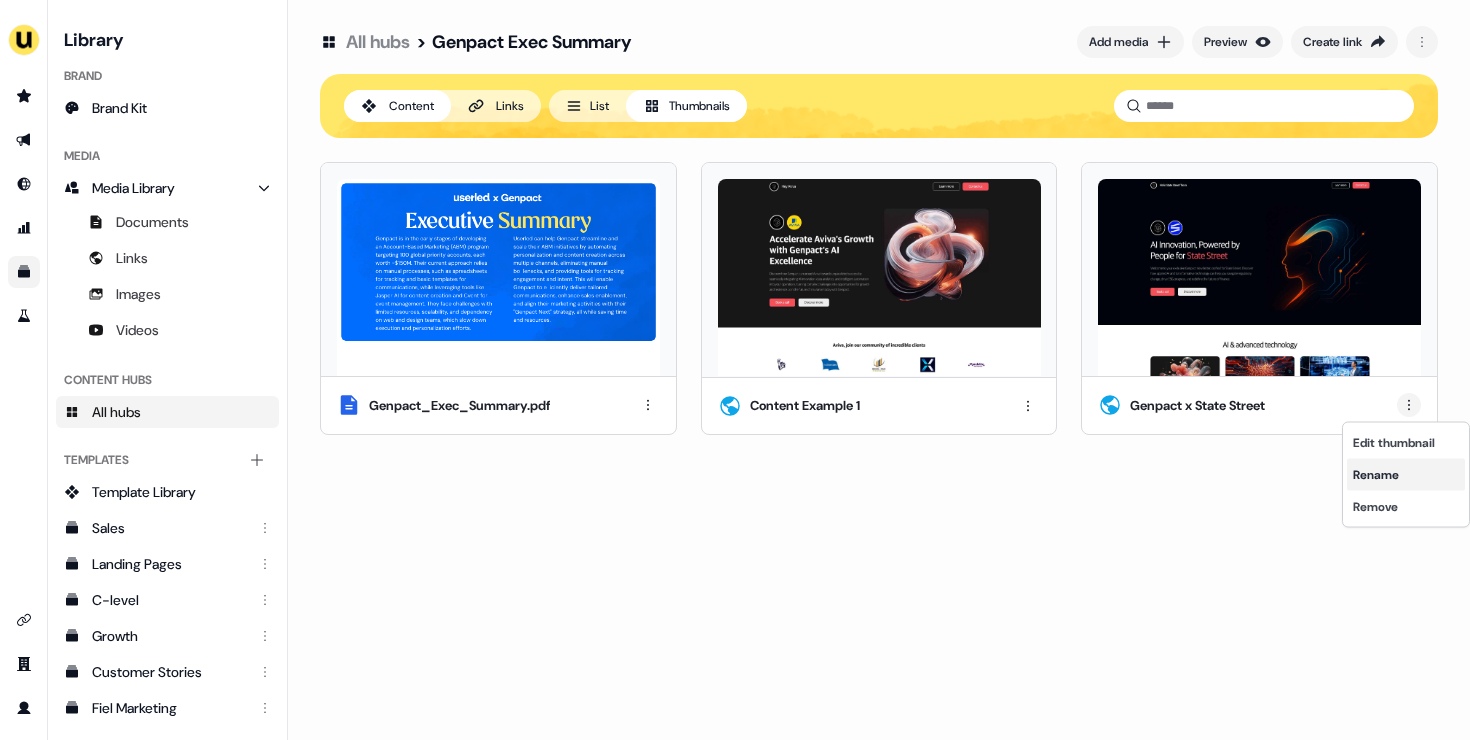 click on "Rename" at bounding box center [1406, 475] 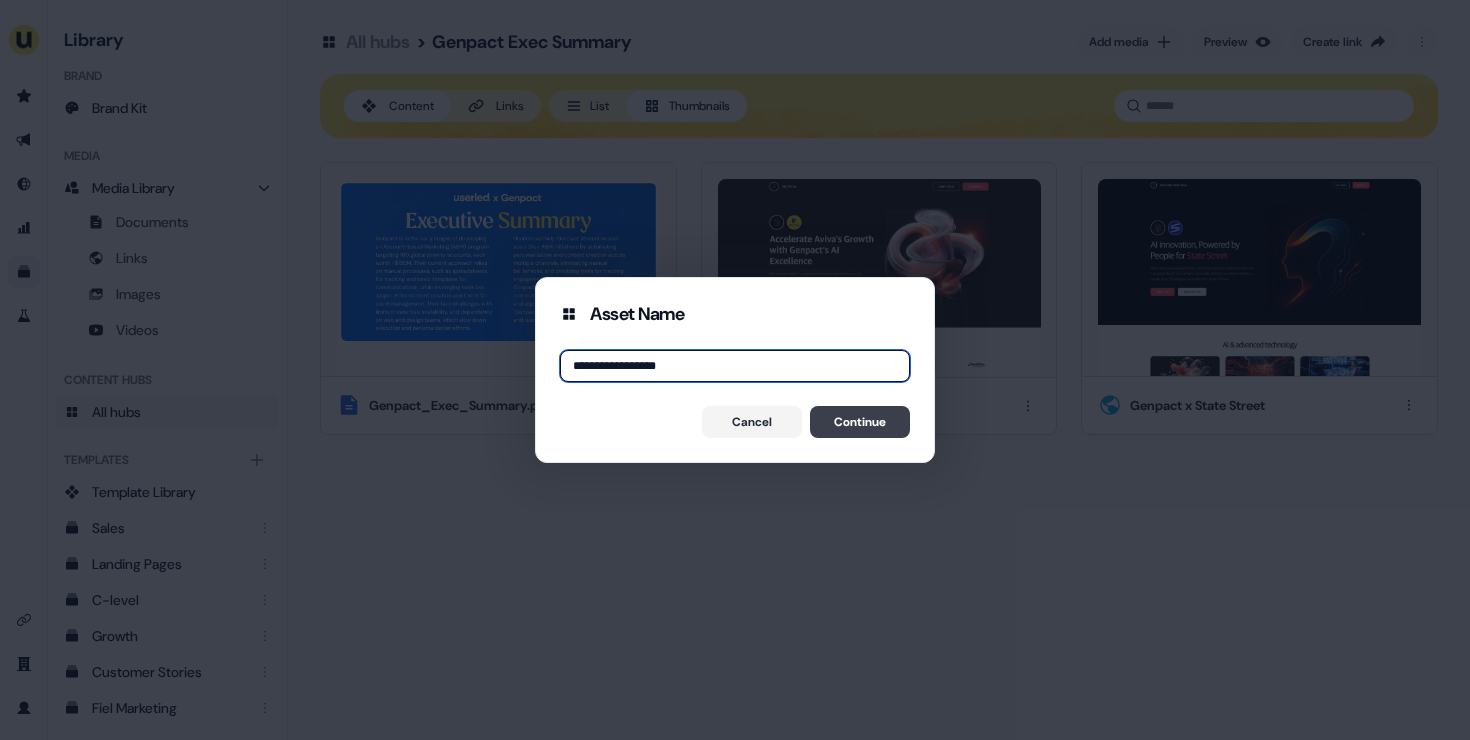type on "**********" 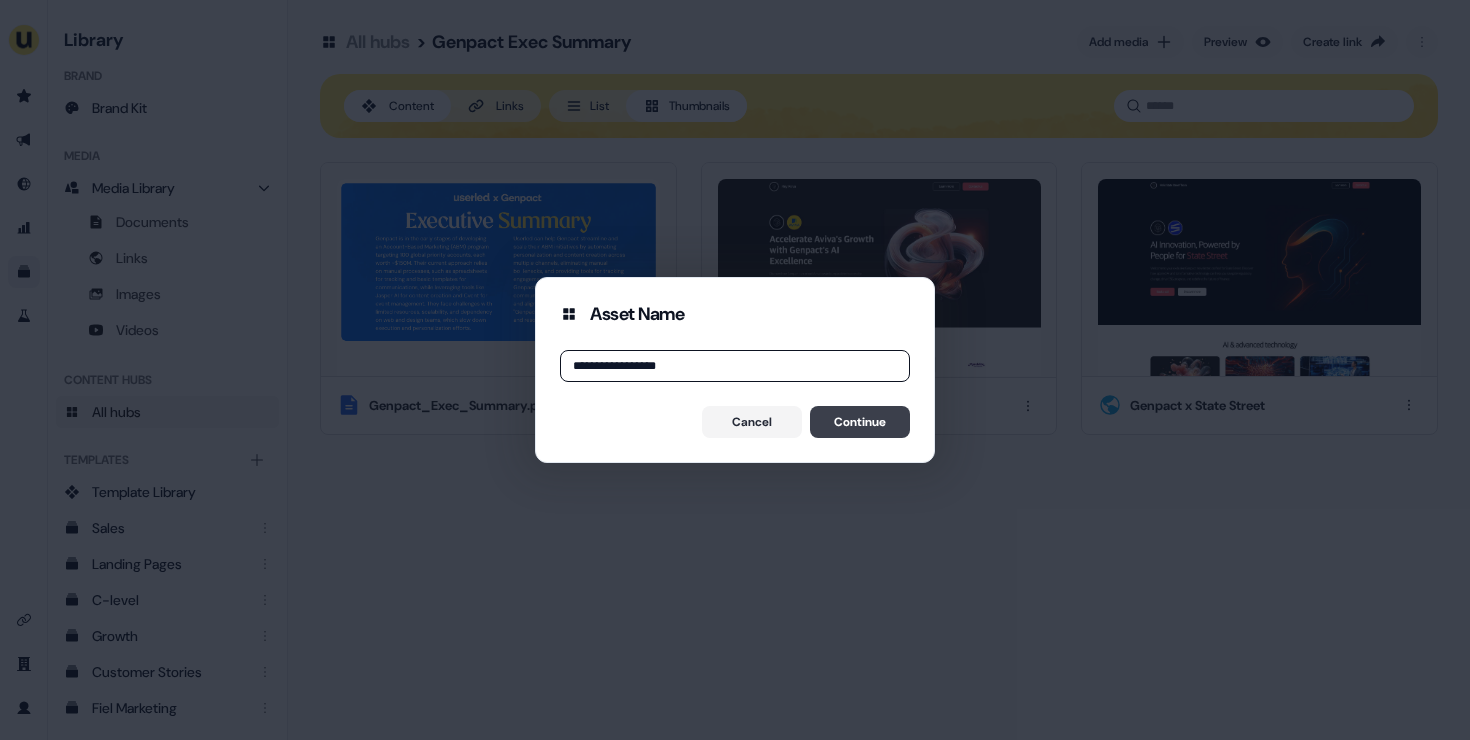 click on "Continue" at bounding box center [860, 422] 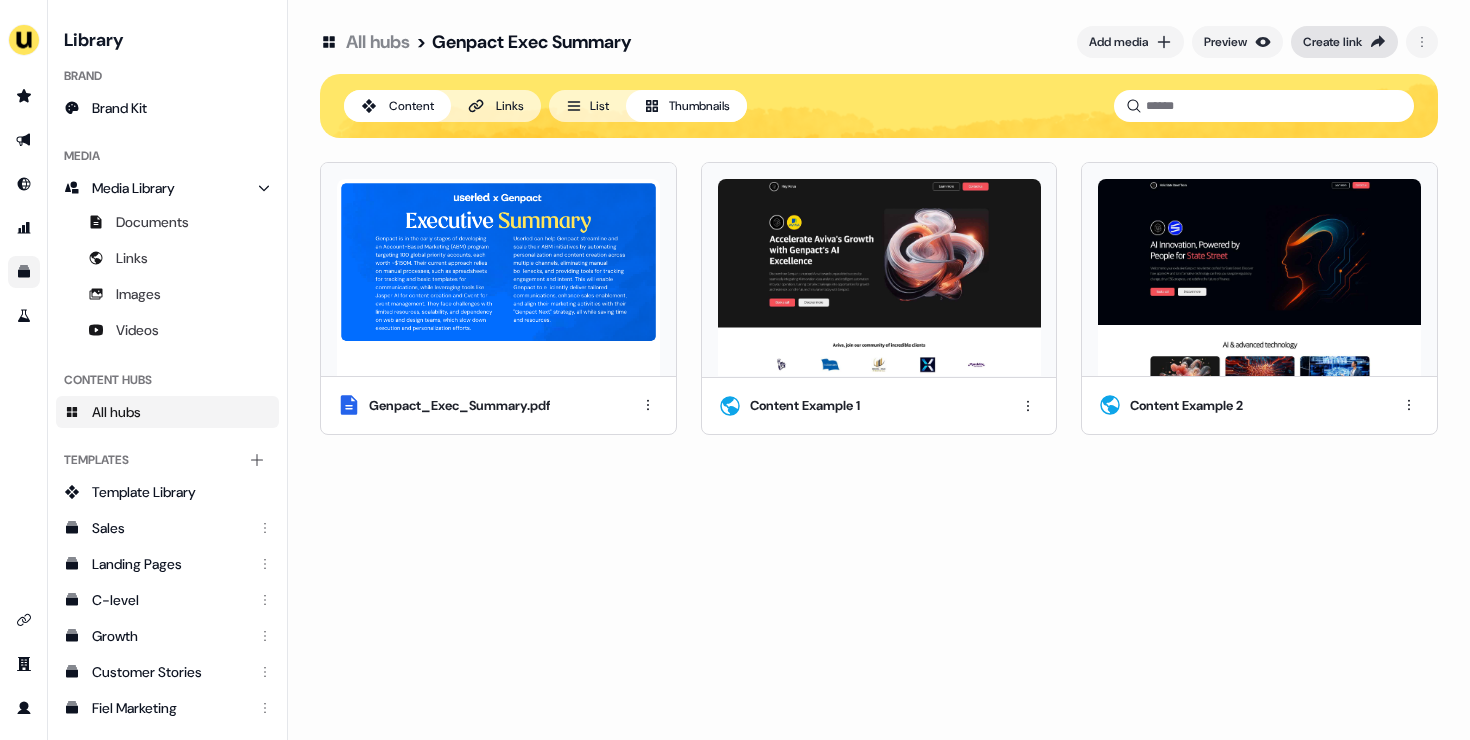 click on "Create link" at bounding box center (1332, 42) 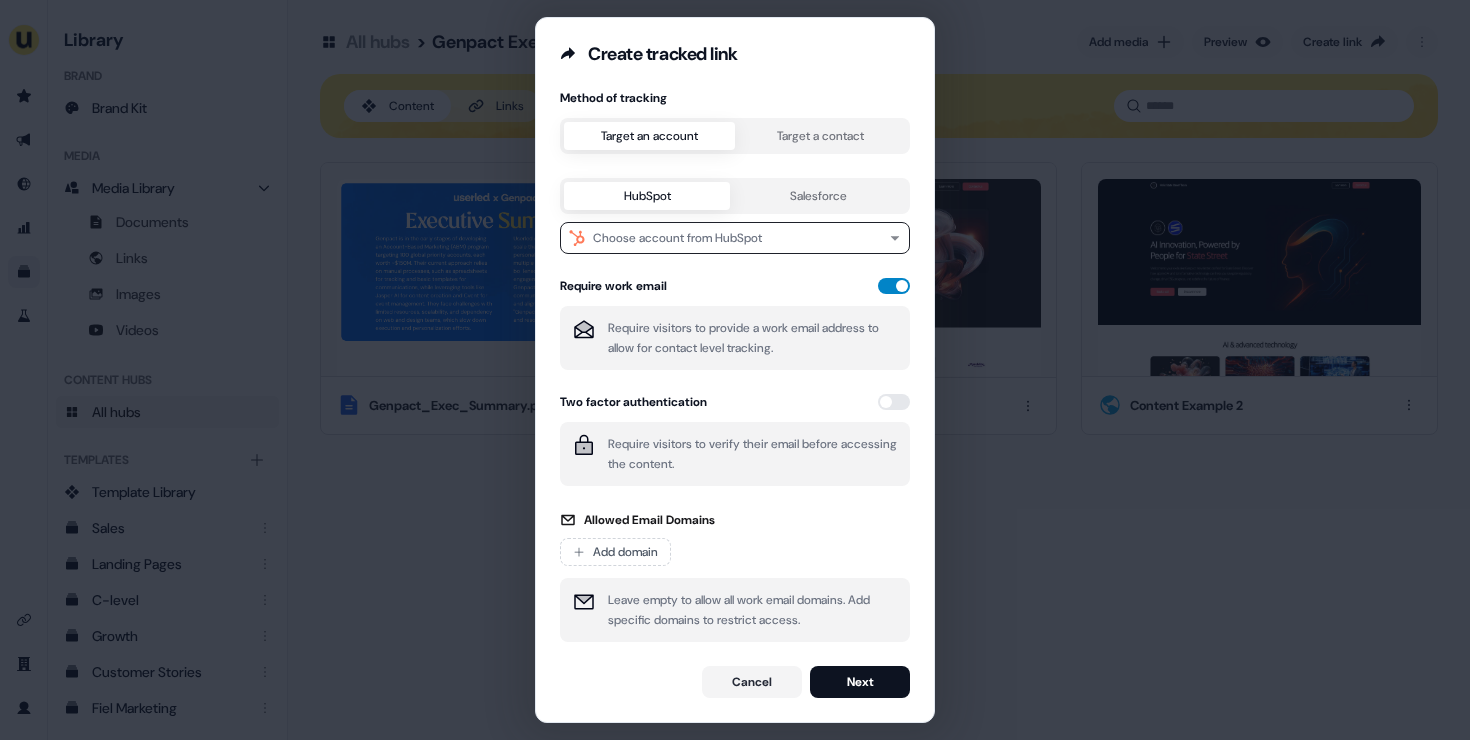 click at bounding box center [894, 286] 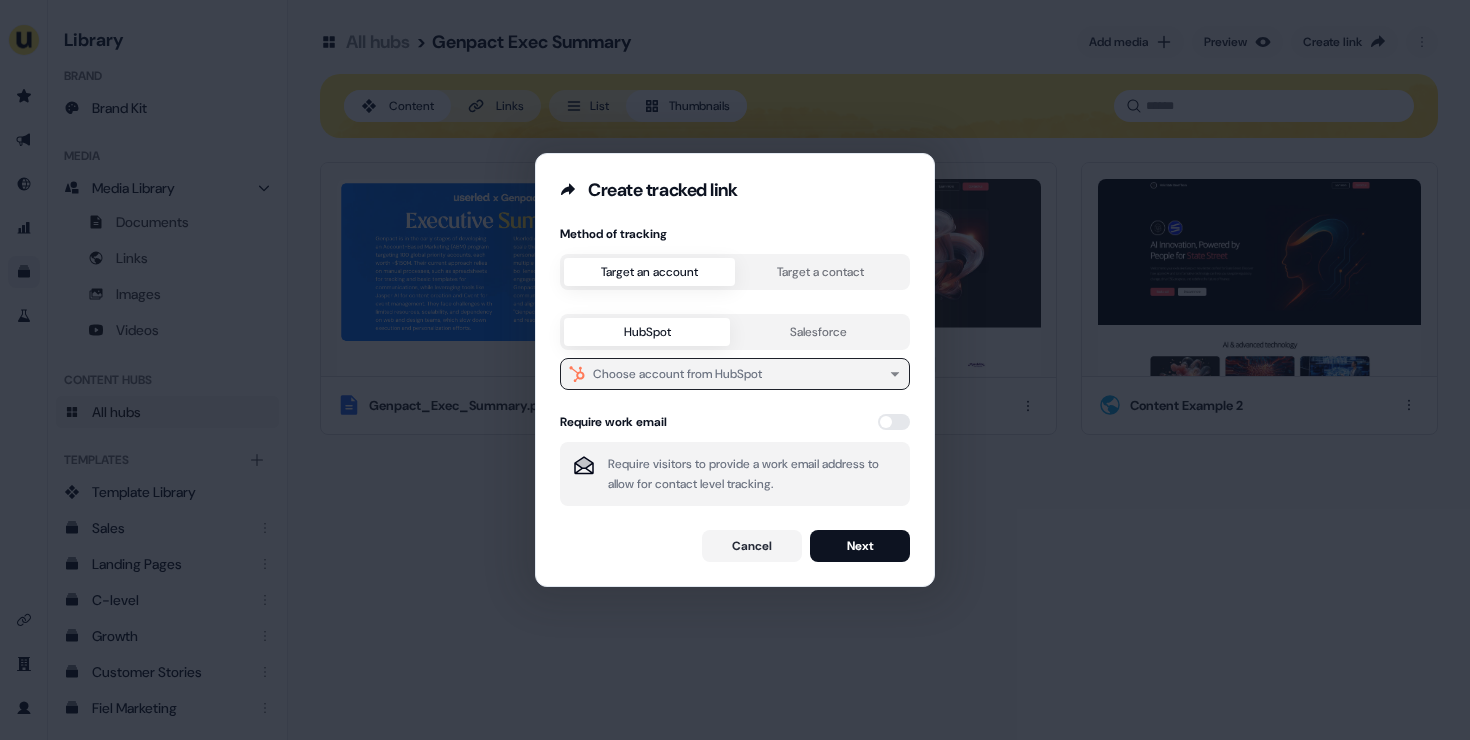 click on "Choose account from HubSpot" at bounding box center (677, 374) 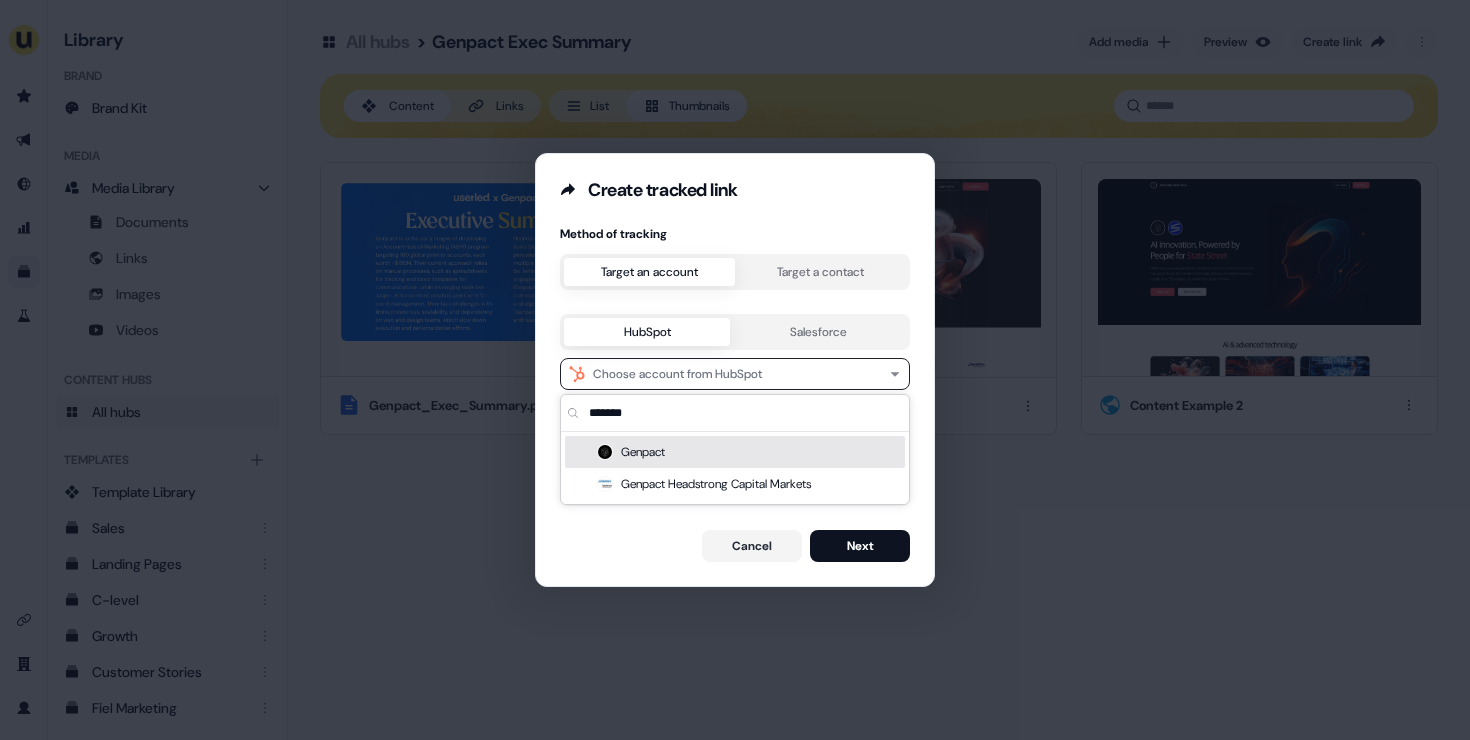 type on "*******" 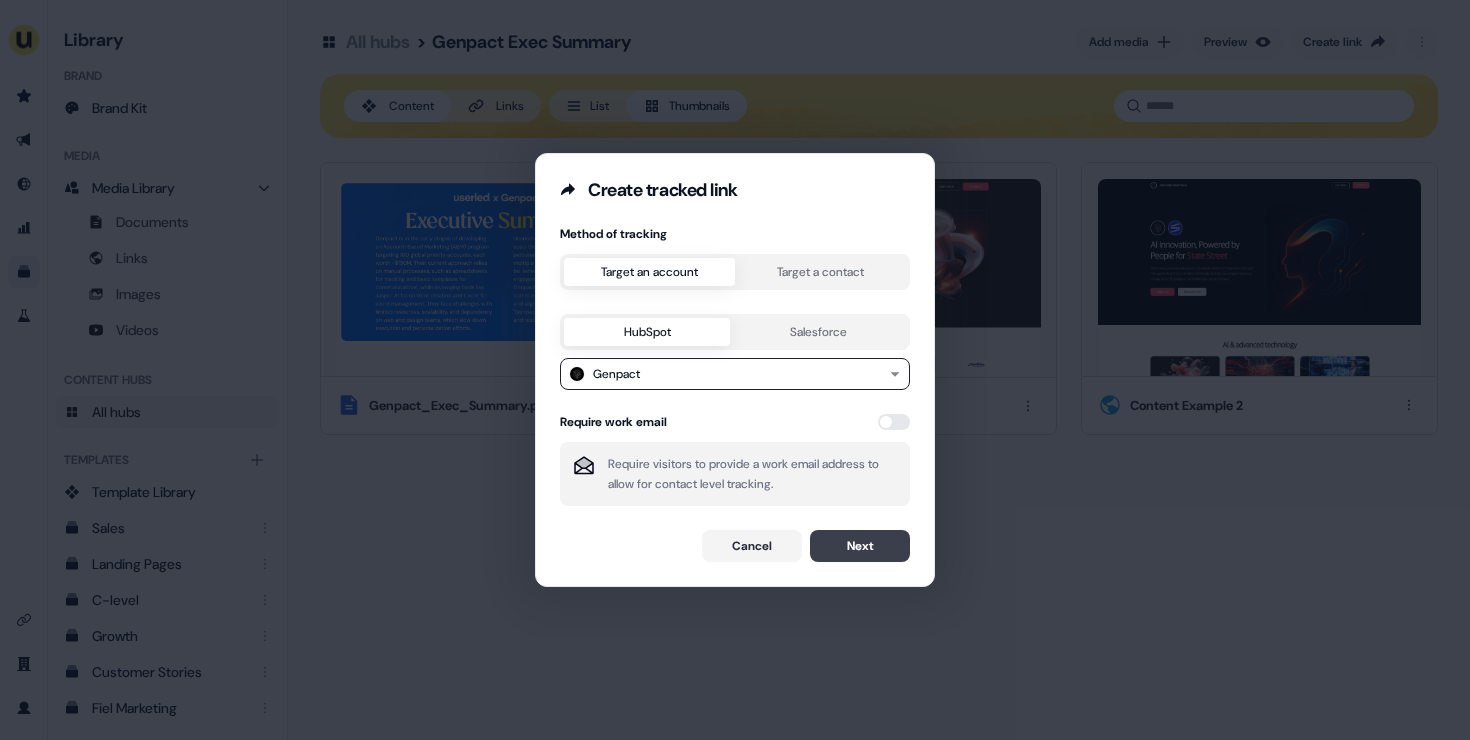 click on "Next" at bounding box center [860, 546] 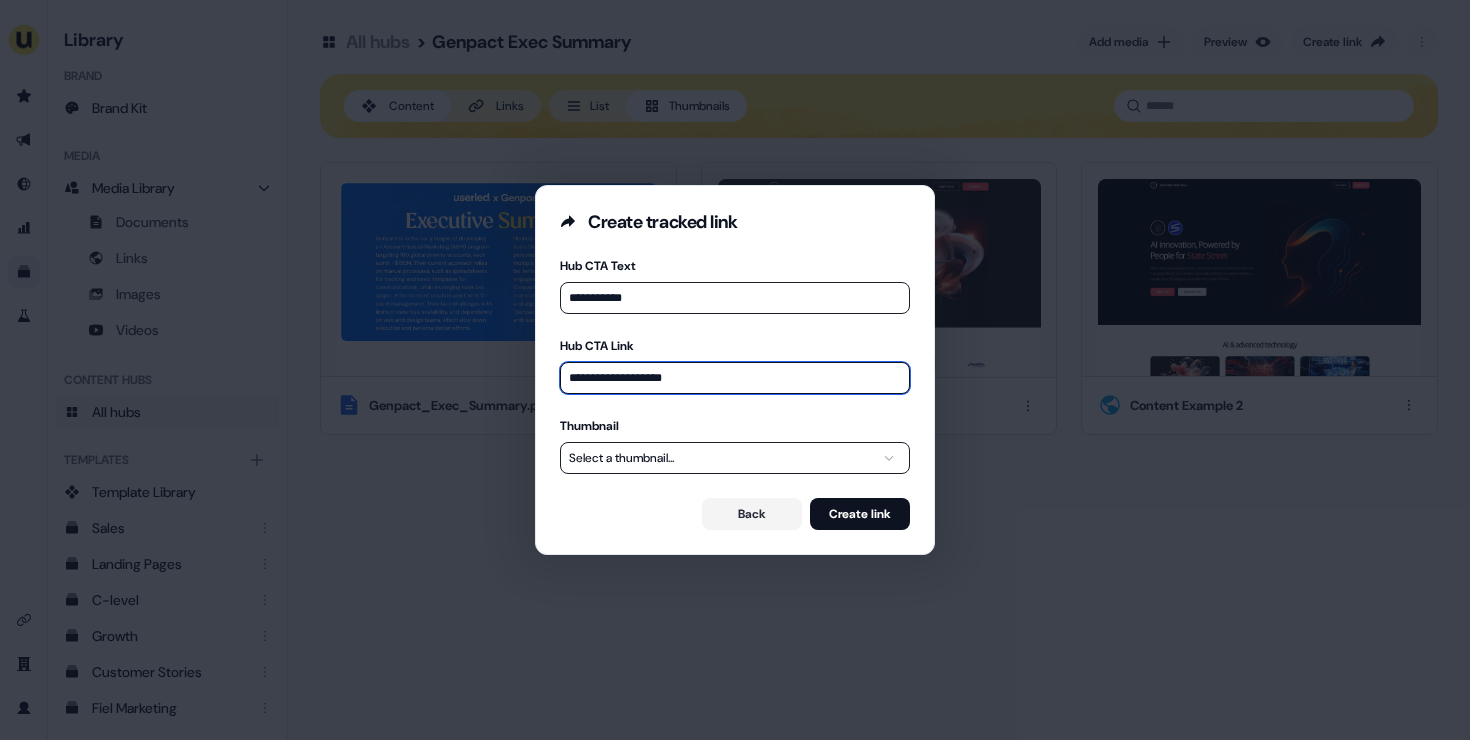 click on "**********" at bounding box center (735, 378) 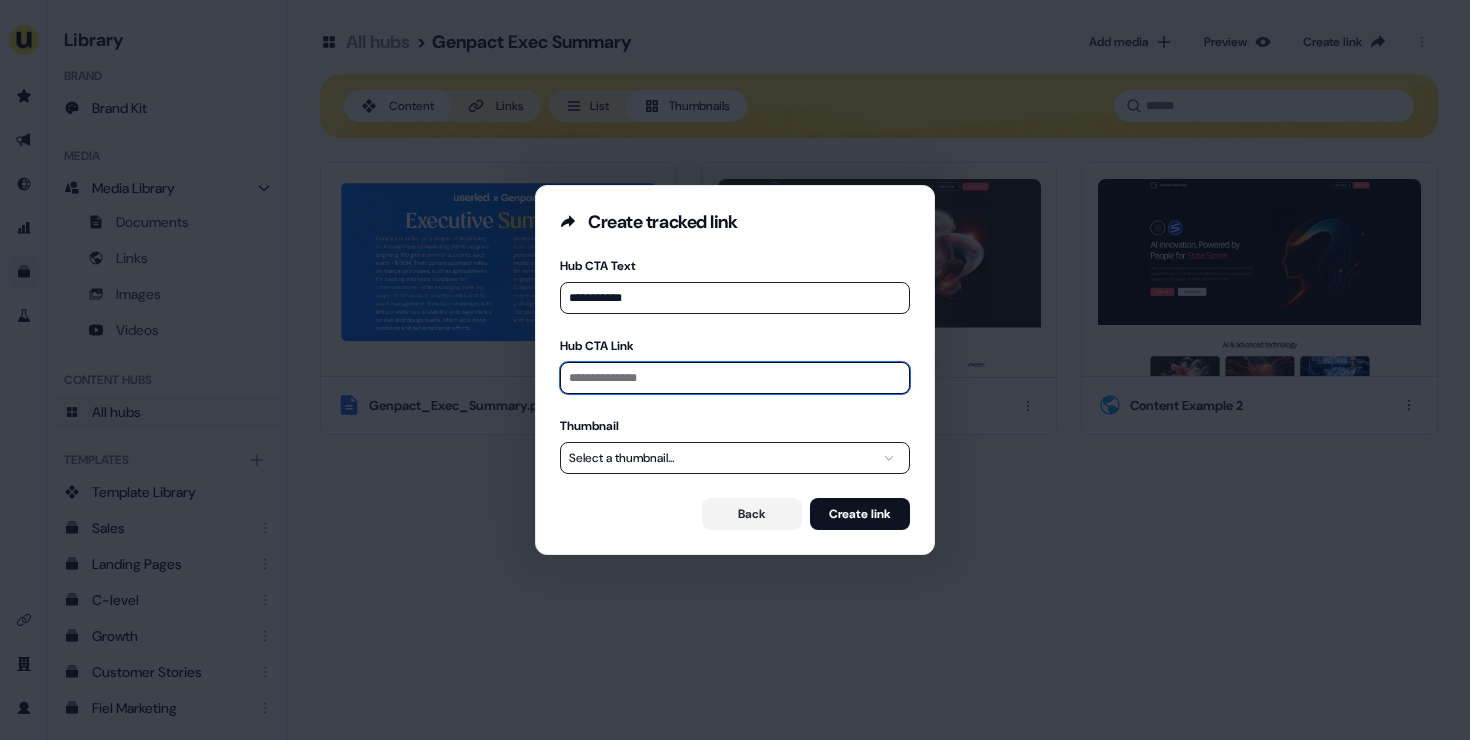 paste on "**********" 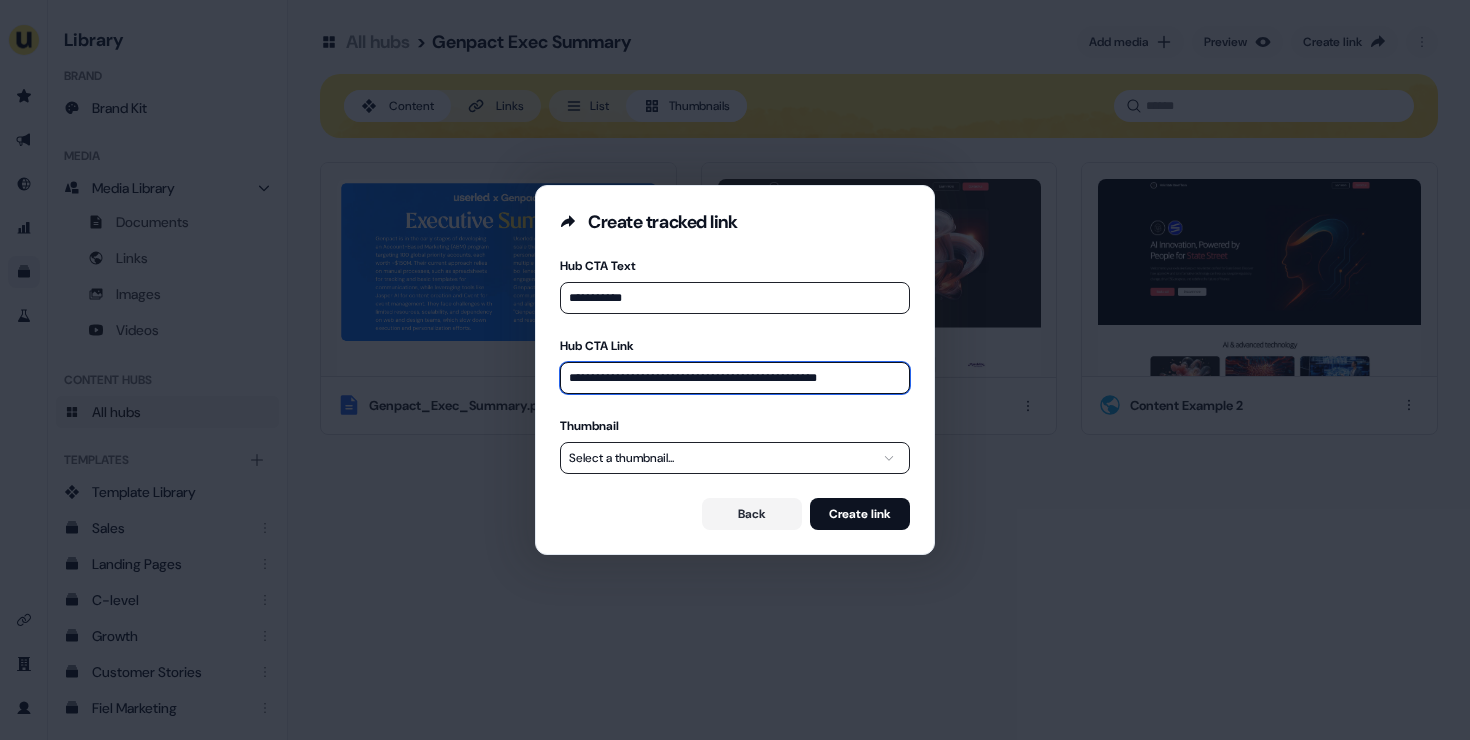 type on "**********" 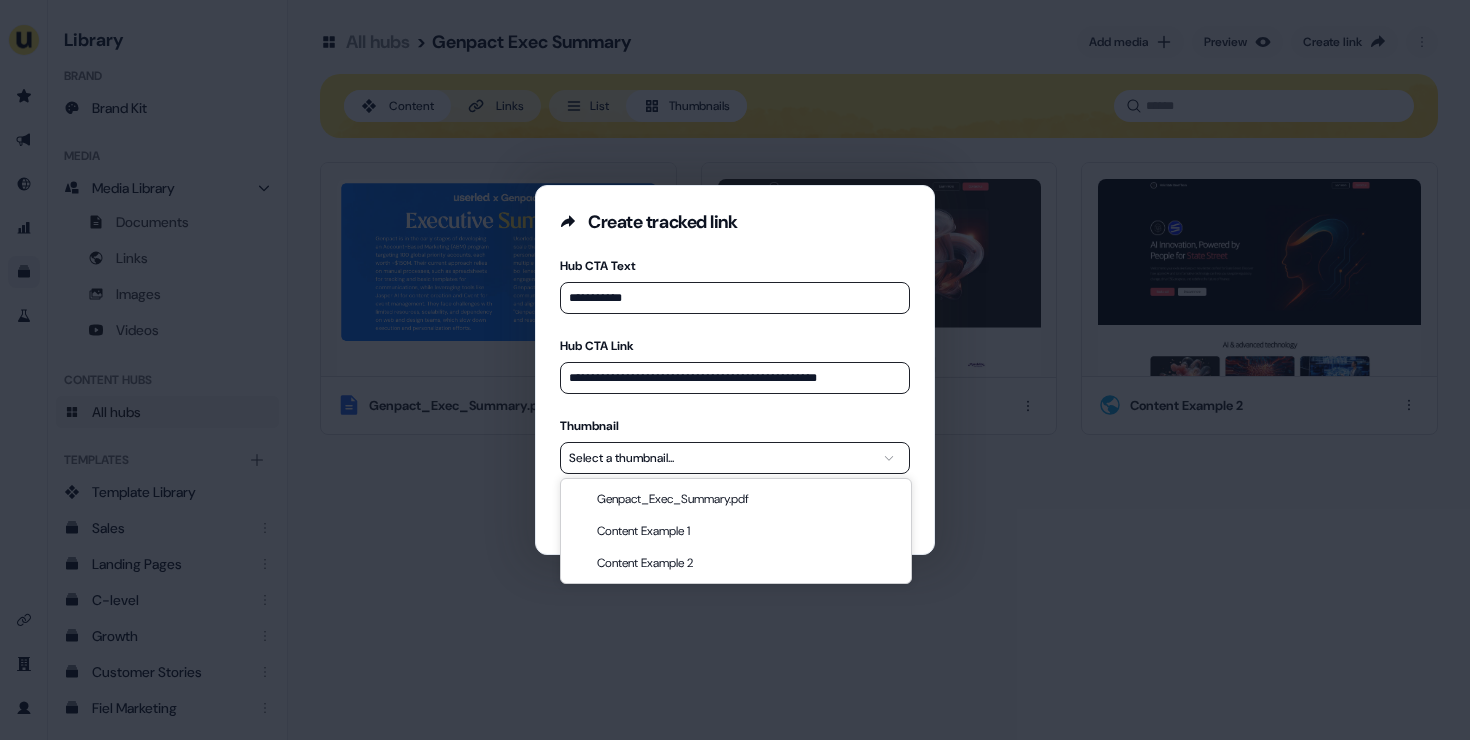 click on "**********" at bounding box center [735, 370] 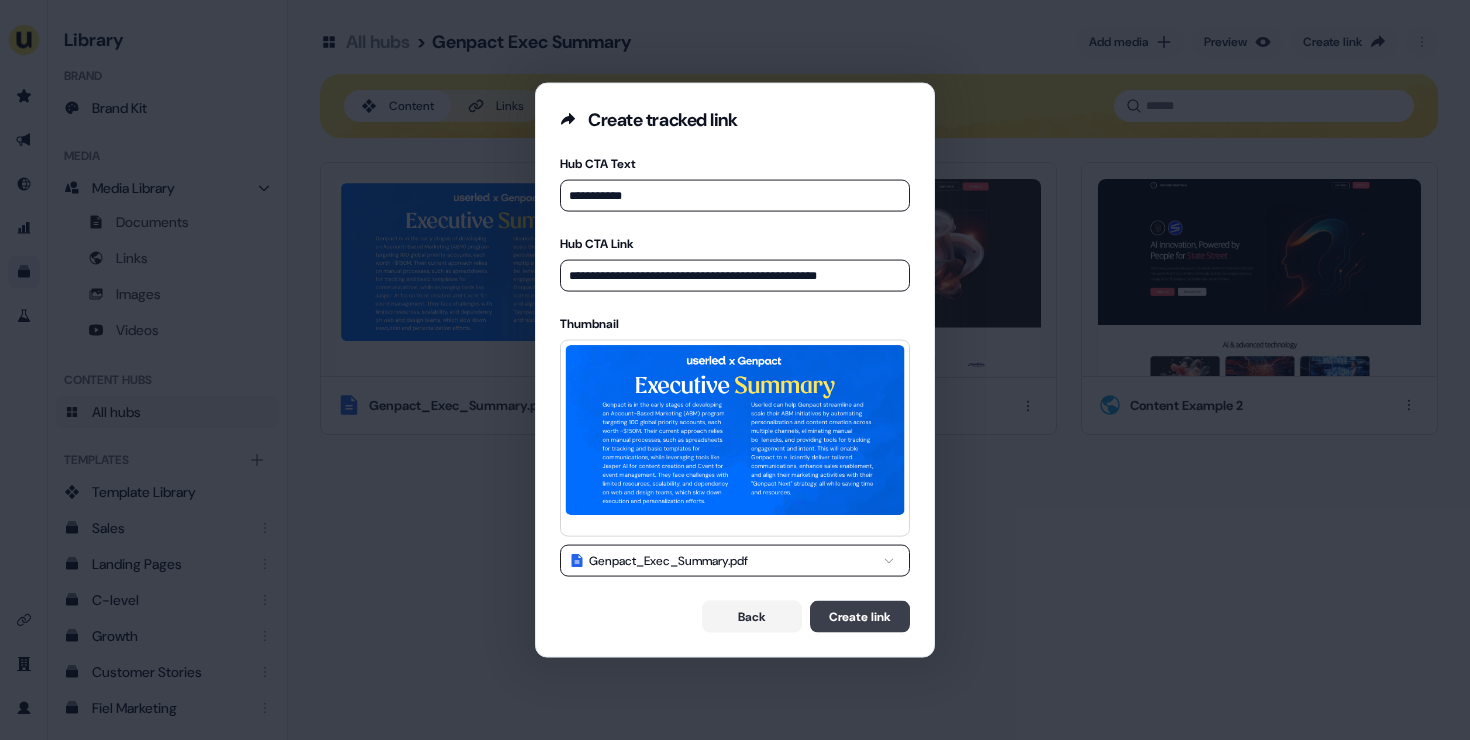 click on "Create link" at bounding box center [860, 616] 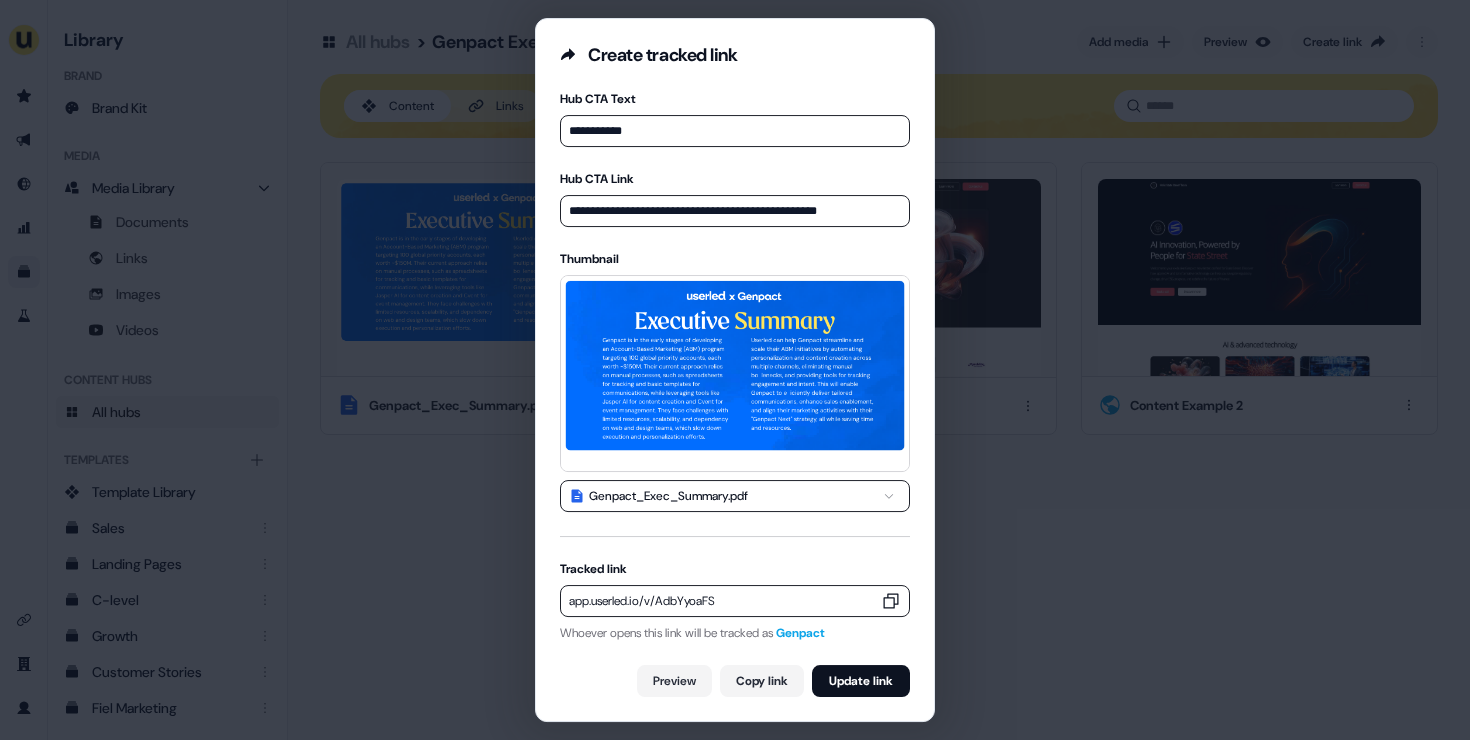 click 